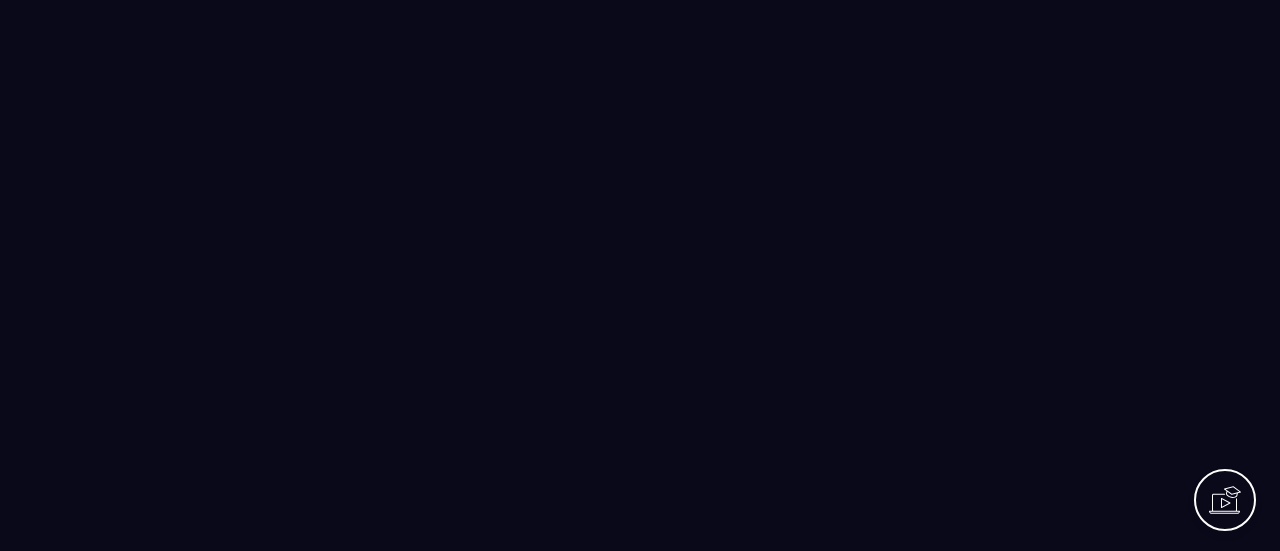 scroll, scrollTop: 0, scrollLeft: 0, axis: both 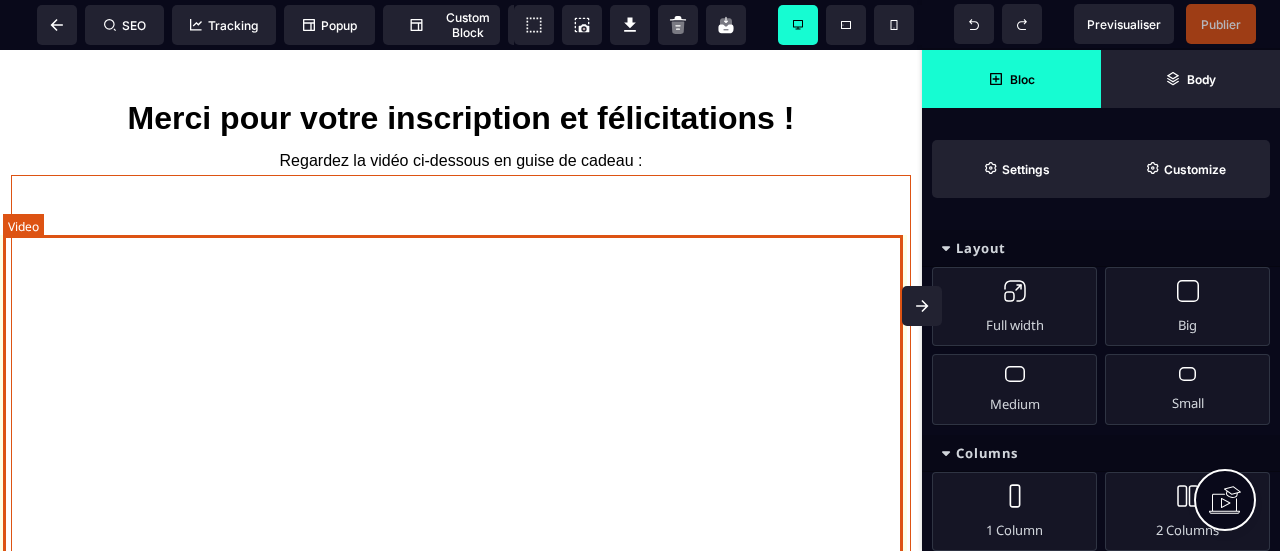 click at bounding box center (461, 400) 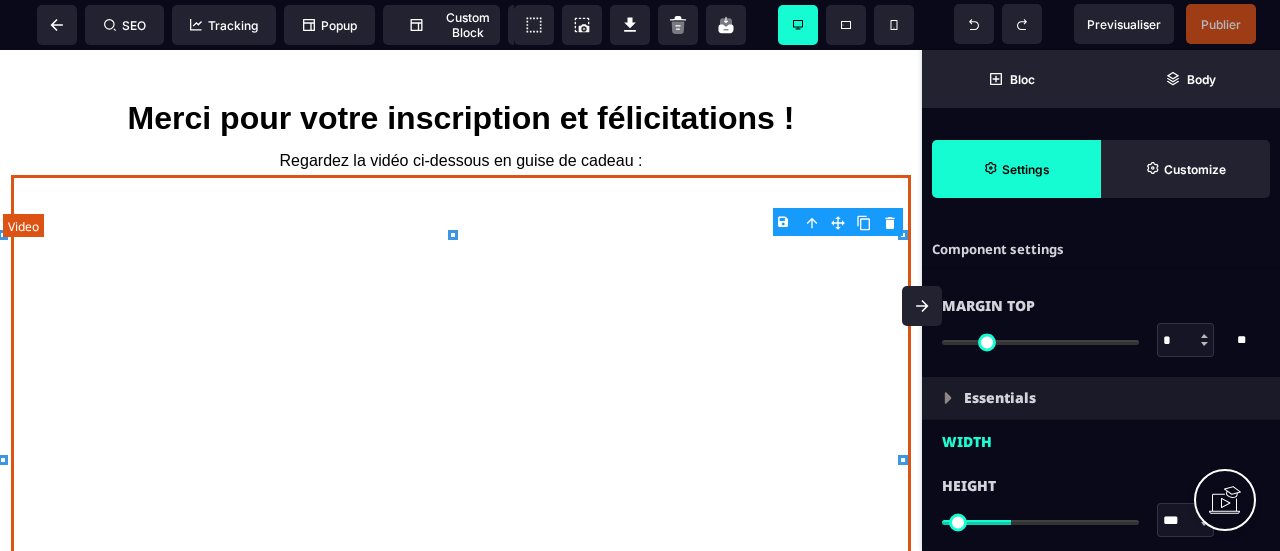 select on "**" 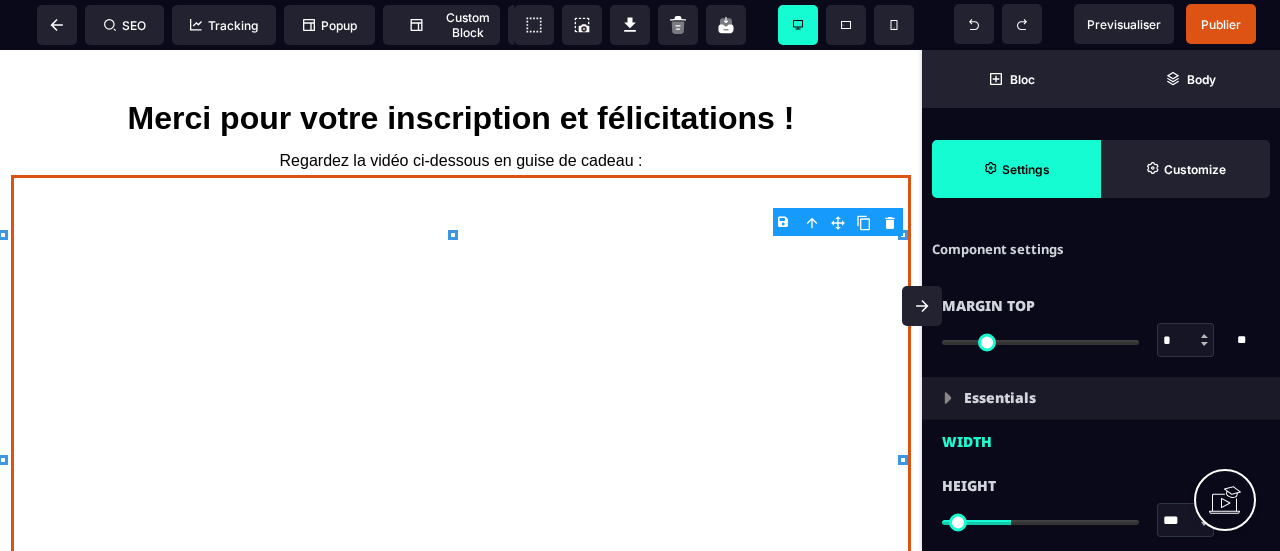 click on "B I U S
A *******
Video
SEO
Tracking
Popup" at bounding box center (640, 275) 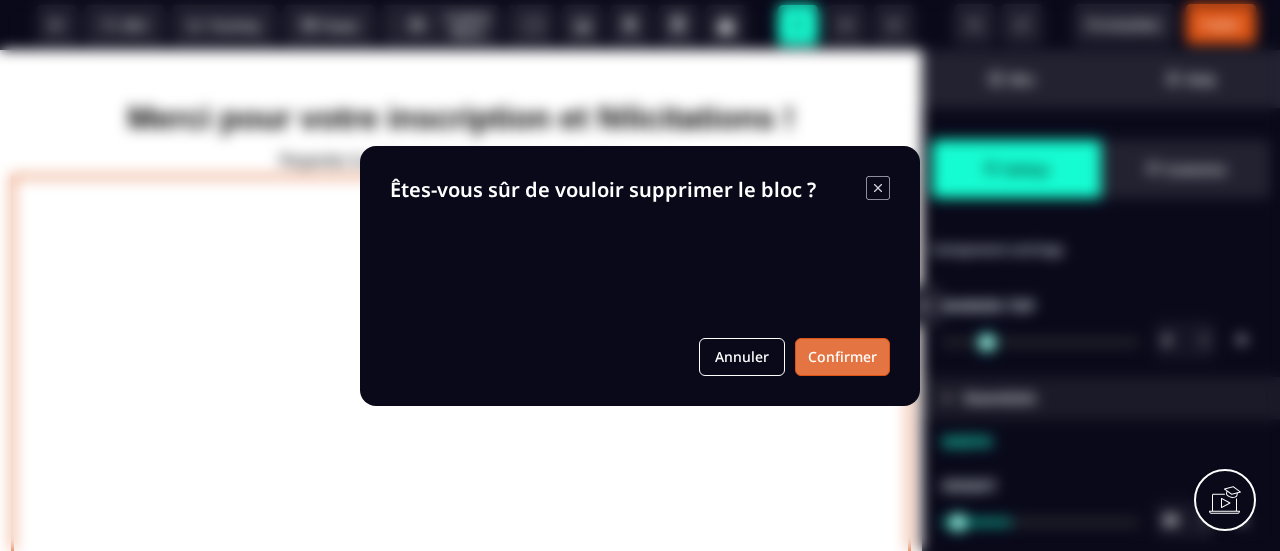 click on "Confirmer" at bounding box center (842, 357) 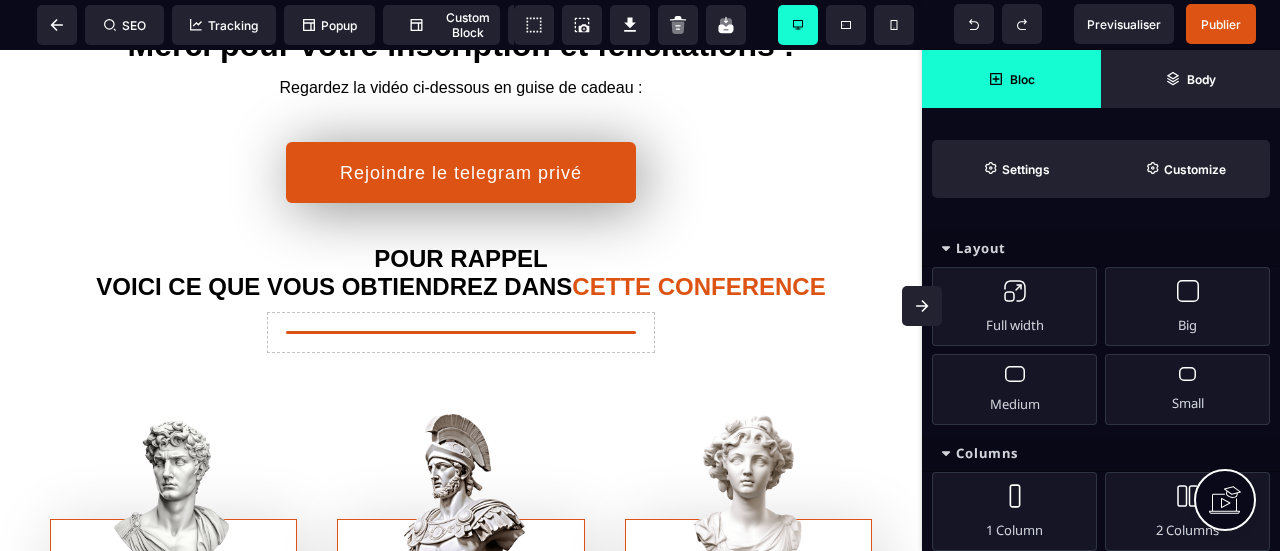 scroll, scrollTop: 100, scrollLeft: 0, axis: vertical 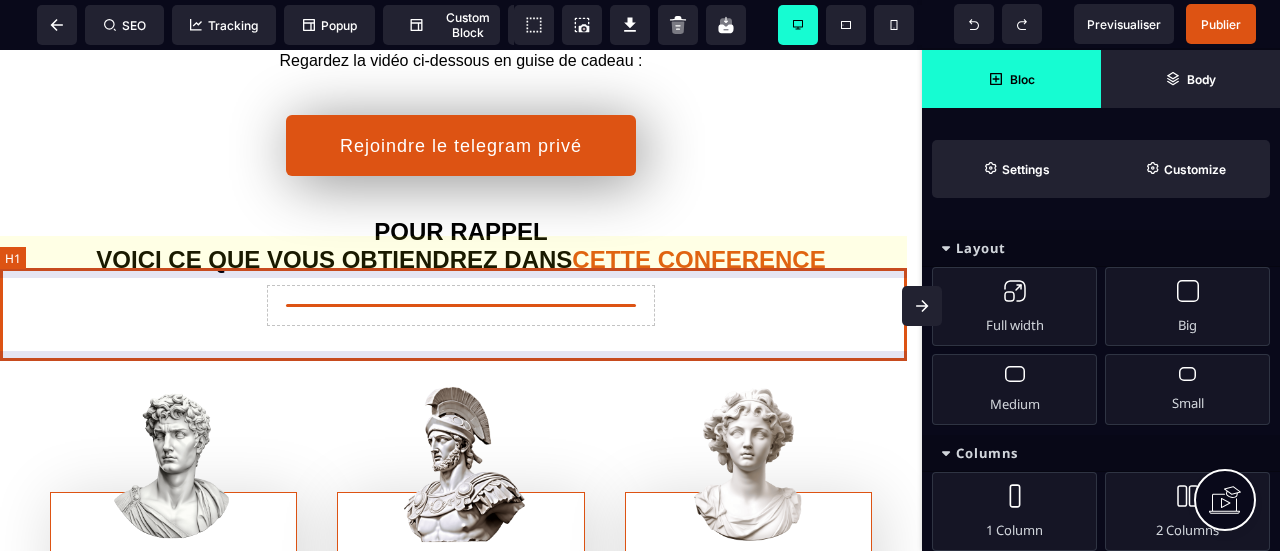 click on "POUR RAPPEL
VOICI CE QUE VOUS OBTIENDREZ DANS  CETTE CONFERENCE" at bounding box center (461, 246) 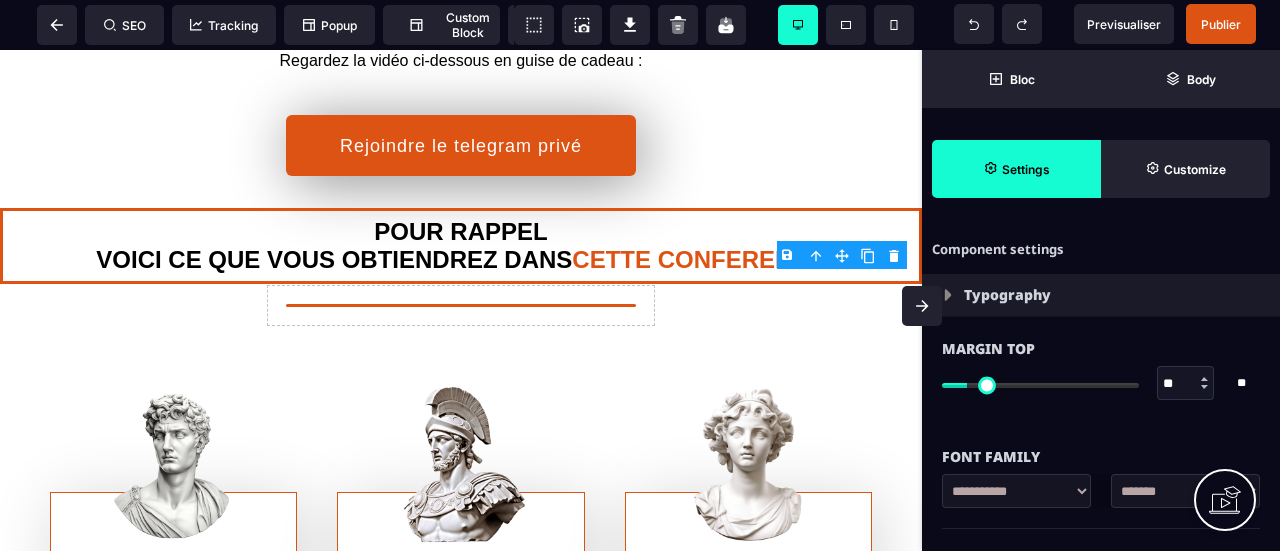 click on "B I U S
A *******
H1
SEO
Tracking
Popup" at bounding box center (640, 275) 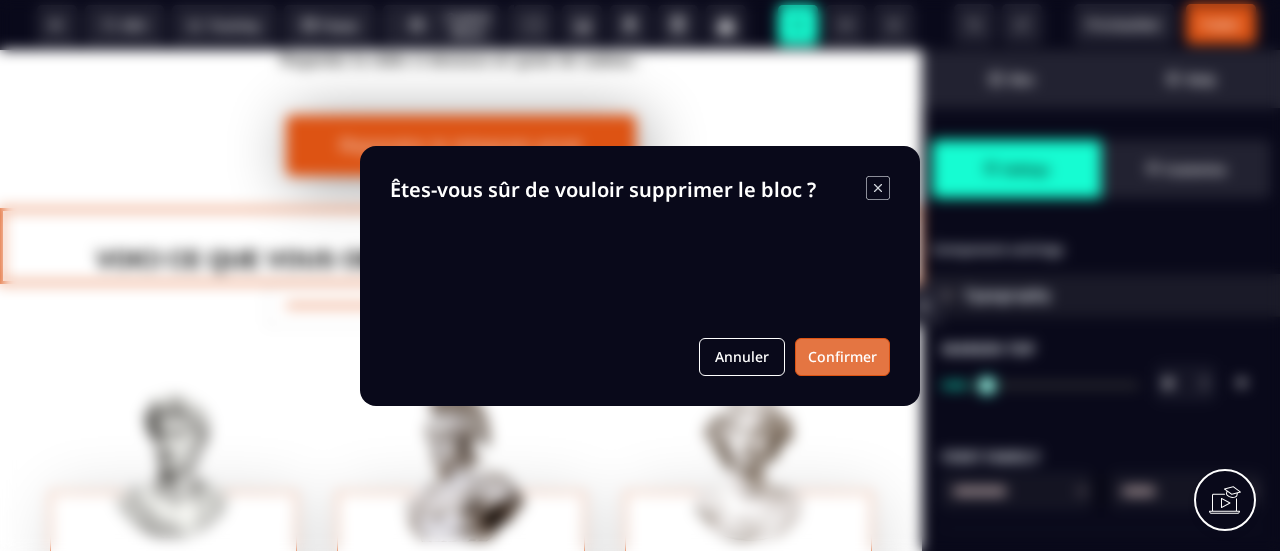 click on "Confirmer" at bounding box center (842, 357) 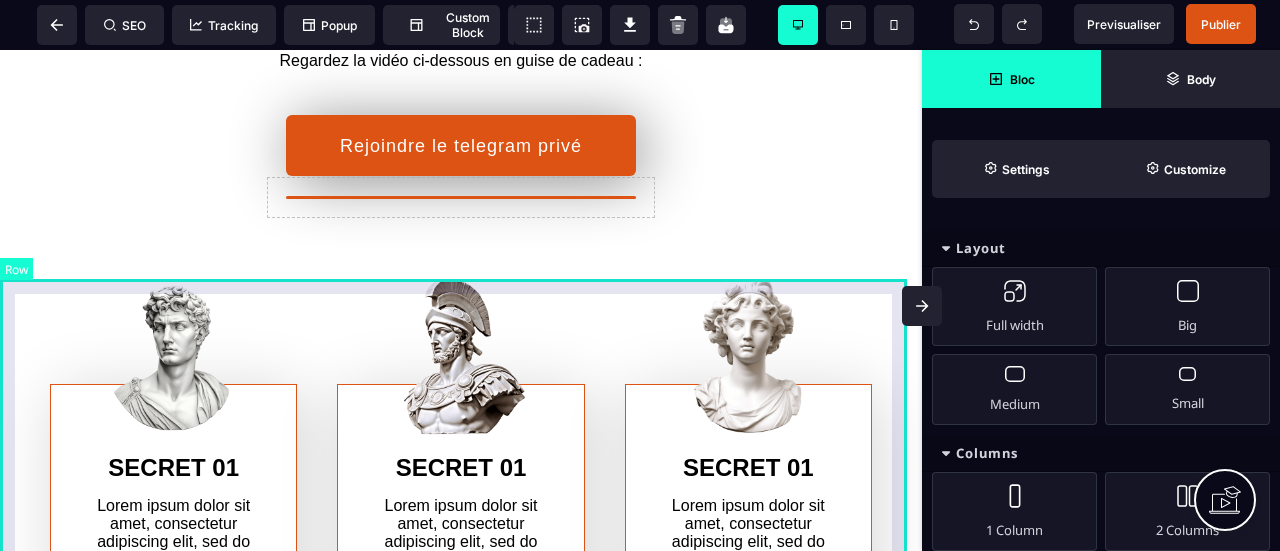 click on "SECRET 01 Lorem ipsum dolor sit amet, consectetur adipiscing elit, sed do eiusmod tempor incididunt ut labore et dolore magna aliqua. Ut enim ad minim veniam, quis nostrud exercitation ullamco laboris nisi ut aliquip ex ea commodo consequat. SECRET 01 Lorem ipsum dolor sit amet, consectetur adipiscing elit, sed do eiusmod tempor incididunt ut labore et dolore magna aliqua. Ut enim ad minim veniam, quis nostrud exercitation ullamco laboris nisi ut aliquip ex ea commodo consequat. SECRET 01 Lorem ipsum dolor sit amet, consectetur adipiscing elit, sed do eiusmod tempor incididunt ut labore et dolore magna aliqua. Ut enim ad minim veniam, quis nostrud exercitation ullamco laboris nisi ut aliquip ex ea commodo consequat. ATTENTION !
VOICI LE PLAN D'ACTION  A SUIVRE :" at bounding box center [461, 568] 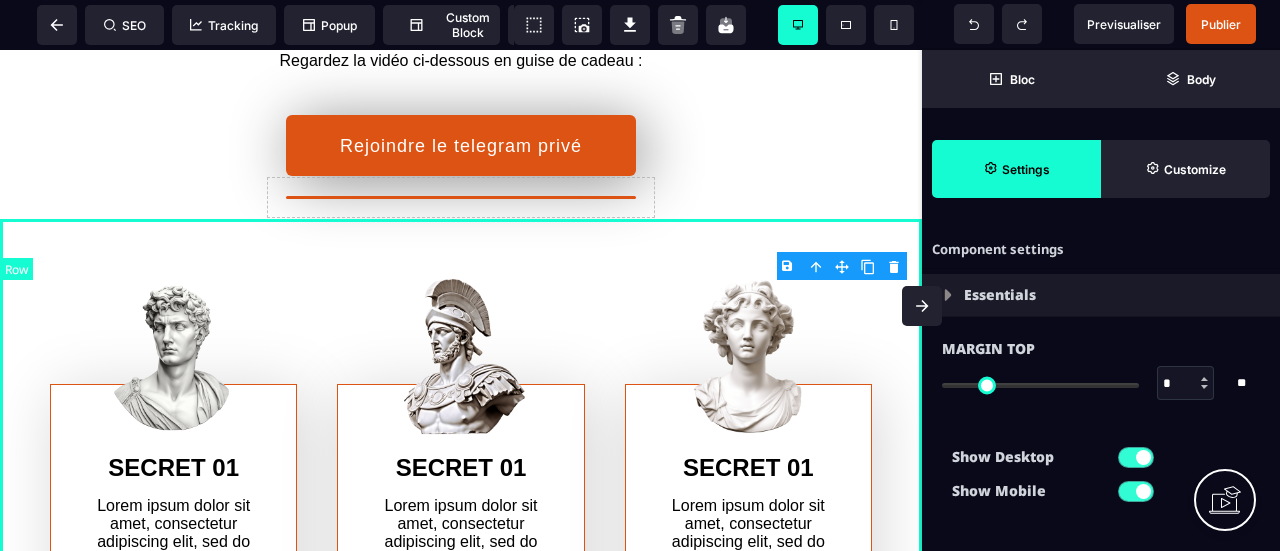 type on "*" 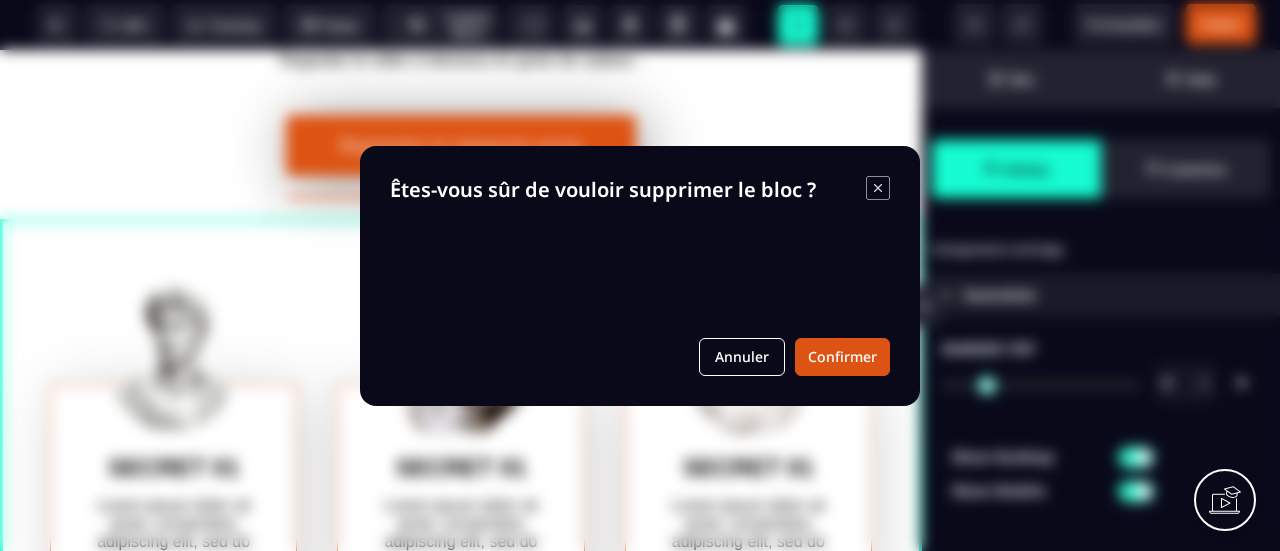 click on "B I U S
A *******
plus
Row
SEO
Big" at bounding box center (640, 275) 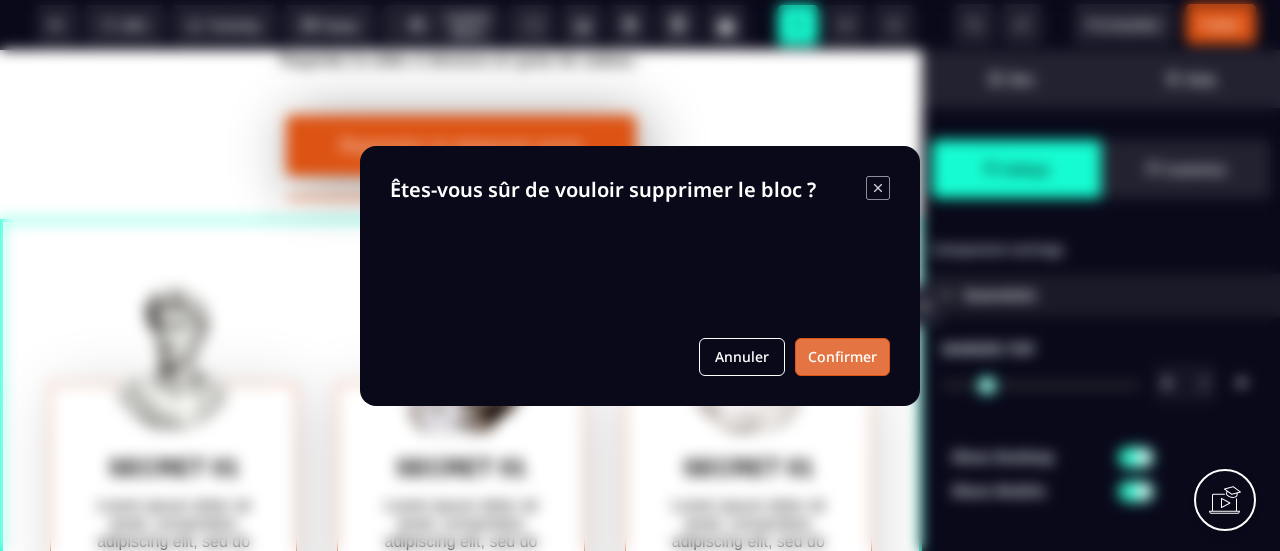 click on "Confirmer" at bounding box center [842, 357] 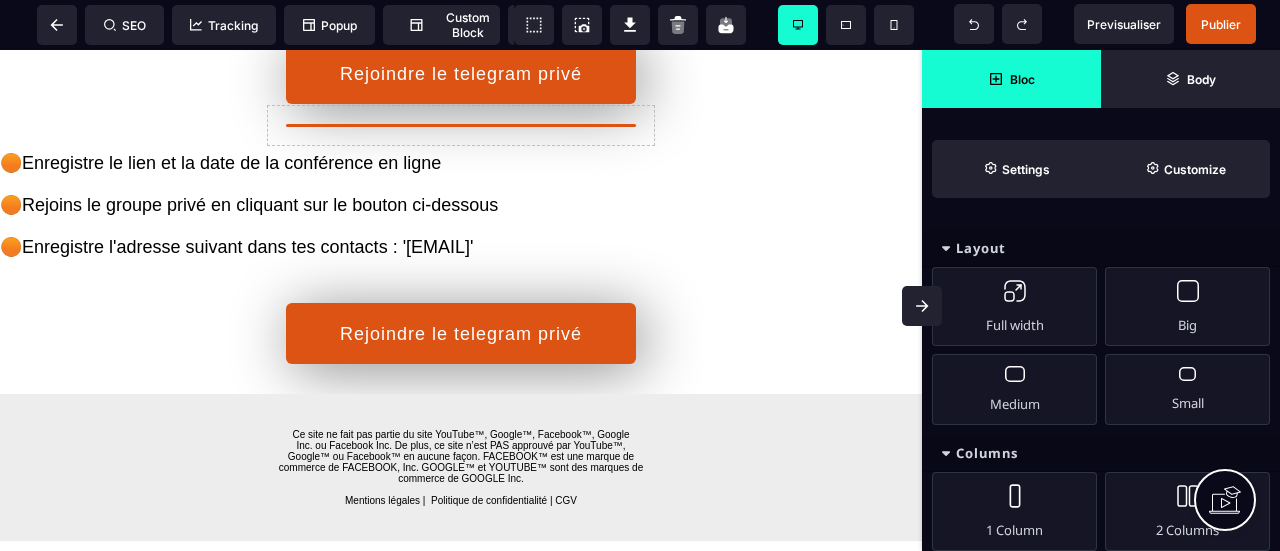 scroll, scrollTop: 300, scrollLeft: 0, axis: vertical 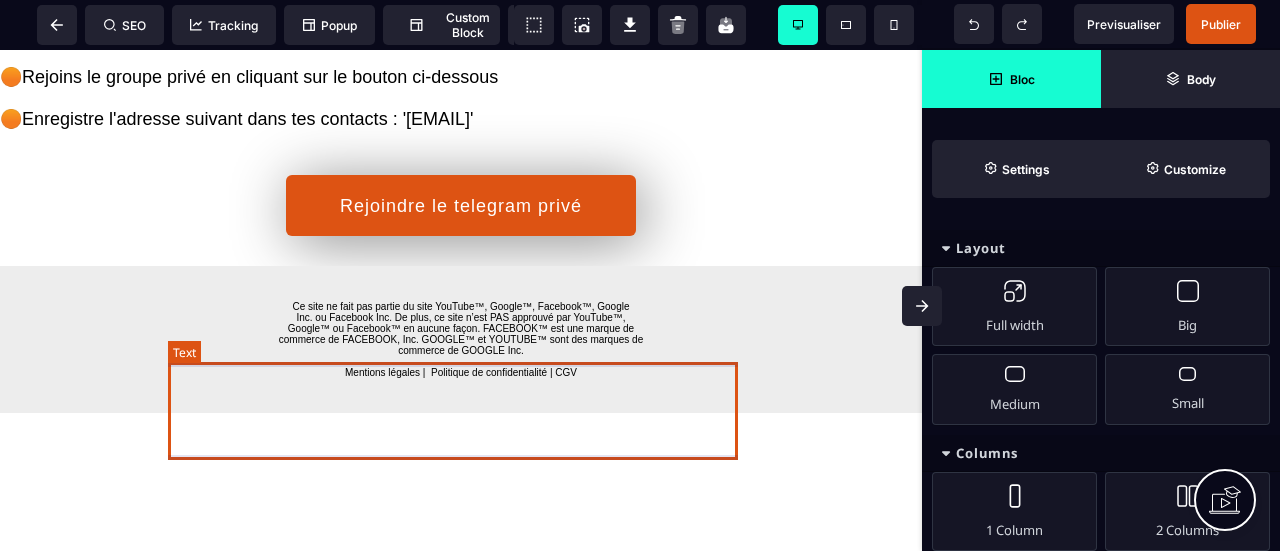 click on "Ce site ne fait pas partie du site YouTube™, Google™, Facebook™, Google  Inc. ou Facebook Inc. De plus, ce site n’est PAS approuvé par YouTube™,  Google™ ou Facebook™ en aucune façon. FACEBOOK™ est une marque de  commerce de FACEBOOK, Inc. GOOGLE™ et YOUTUBE™ sont des marques de  commerce de GOOGLE Inc. Mentions légales |  Politique de confidentialité | CGV" at bounding box center (461, 339) 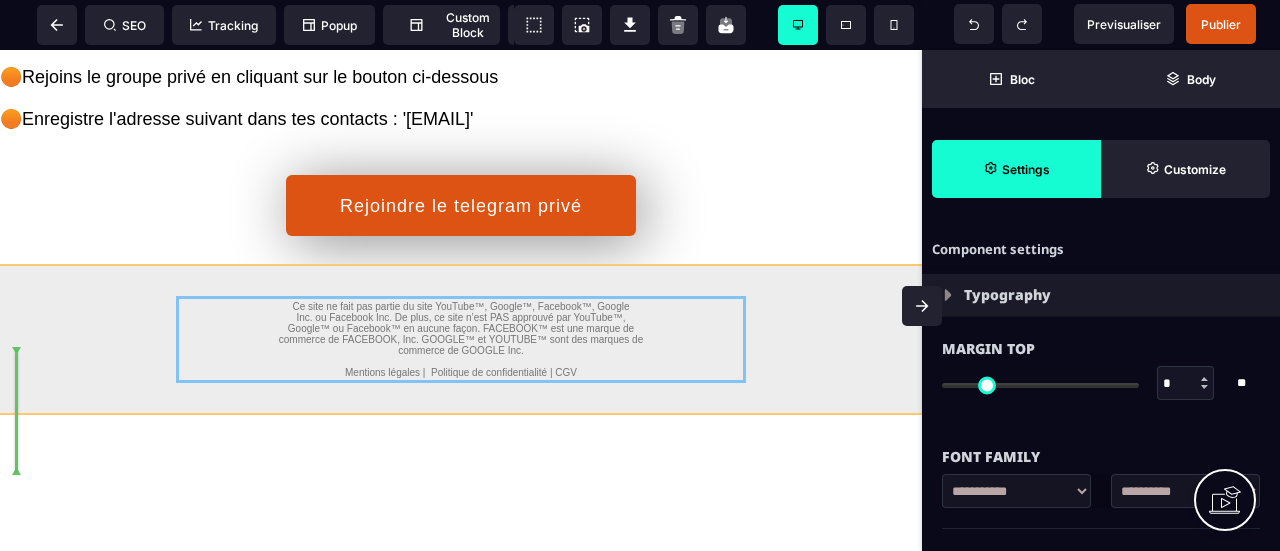 drag, startPoint x: 474, startPoint y: 401, endPoint x: 389, endPoint y: 391, distance: 85.58621 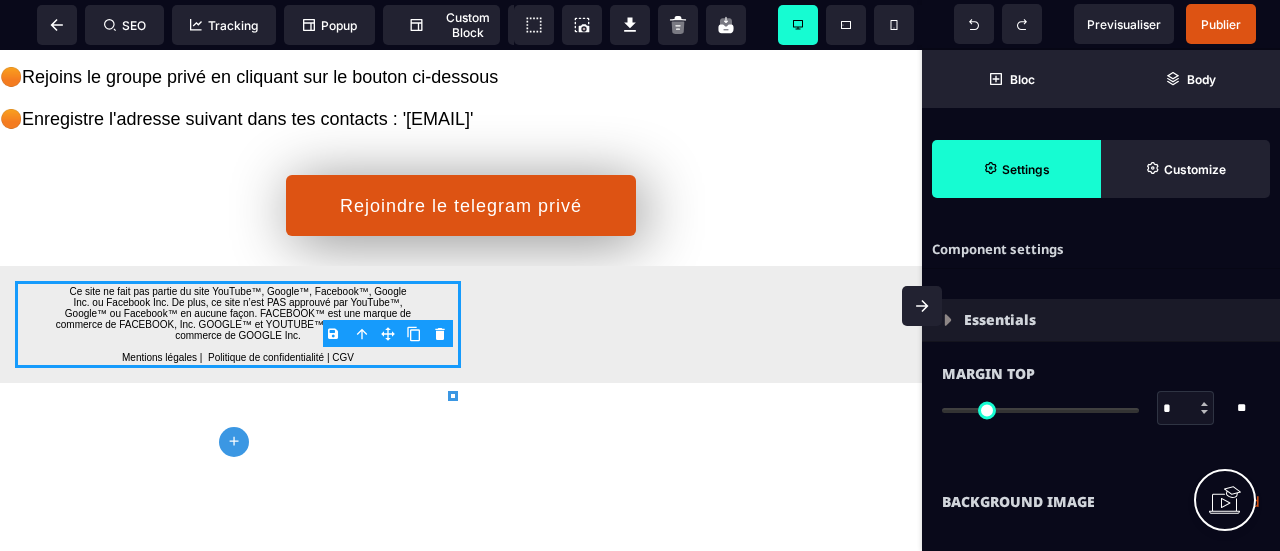 type on "*" 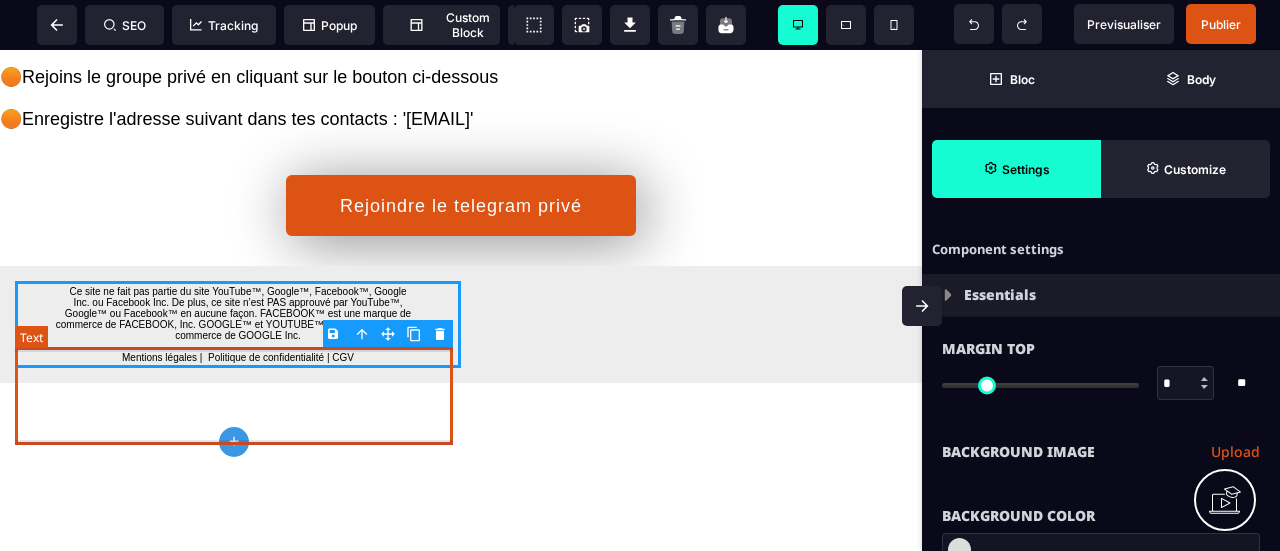 click on "Ce site ne fait pas partie du site YouTube™, Google™, Facebook™, Google  Inc. ou Facebook Inc. De plus, ce site n’est PAS approuvé par YouTube™,  Google™ ou Facebook™ en aucune façon. FACEBOOK™ est une marque de  commerce de FACEBOOK, Inc. GOOGLE™ et YOUTUBE™ sont des marques de  commerce de GOOGLE Inc. Mentions légales |  Politique de confidentialité | CGV" at bounding box center (238, 324) 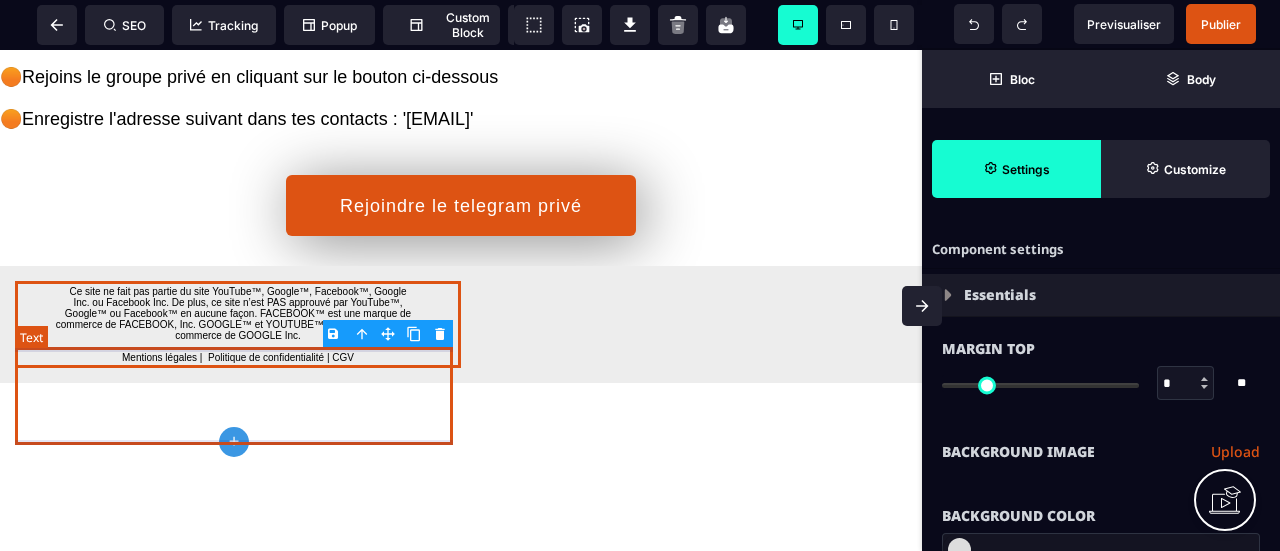 select on "***" 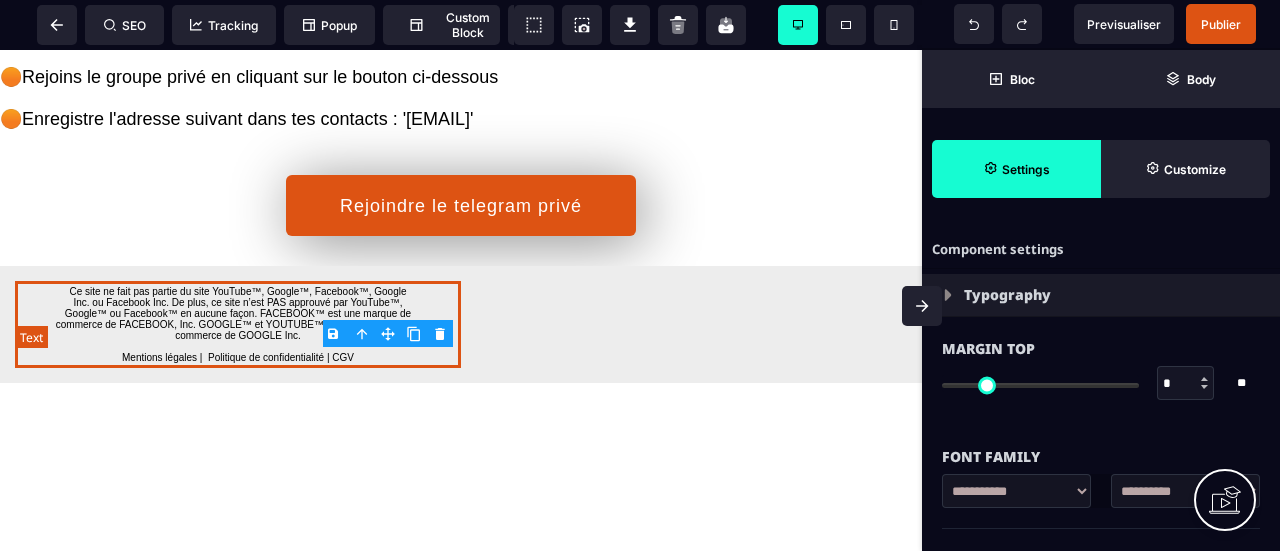 click on "Ce site ne fait pas partie du site YouTube™, Google™, Facebook™, Google  Inc. ou Facebook Inc. De plus, ce site n’est PAS approuvé par YouTube™,  Google™ ou Facebook™ en aucune façon. FACEBOOK™ est une marque de  commerce de FACEBOOK, Inc. GOOGLE™ et YOUTUBE™ sont des marques de  commerce de GOOGLE Inc. Mentions légales |  Politique de confidentialité | CGV" at bounding box center (238, 324) 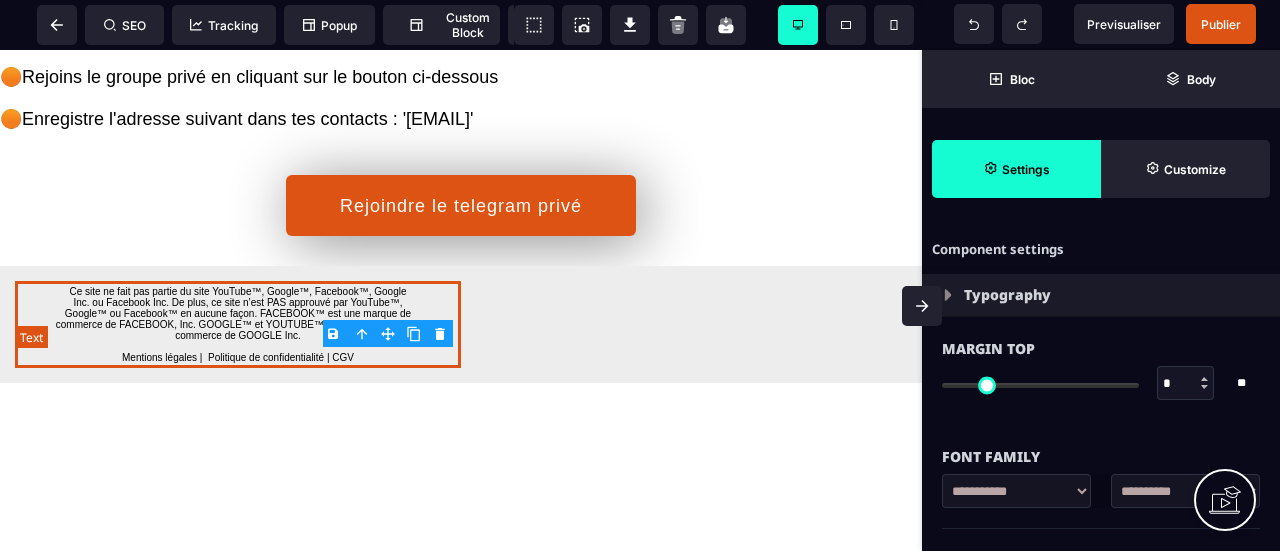 click on "Ce site ne fait pas partie du site YouTube™, Google™, Facebook™, Google  Inc. ou Facebook Inc. De plus, ce site n’est PAS approuvé par YouTube™,  Google™ ou Facebook™ en aucune façon. FACEBOOK™ est une marque de  commerce de FACEBOOK, Inc. GOOGLE™ et YOUTUBE™ sont des marques de  commerce de GOOGLE Inc. Mentions légales |  Politique de confidentialité | CGV" at bounding box center (238, 324) 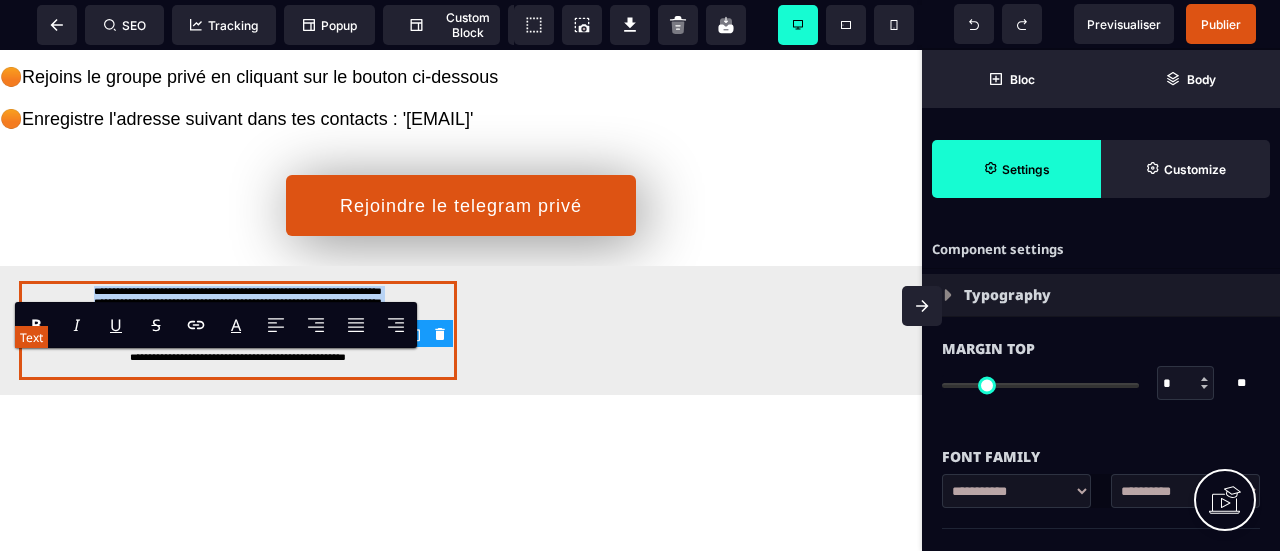 drag, startPoint x: 48, startPoint y: 356, endPoint x: 255, endPoint y: 386, distance: 209.16261 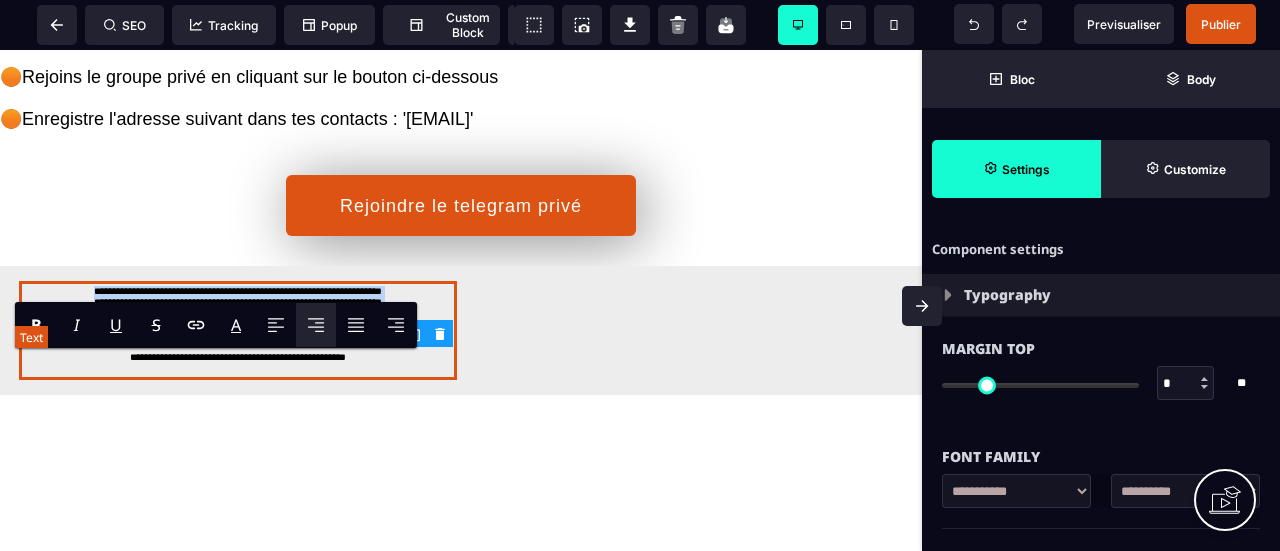 copy on "**********" 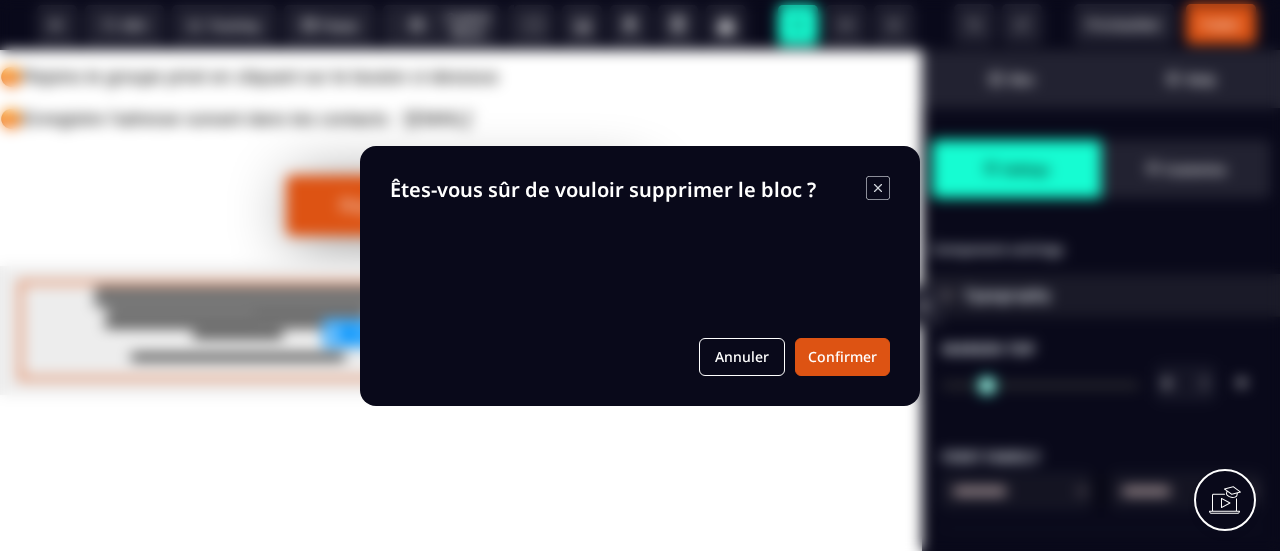 click on "B I U S
A *******
Text
SEO
Tracking
Popup" at bounding box center (640, 275) 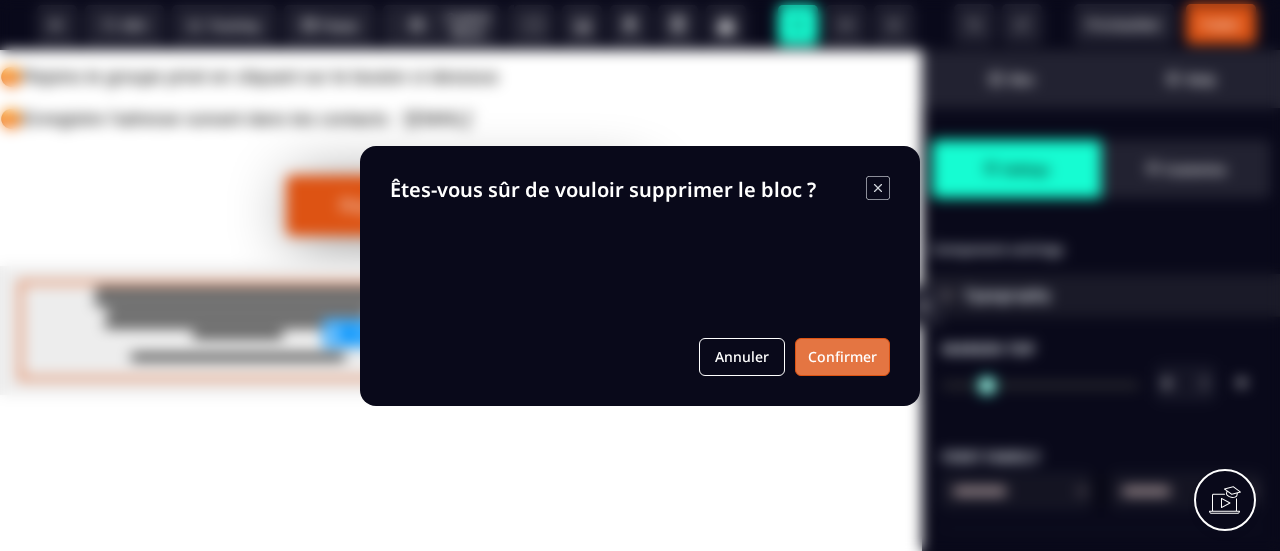 click on "Confirmer" at bounding box center [842, 357] 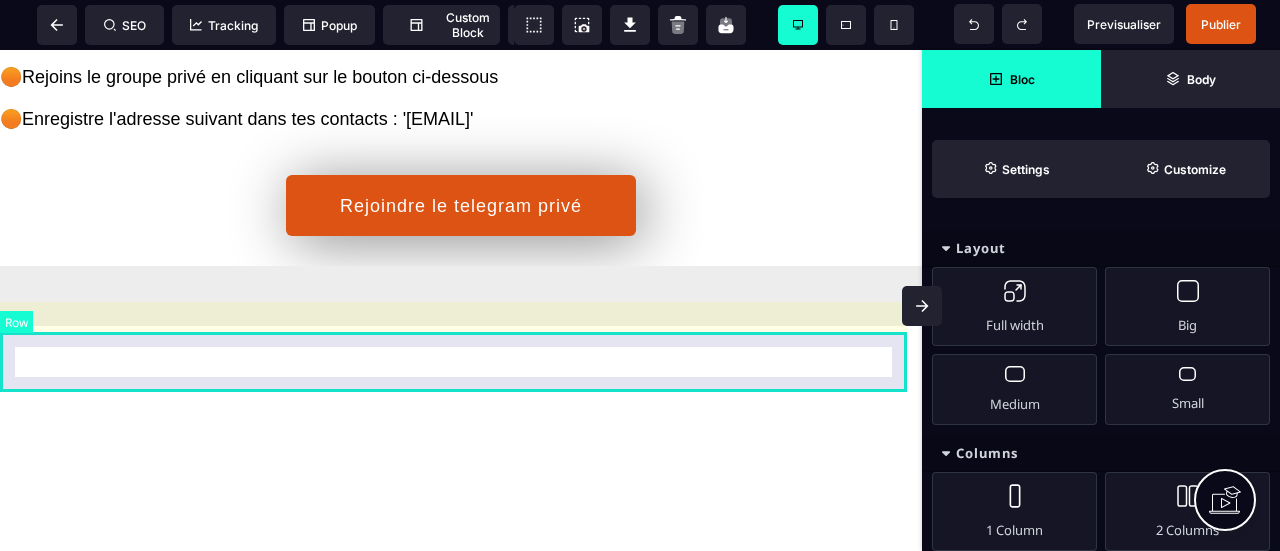 click at bounding box center [461, 296] 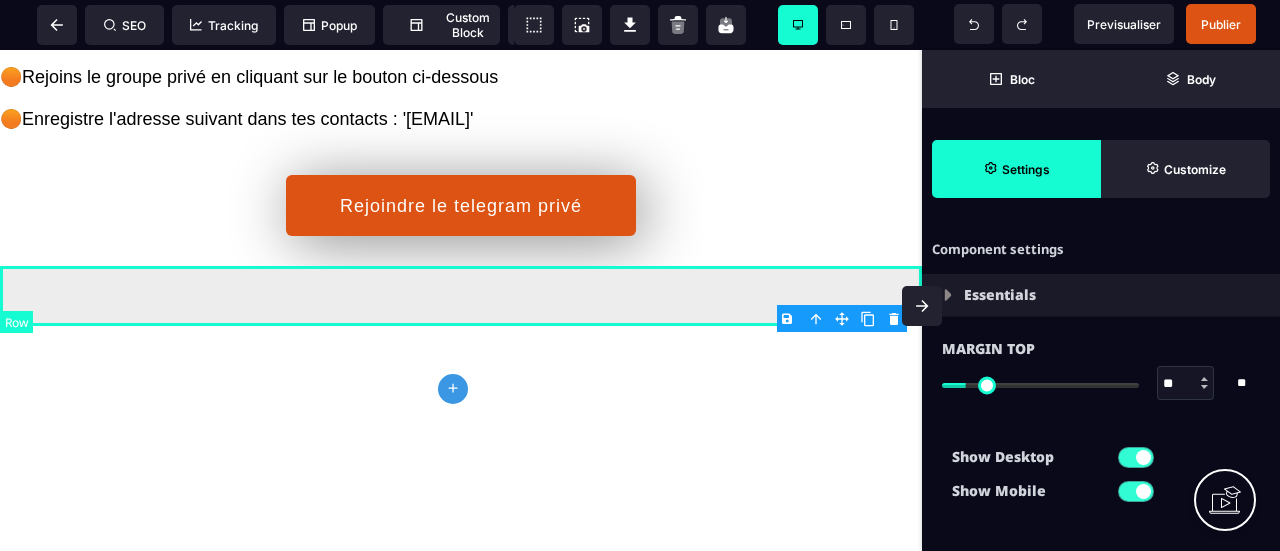 type on "*" 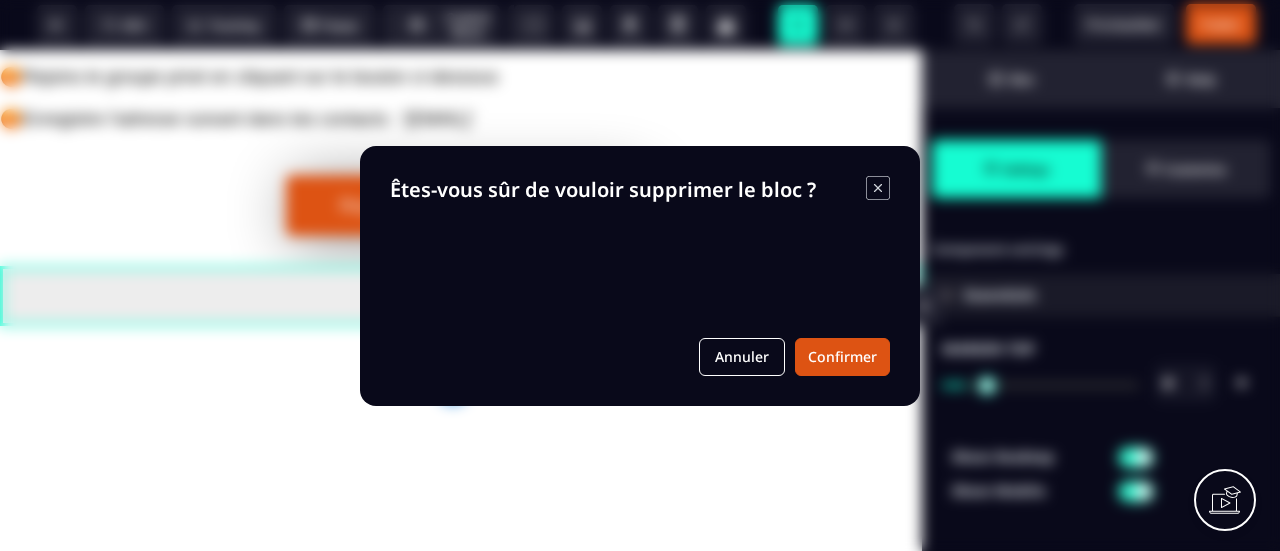 click on "B I U S
A *******
plus
Row
SEO
Big" at bounding box center [640, 275] 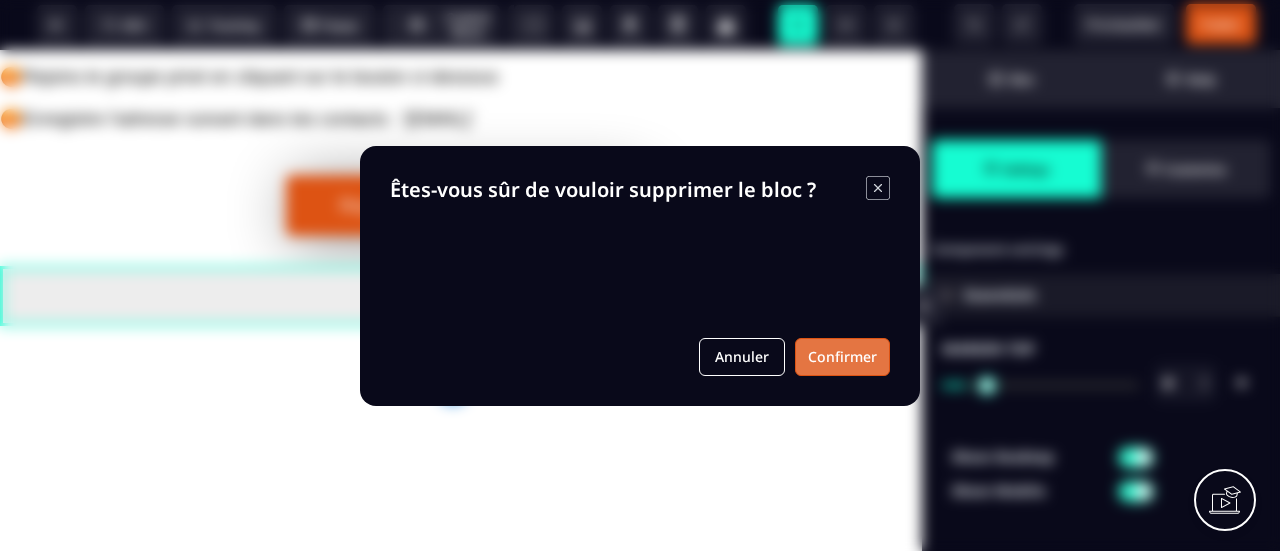 click on "Confirmer" at bounding box center [842, 357] 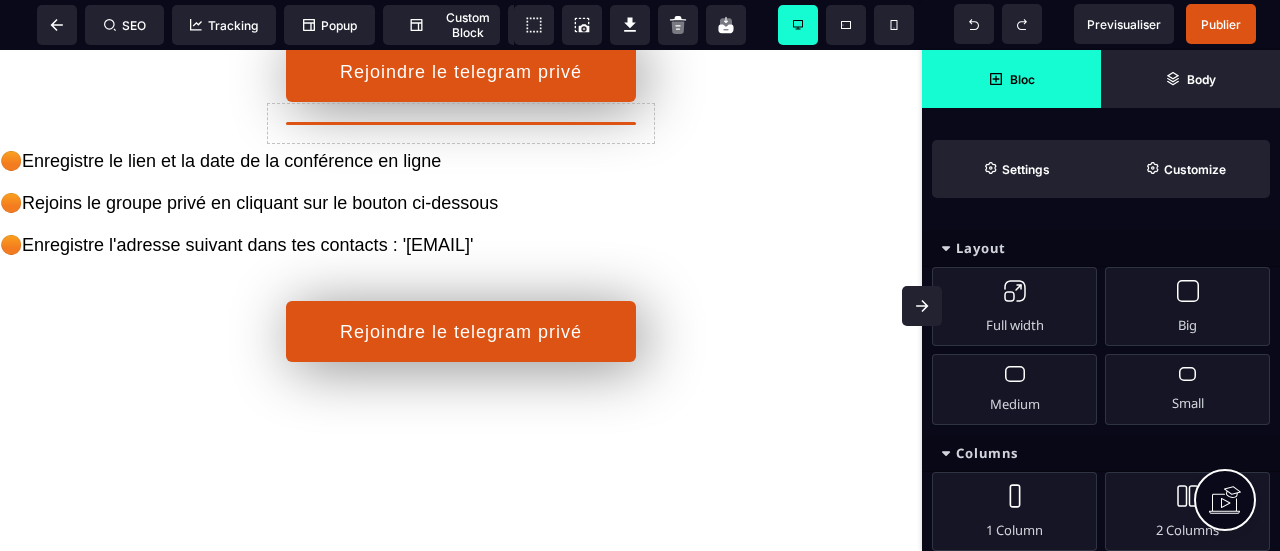 scroll, scrollTop: 0, scrollLeft: 0, axis: both 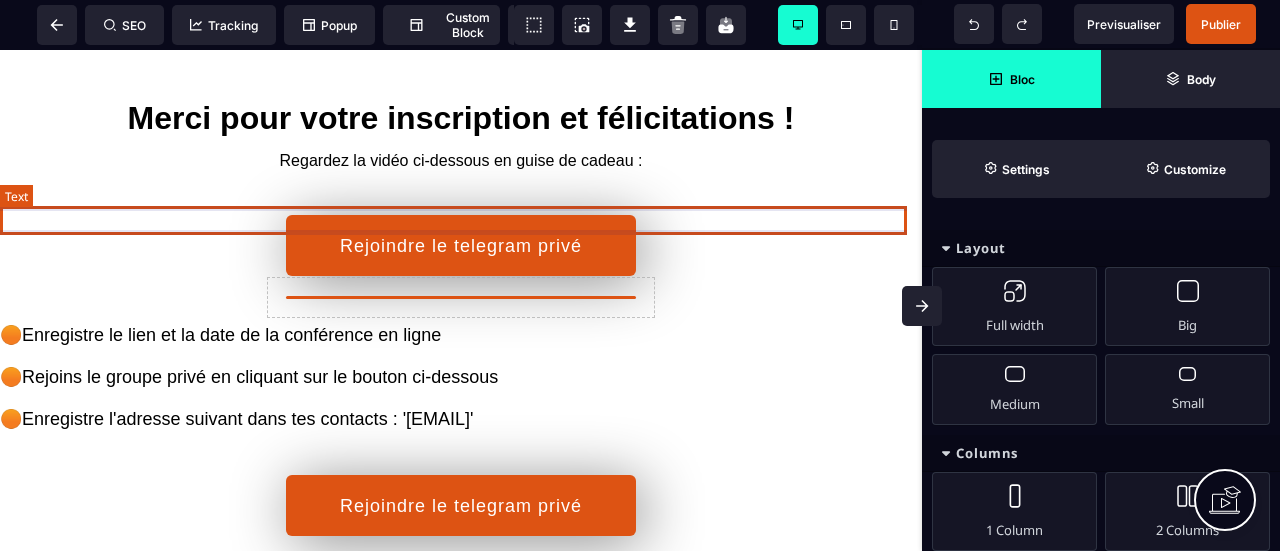 click on "Regardez la vidéo ci-dessous en guise de cadeau :" at bounding box center [461, 161] 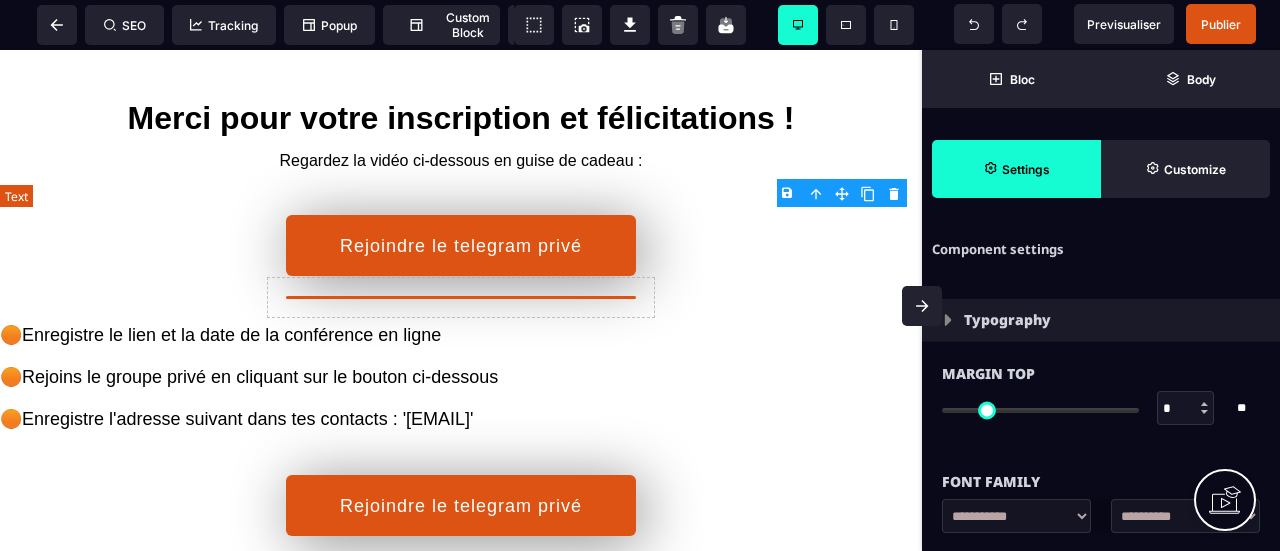 type on "*" 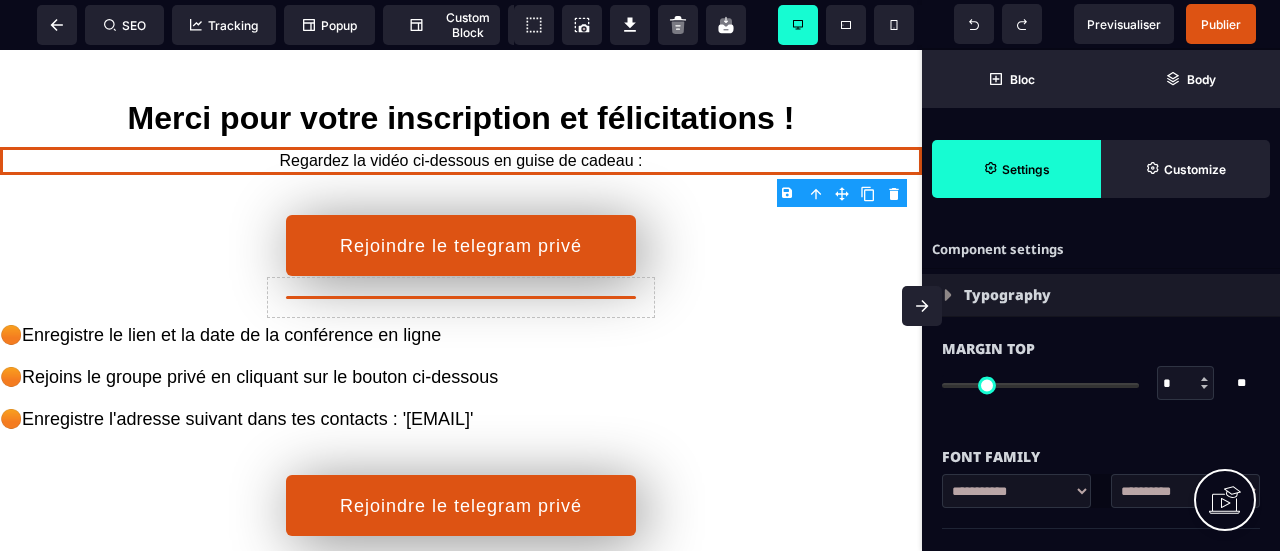 click on "B I U S
A *******
Text
SEO
Tracking
Popup" at bounding box center [640, 275] 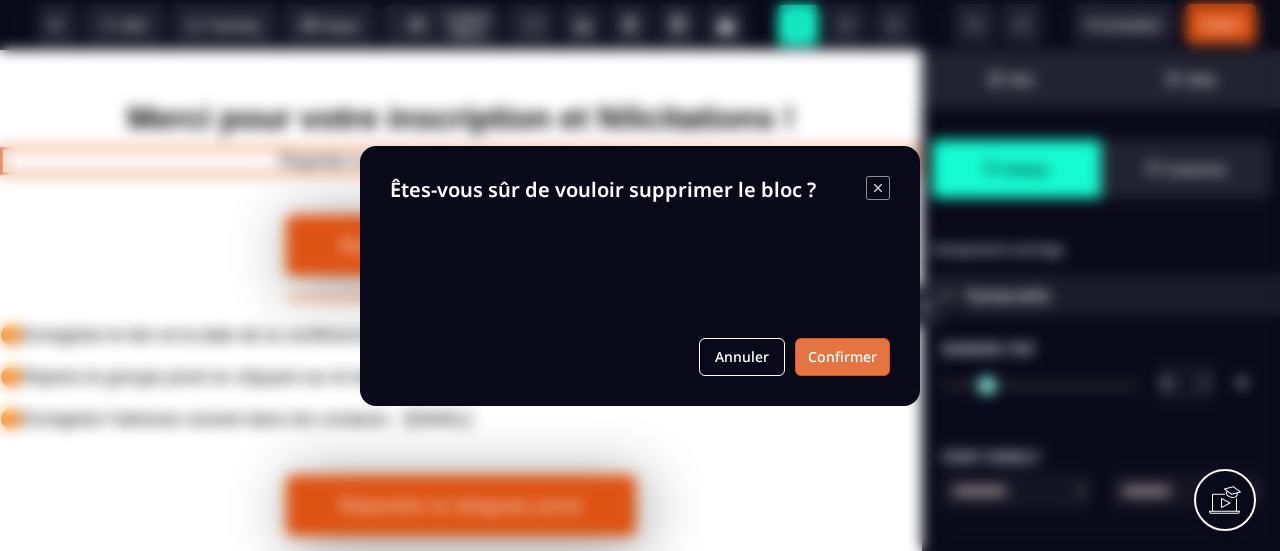 click on "Confirmer" at bounding box center [842, 357] 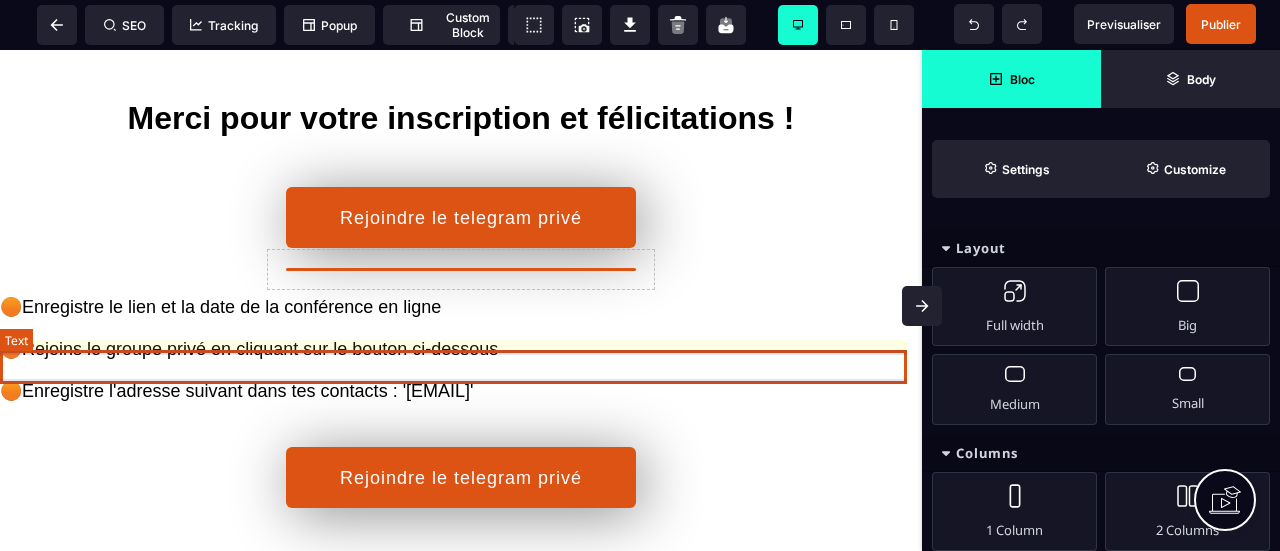 click on "🟠Enregistre le lien et la date de la conférence en ligne" at bounding box center [461, 307] 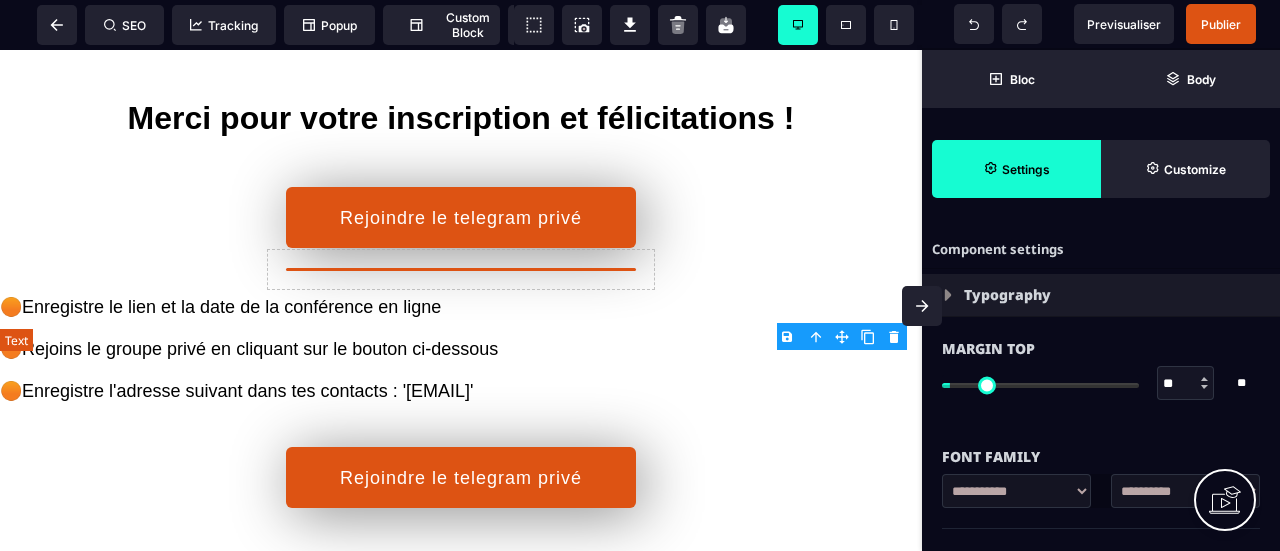type on "***" 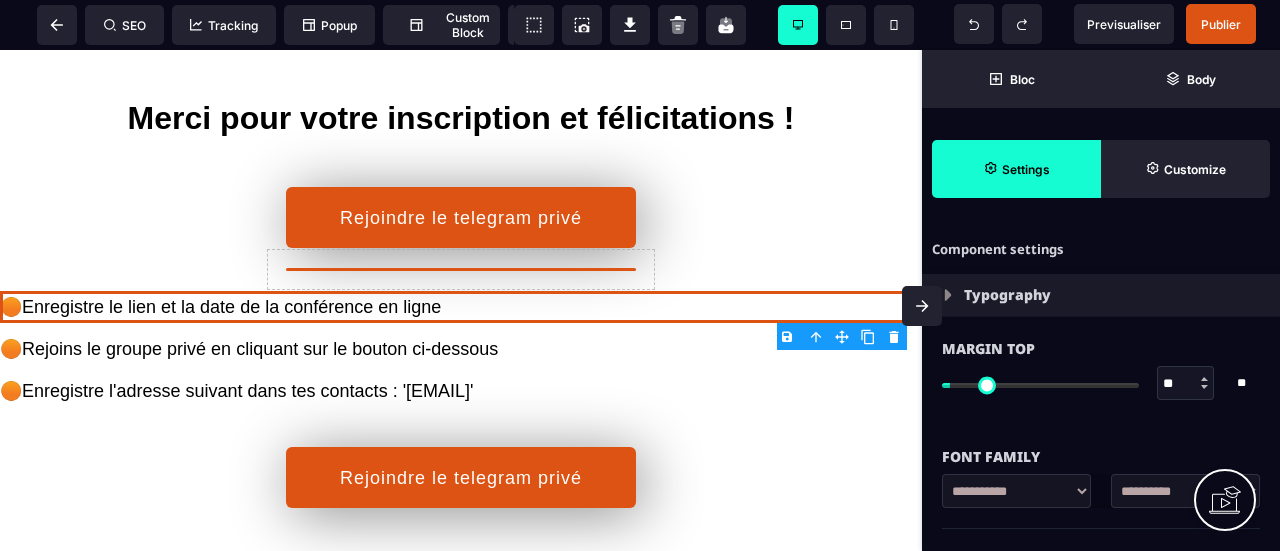 click on "B I U S
A *******
Text
SEO
Tracking
Popup" at bounding box center [640, 275] 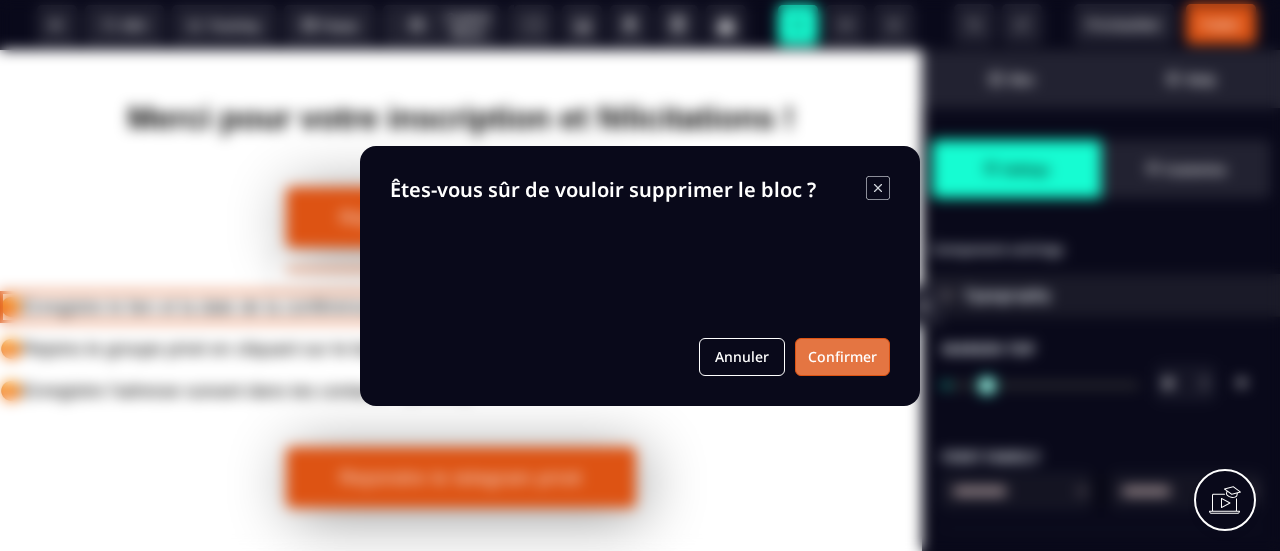 click on "Confirmer" at bounding box center [842, 357] 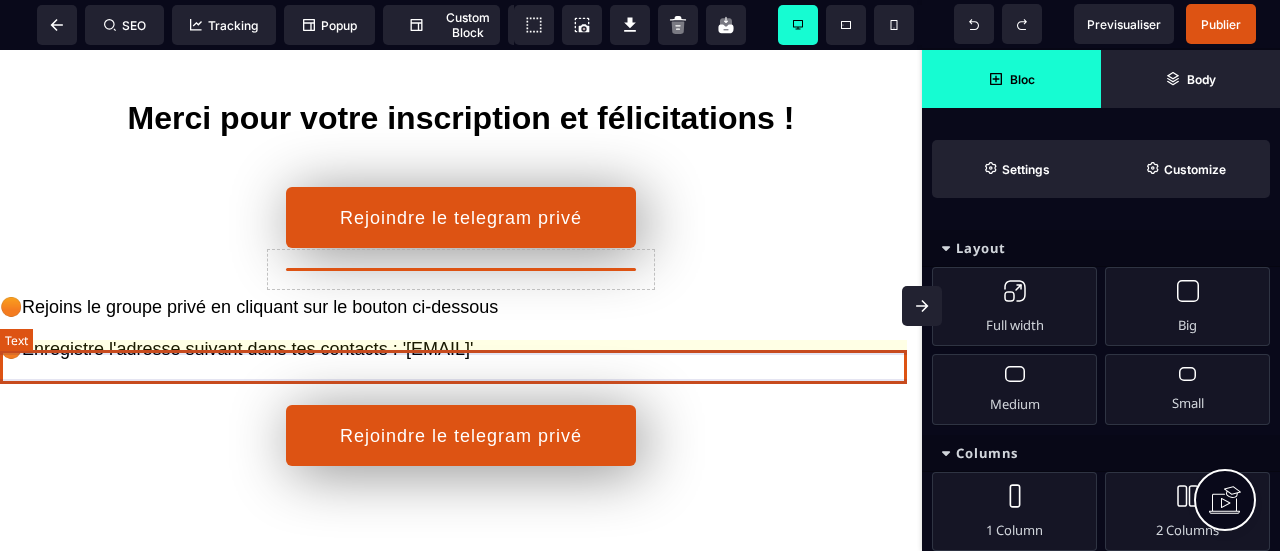 click on "🟠Rejoins le groupe privé en cliquant sur le bouton ci-dessous" at bounding box center (461, 307) 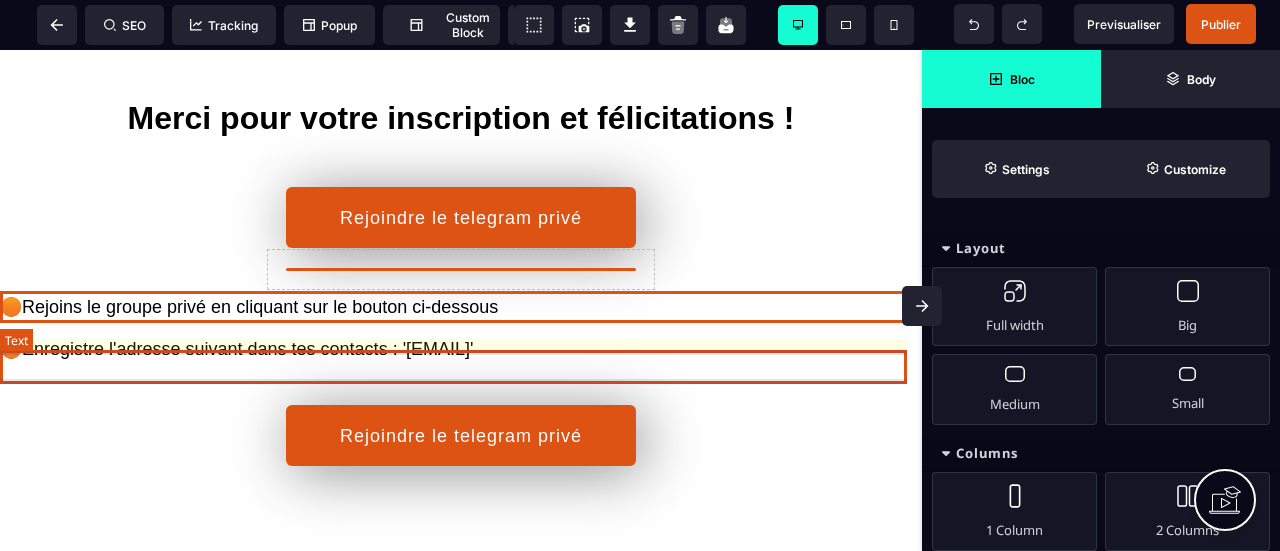 select on "***" 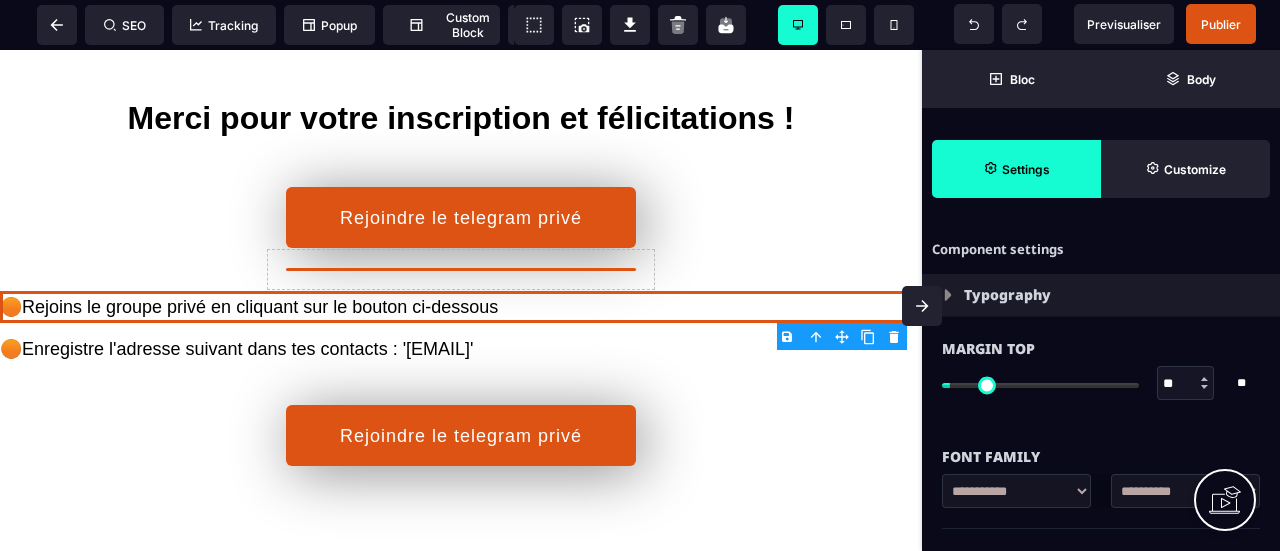 click on "B I U S
A *******
Text
SEO
Tracking
Popup" at bounding box center [640, 275] 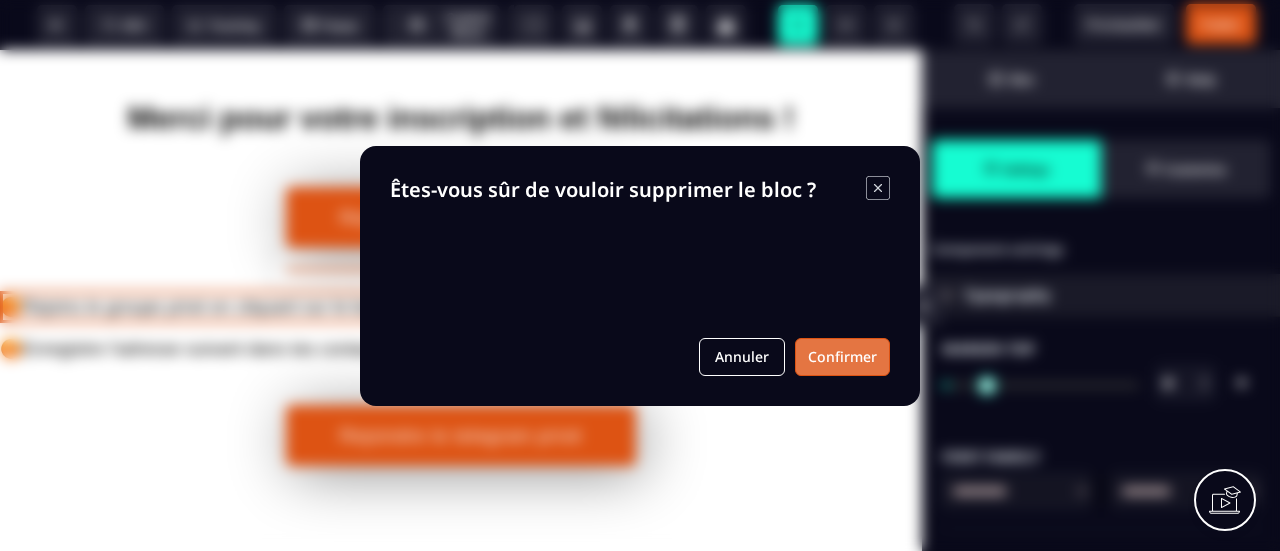click on "Confirmer" at bounding box center [842, 357] 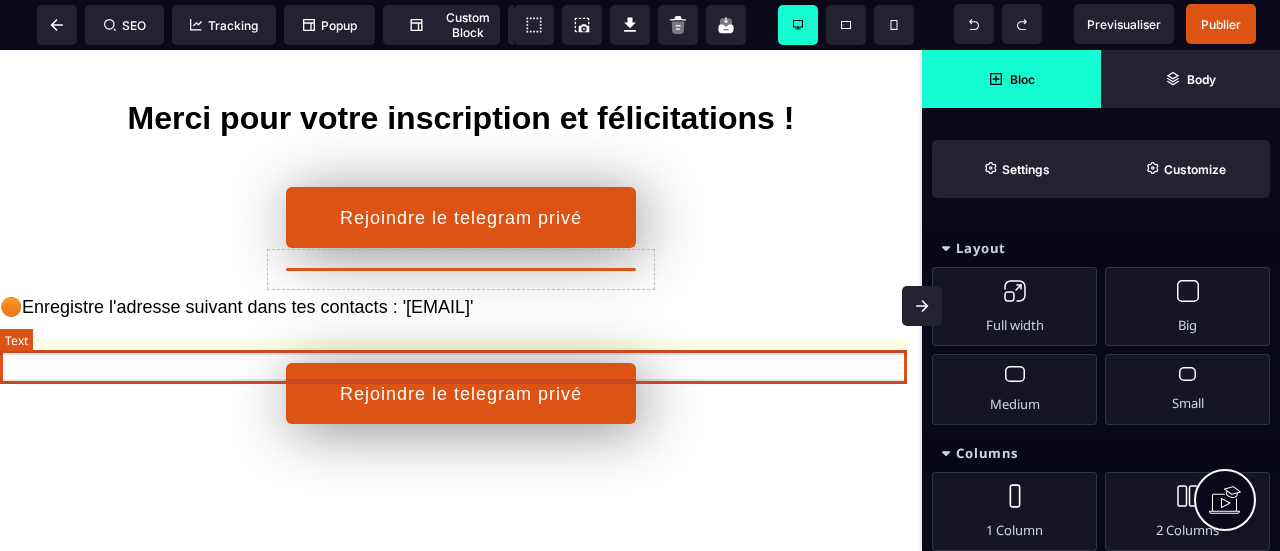 click on "🟠Enregistre l'adresse suivant dans tes contacts : '[EMAIL]'" at bounding box center (461, 307) 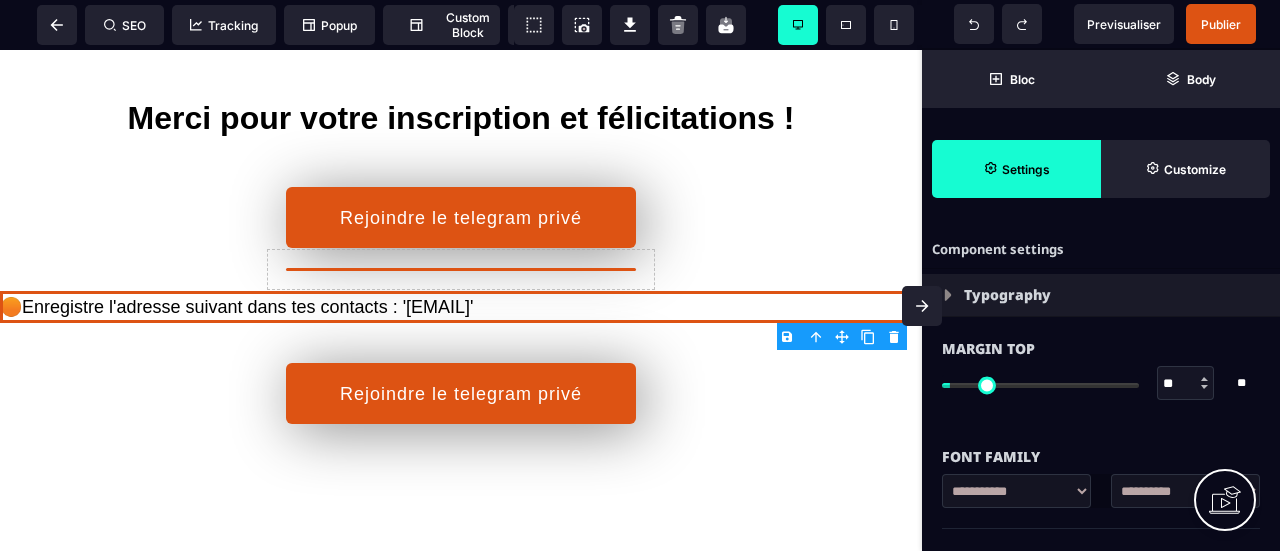 click on "B I U S
A *******
Text
SEO
Tracking
Popup" at bounding box center [640, 275] 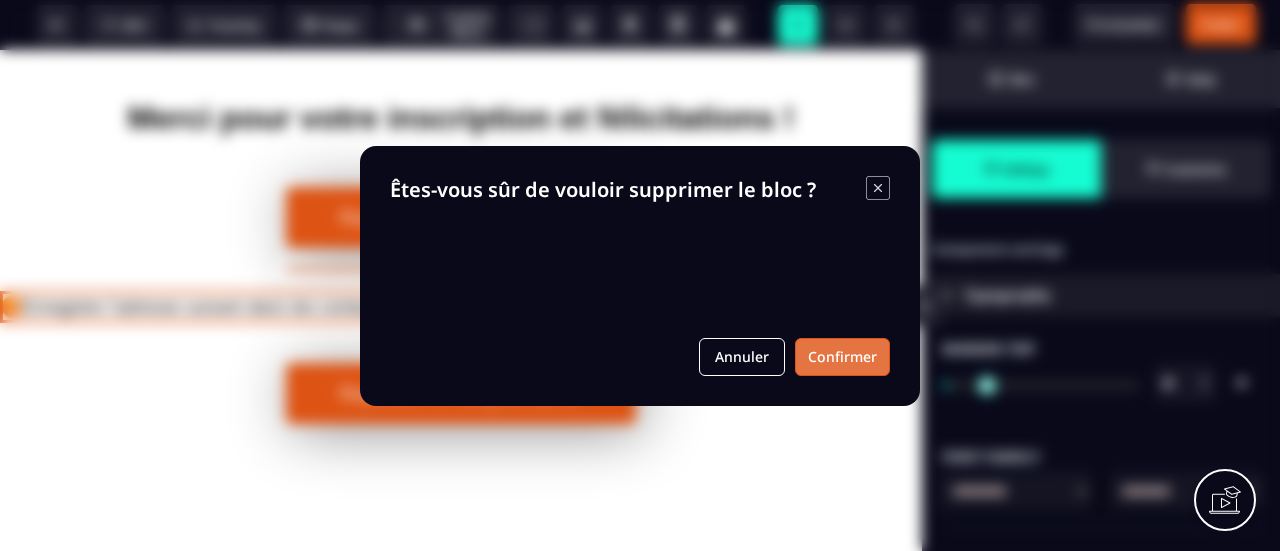 click on "Confirmer" at bounding box center [842, 357] 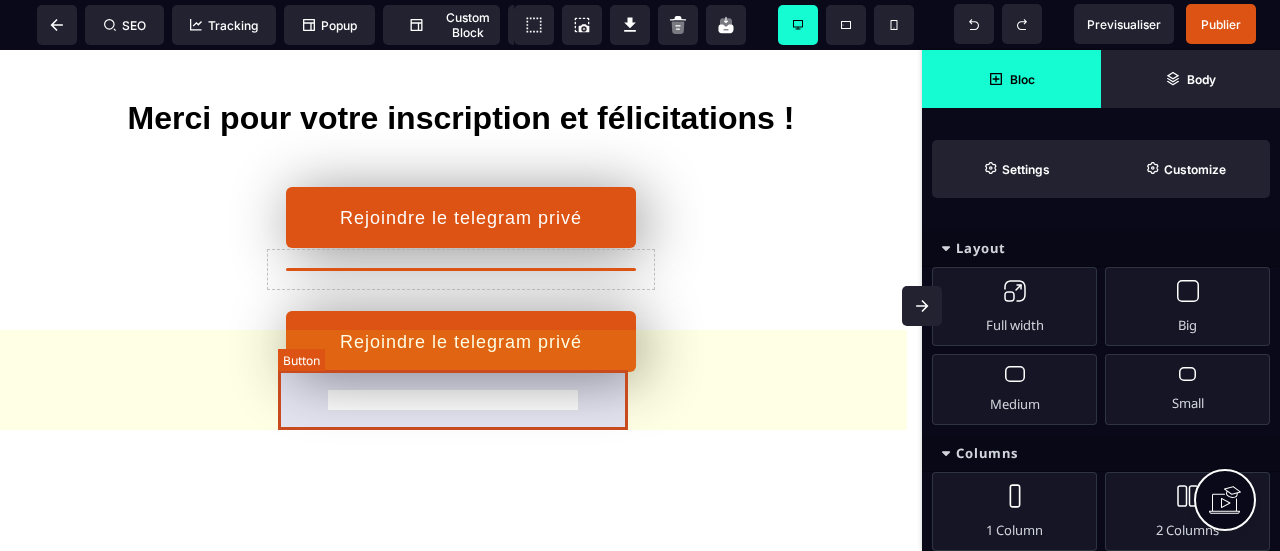 click on "Rejoindre le telegram privé" at bounding box center [461, 341] 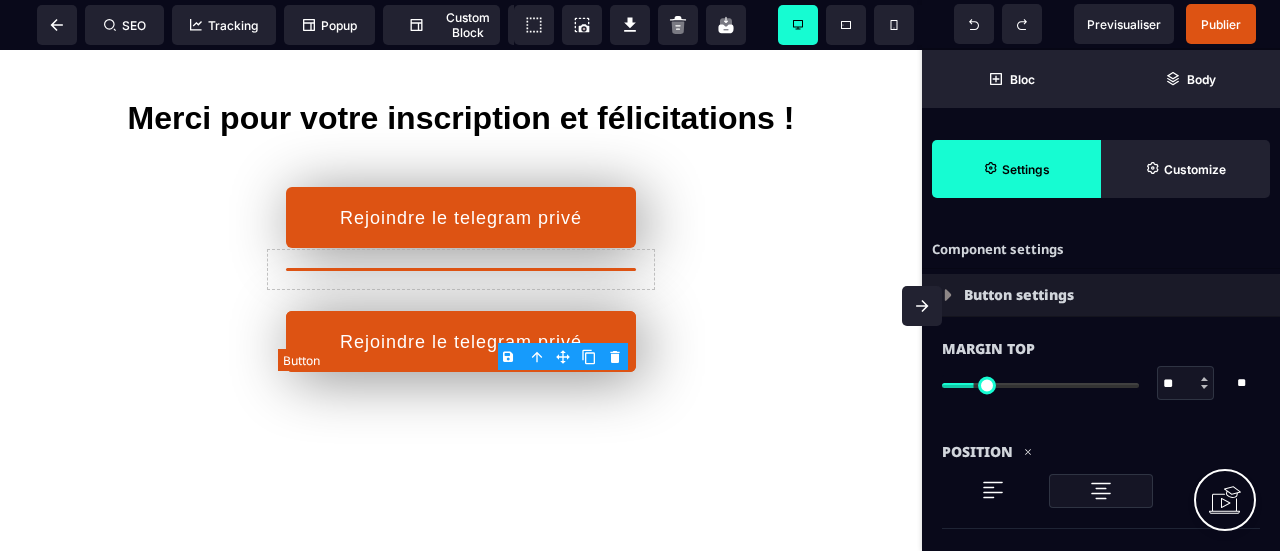 type on "**" 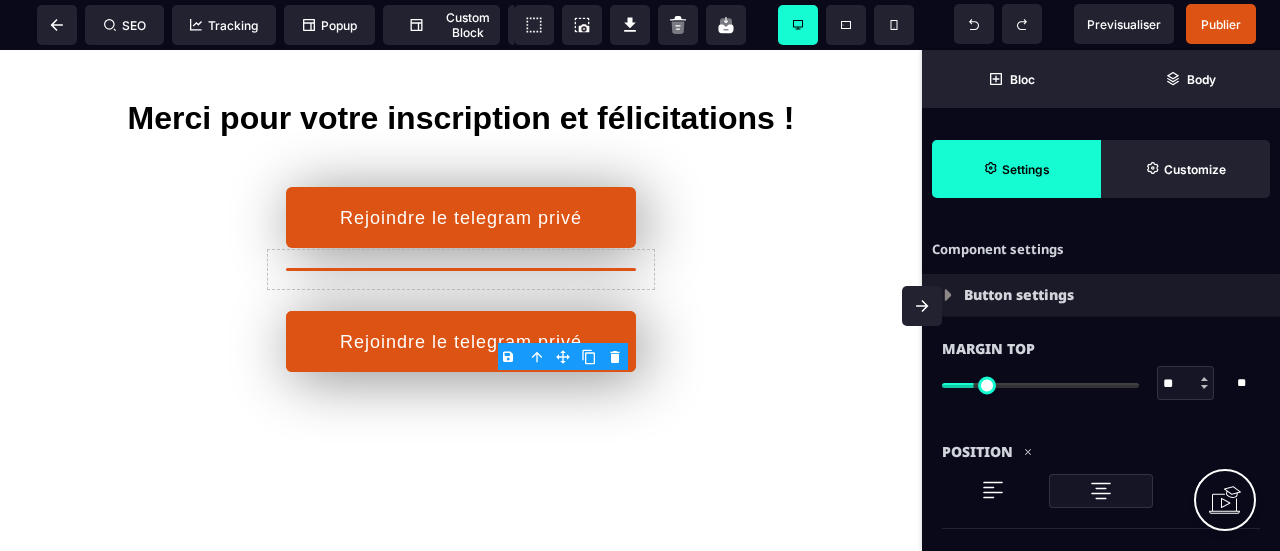 click on "B I U S
A *******
Button
SEO
Tracking" at bounding box center (640, 275) 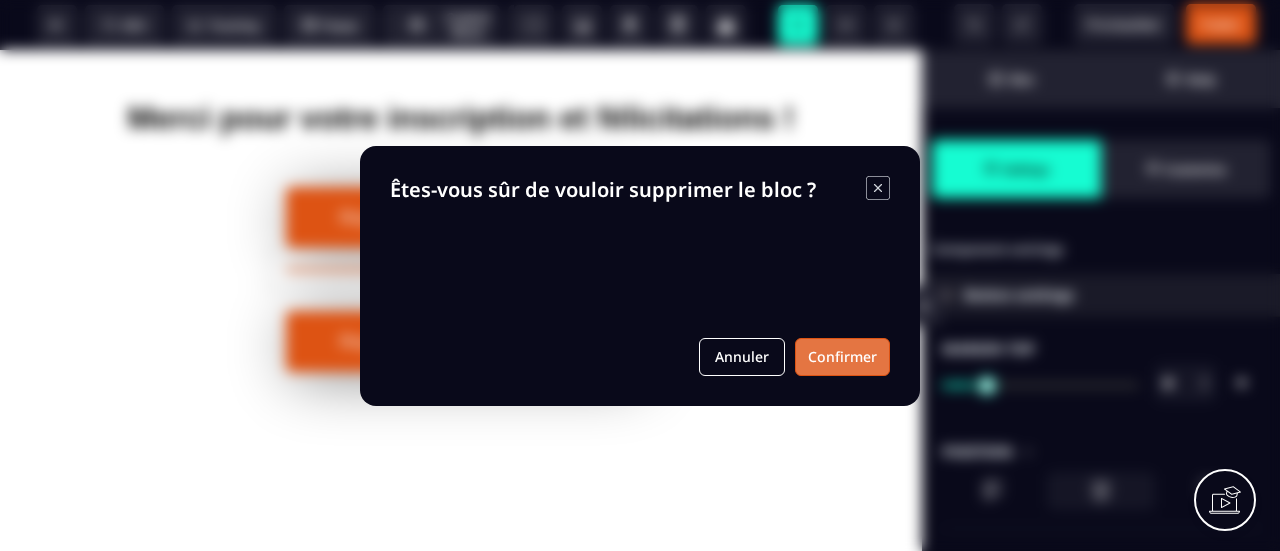 click on "Confirmer" at bounding box center [842, 357] 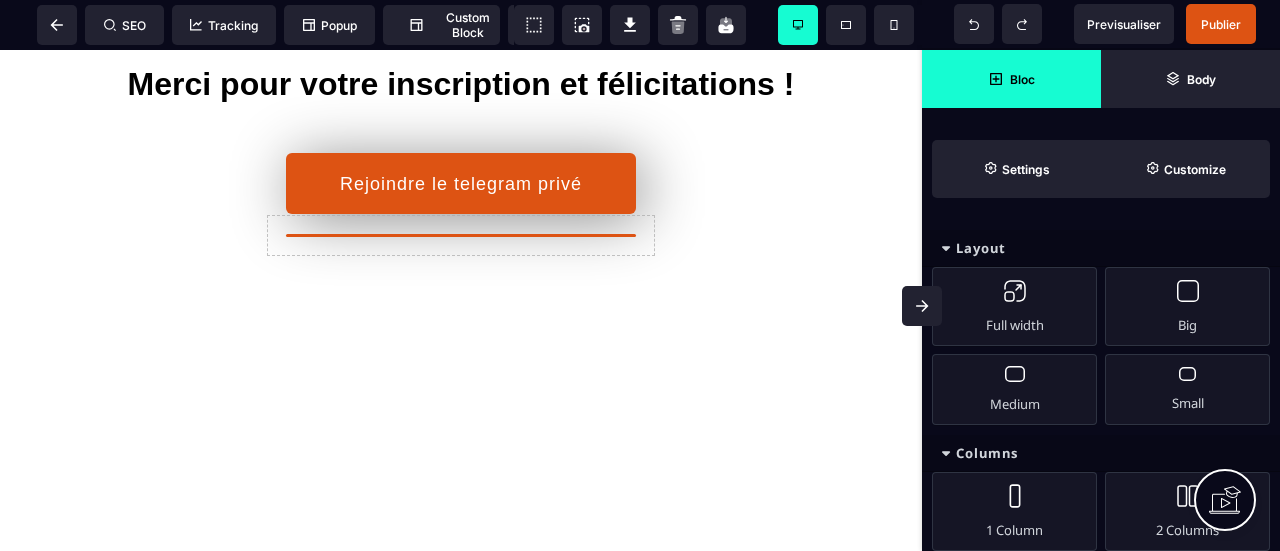 scroll, scrollTop: 0, scrollLeft: 0, axis: both 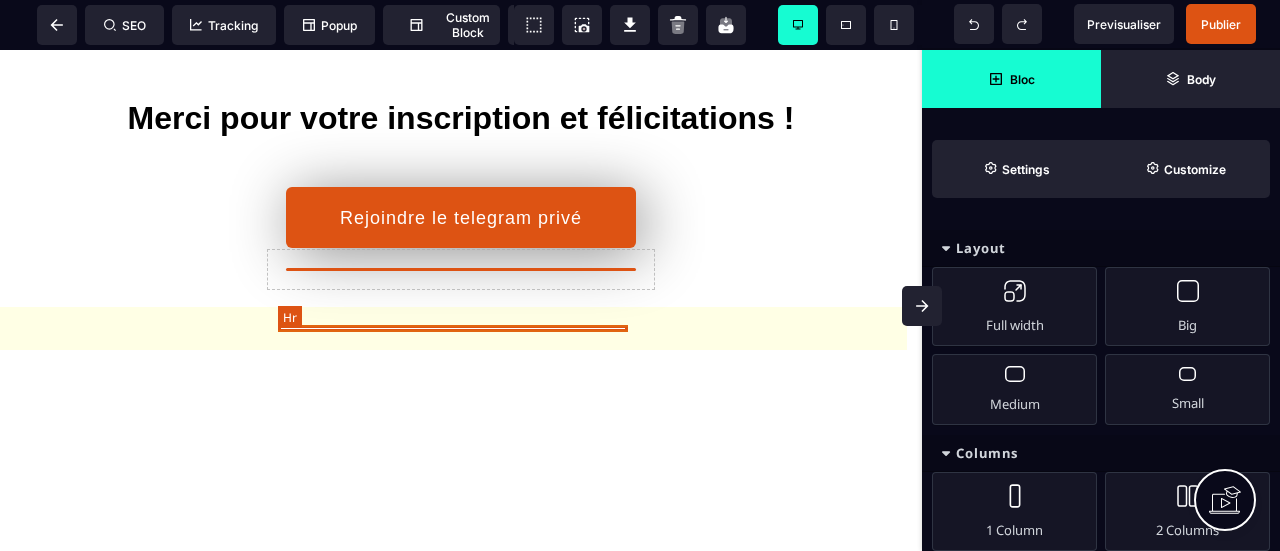 click at bounding box center (461, 269) 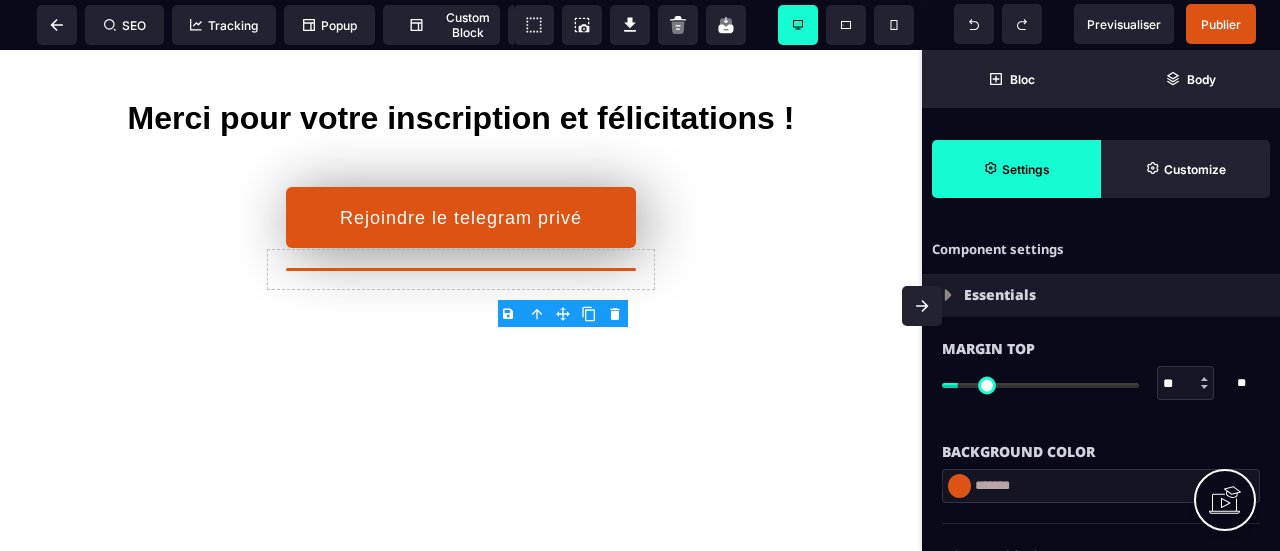 click on "B I U S
A *******
Hr
SEO
Tracking
Popup" at bounding box center (640, 275) 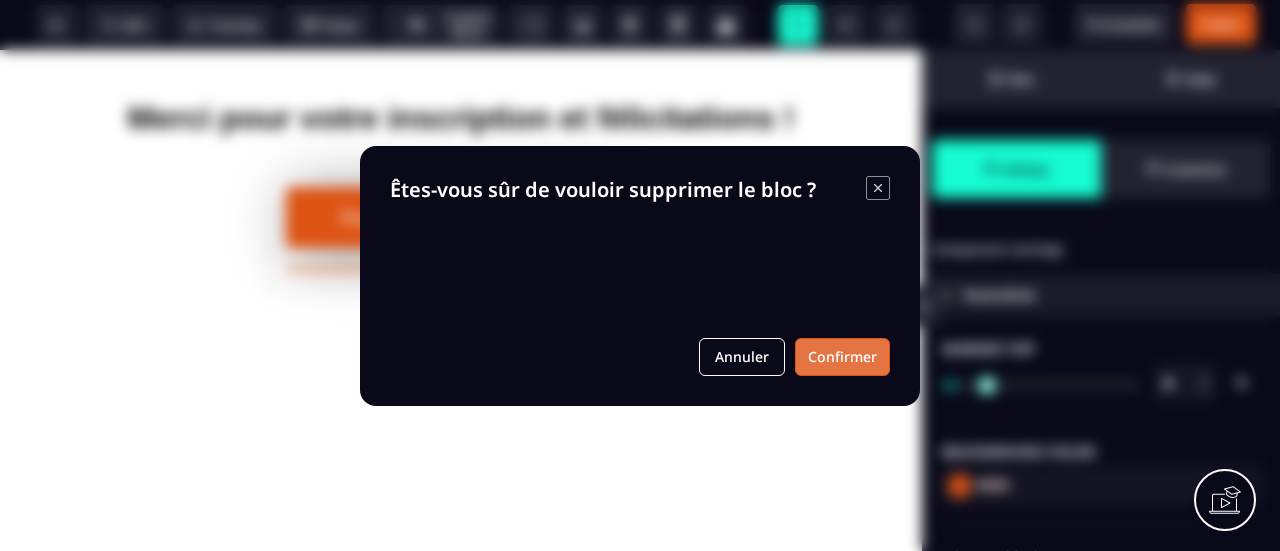 click on "Confirmer" at bounding box center [842, 357] 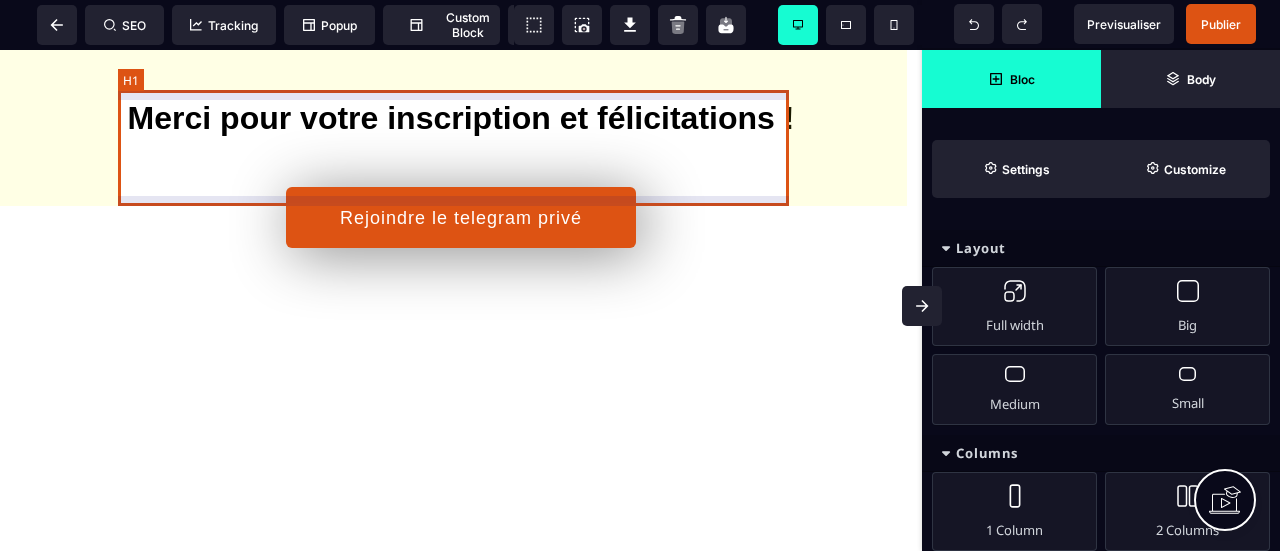 click on "Merci pour votre inscription et félicitations !" at bounding box center (461, 118) 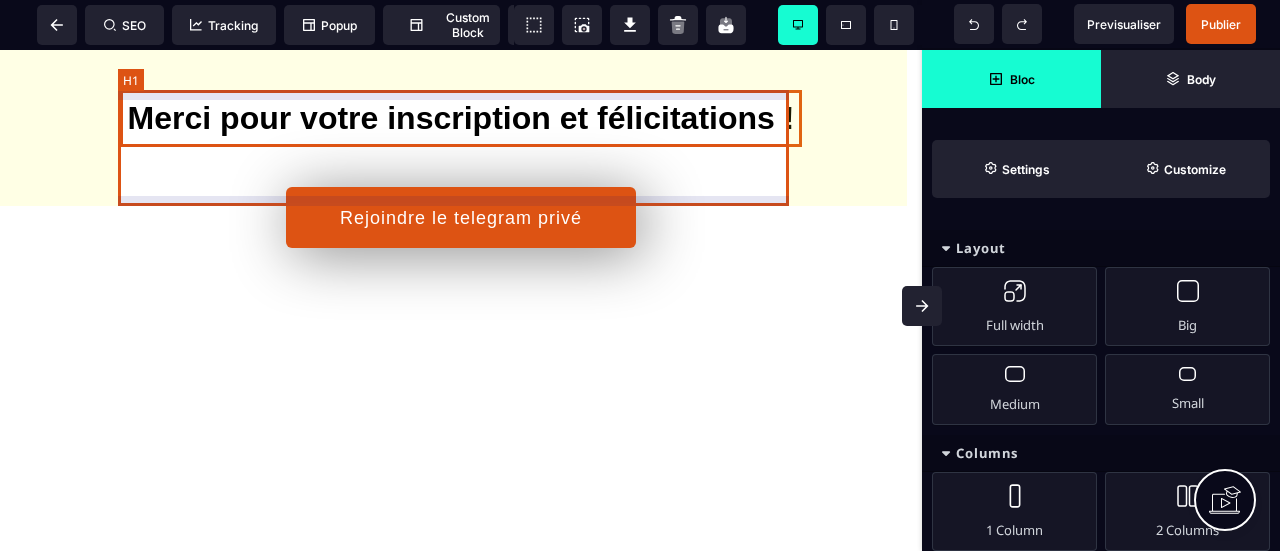 select on "***" 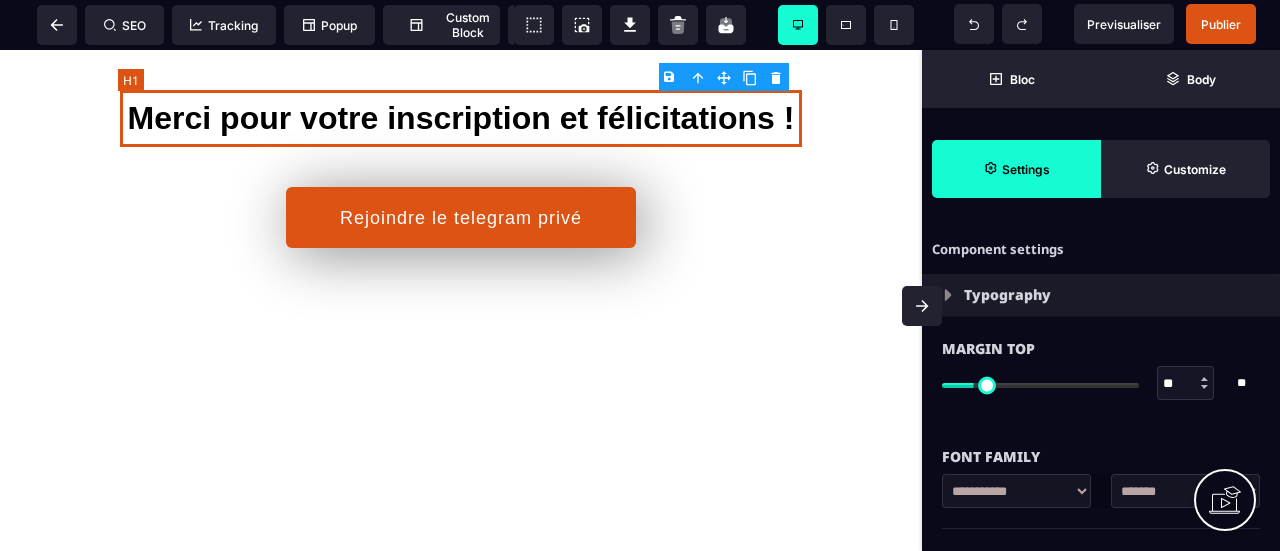 click on "Merci pour votre inscription et félicitations !" at bounding box center [461, 118] 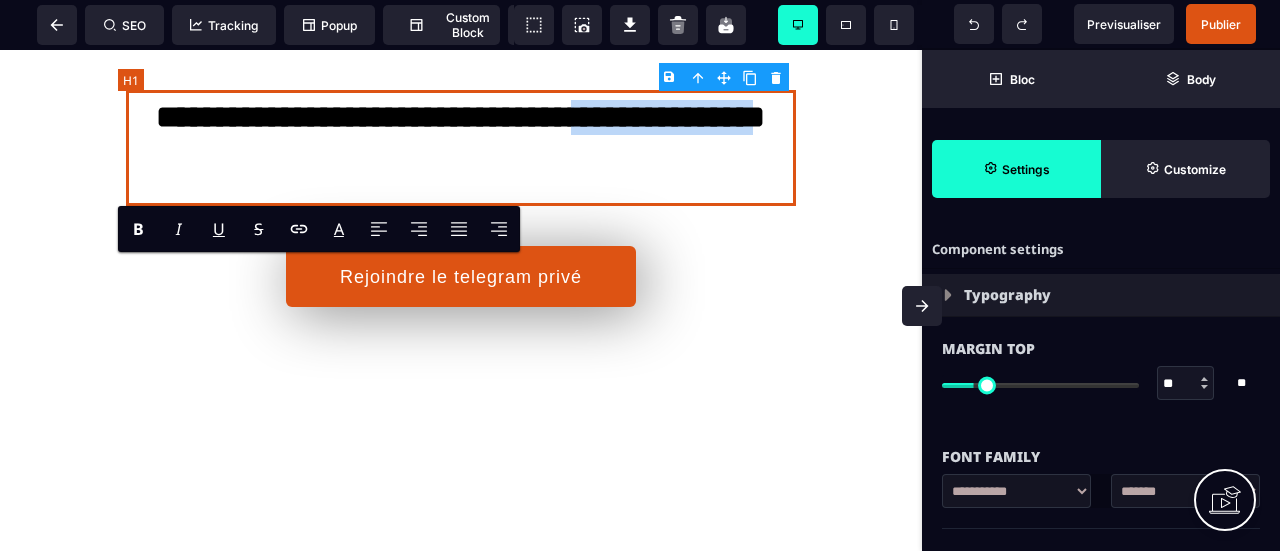 drag, startPoint x: 545, startPoint y: 164, endPoint x: 331, endPoint y: 155, distance: 214.18916 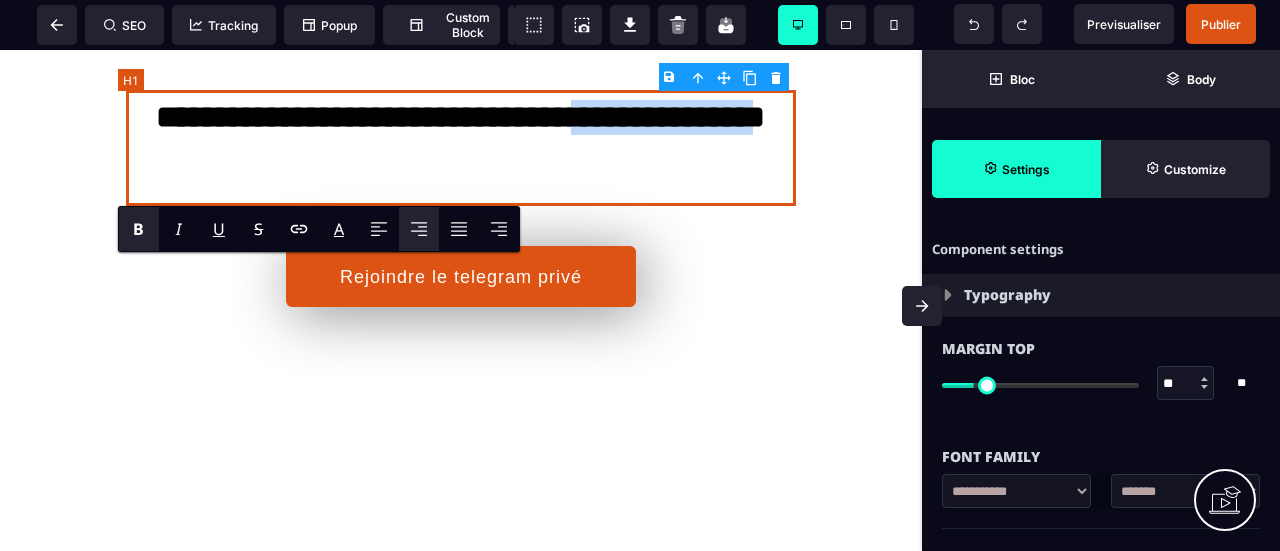 type 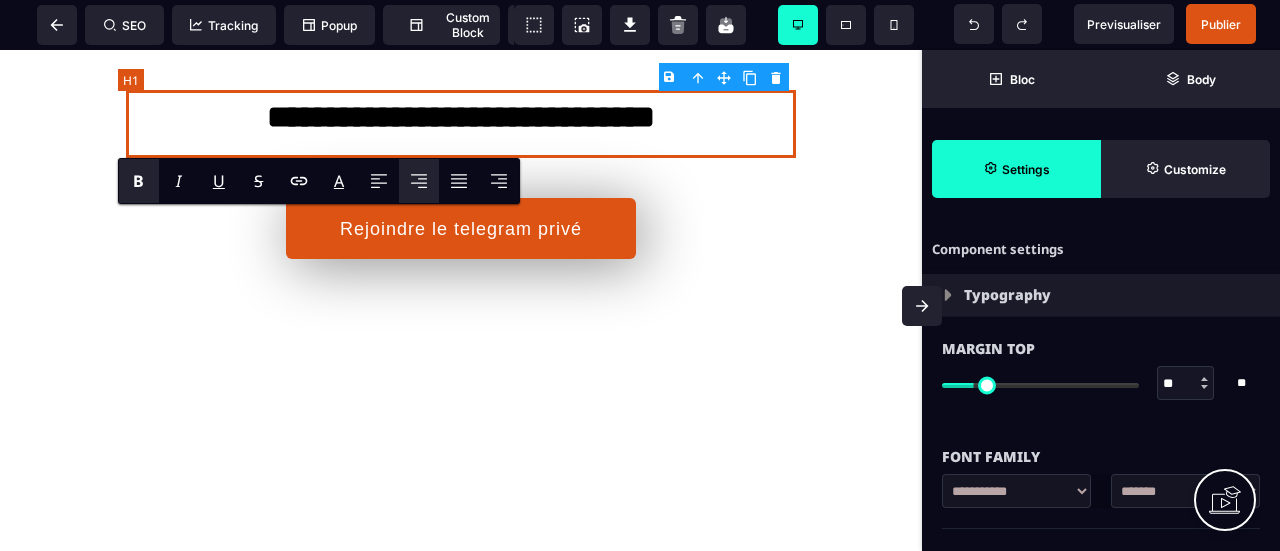 click on "**********" at bounding box center (461, 124) 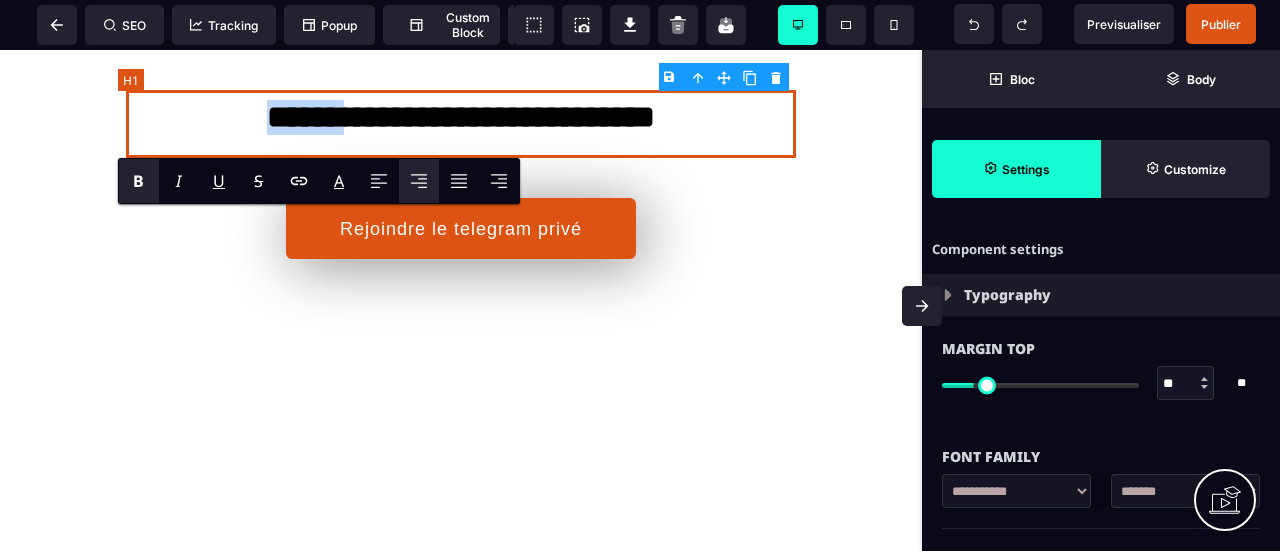 click on "**********" at bounding box center [461, 124] 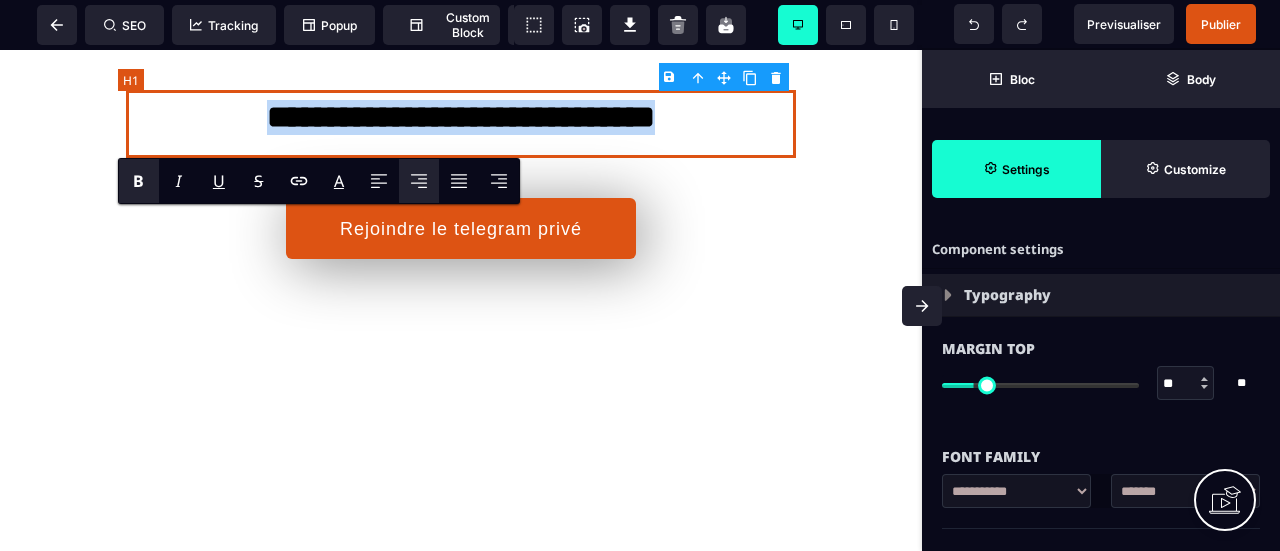 drag, startPoint x: 218, startPoint y: 124, endPoint x: 758, endPoint y: 135, distance: 540.112 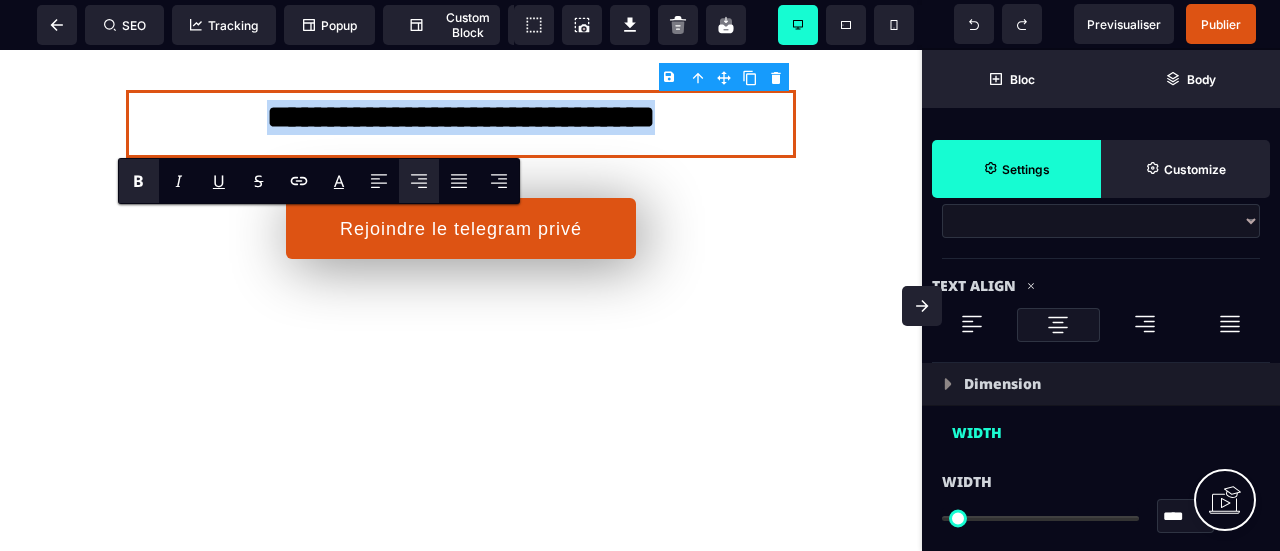 scroll, scrollTop: 1100, scrollLeft: 0, axis: vertical 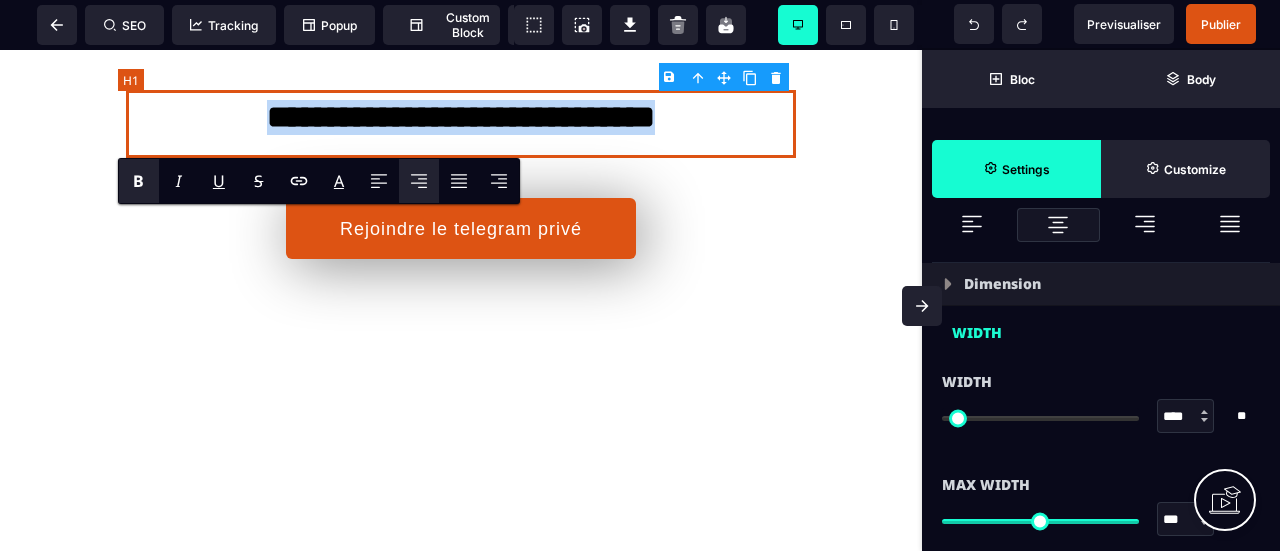 click on "**********" at bounding box center [461, 124] 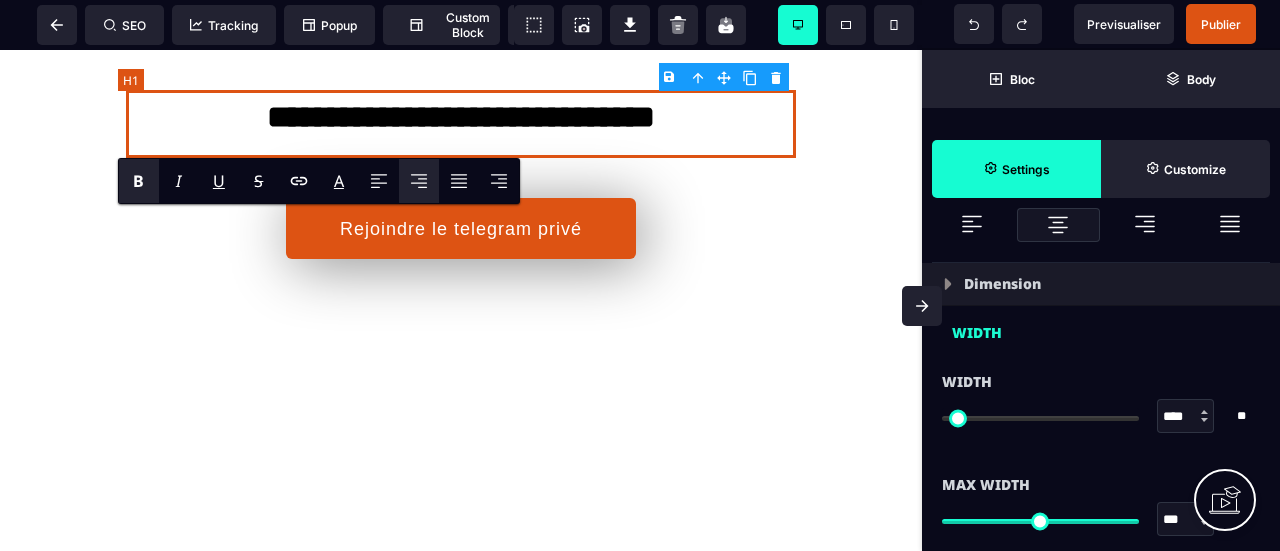 click on "**********" at bounding box center (461, 124) 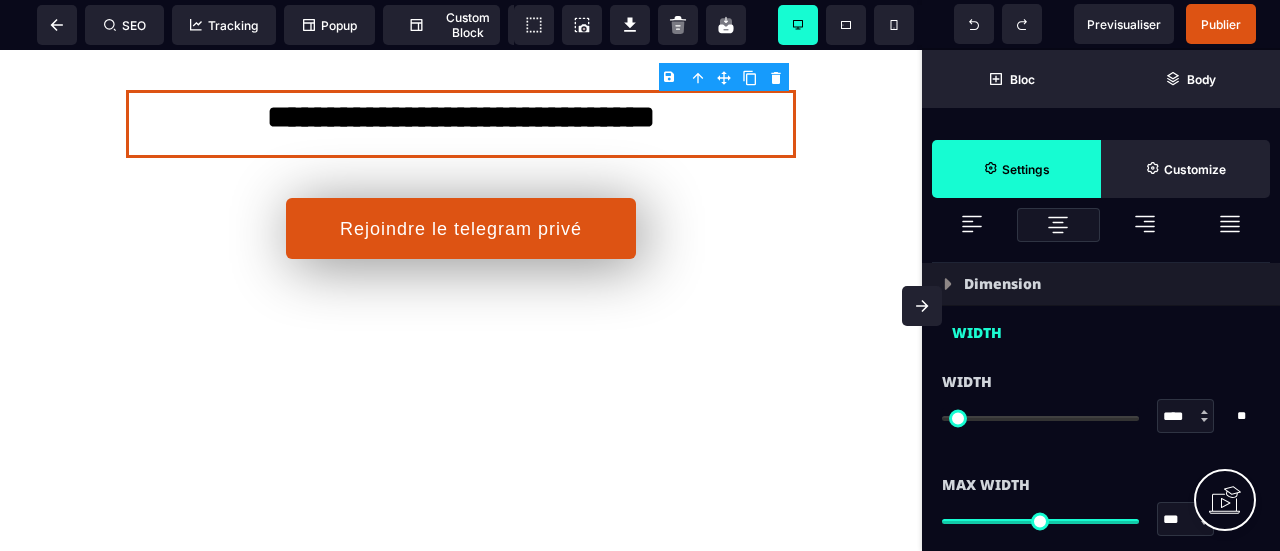 click on "**********" at bounding box center (461, 385) 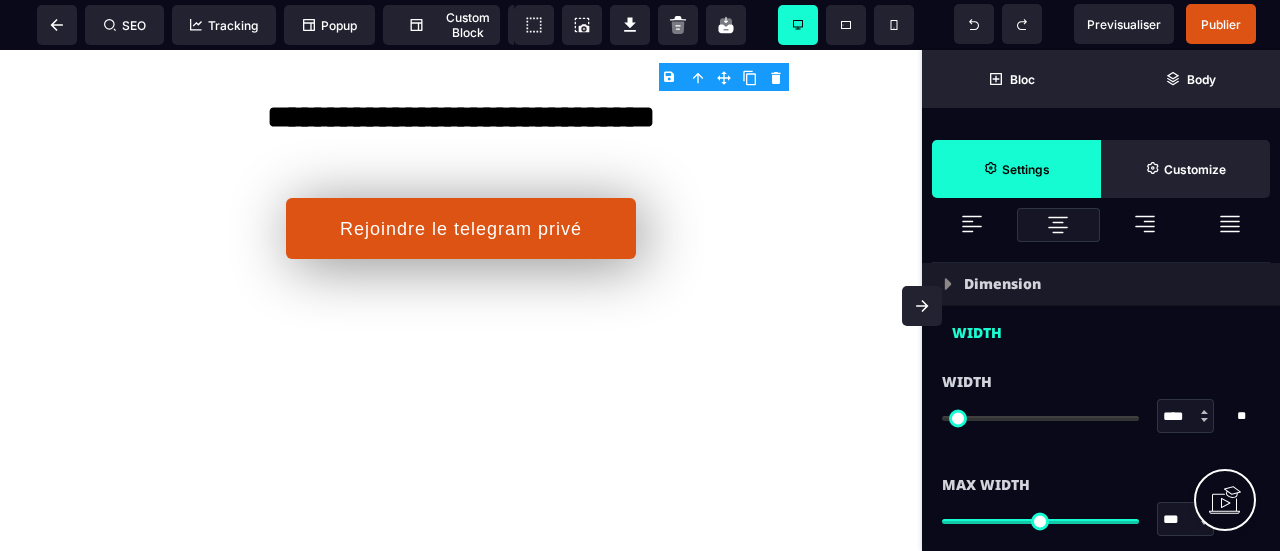 scroll, scrollTop: 1718, scrollLeft: 0, axis: vertical 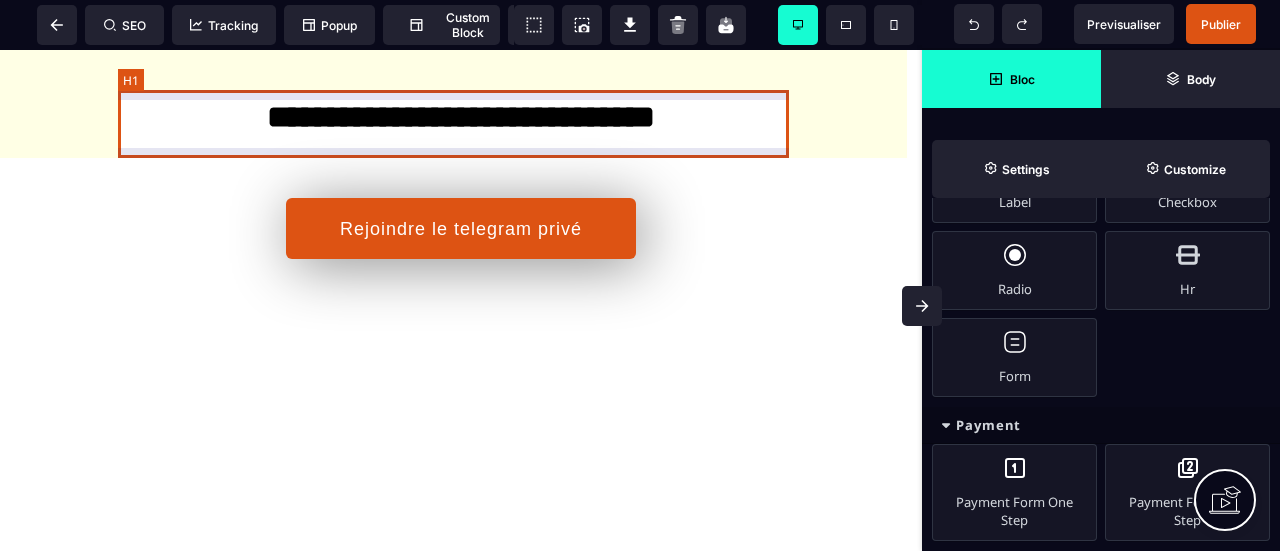 click on "**********" at bounding box center [461, 124] 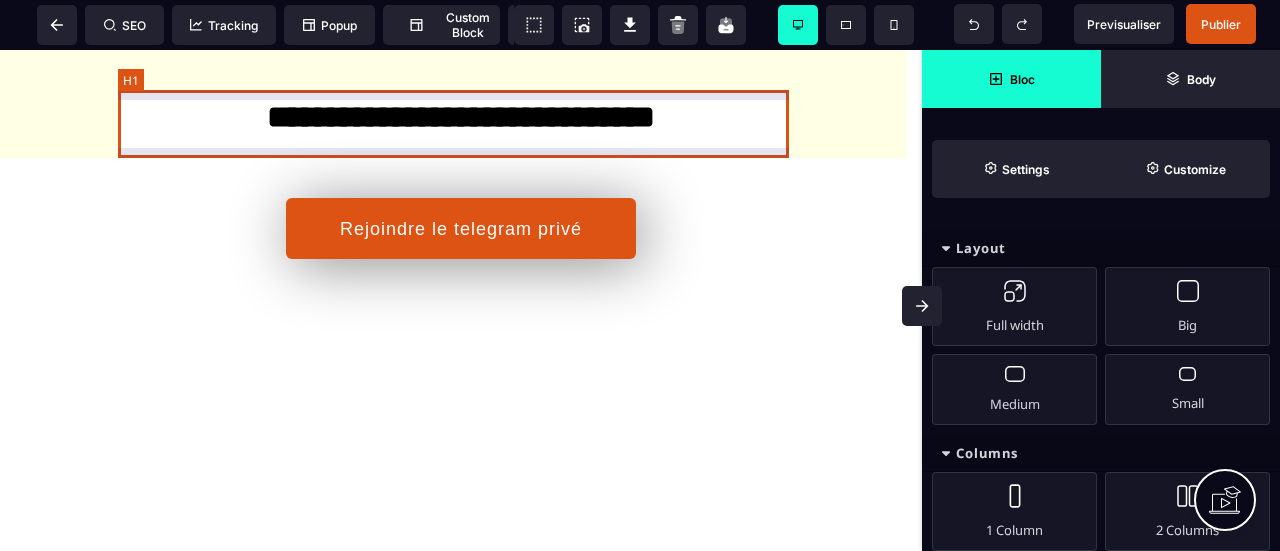 select on "***" 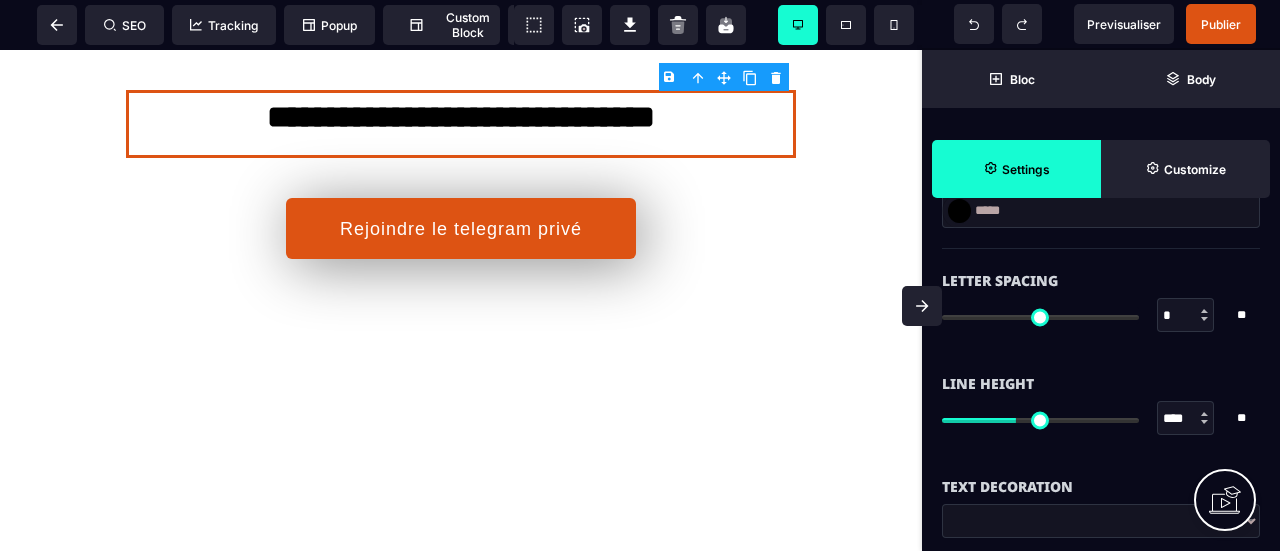 scroll, scrollTop: 500, scrollLeft: 0, axis: vertical 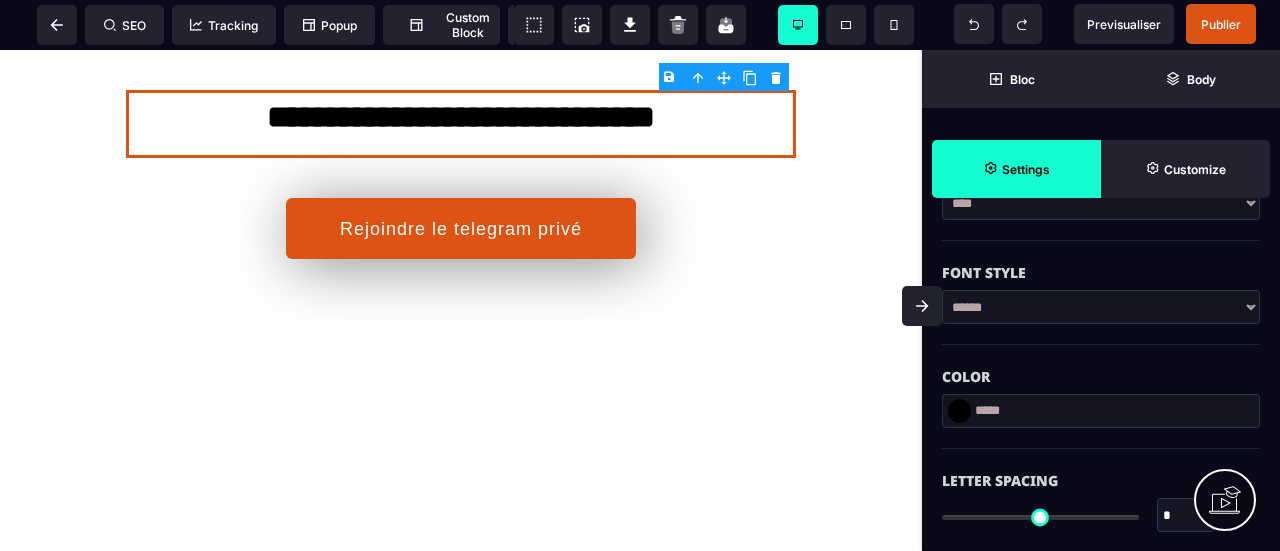 click at bounding box center [959, 411] 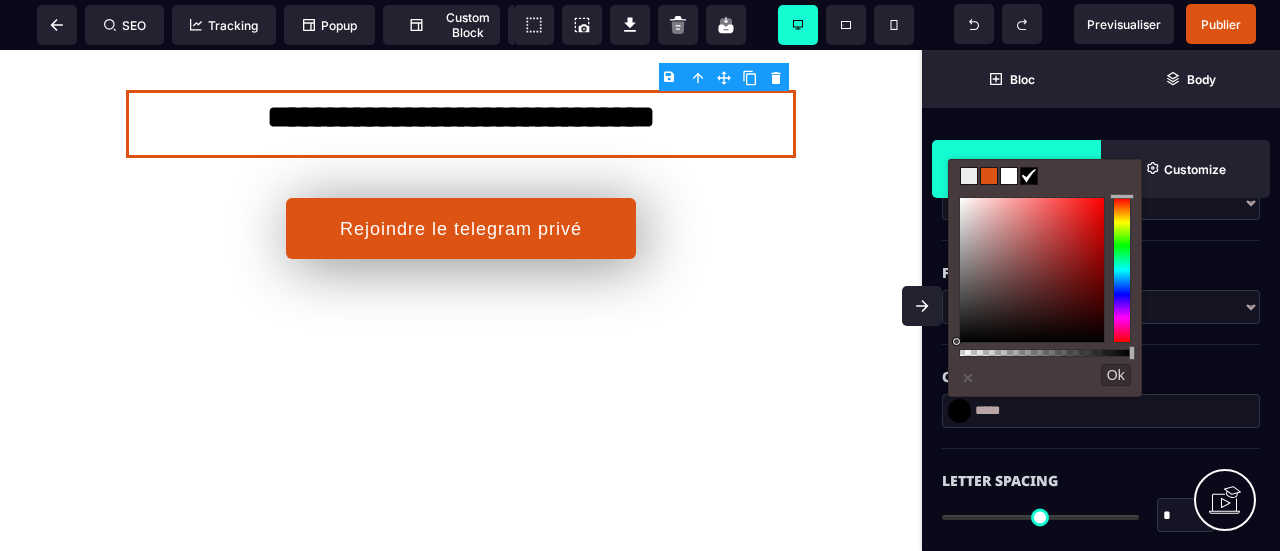 click at bounding box center (1121, 270) 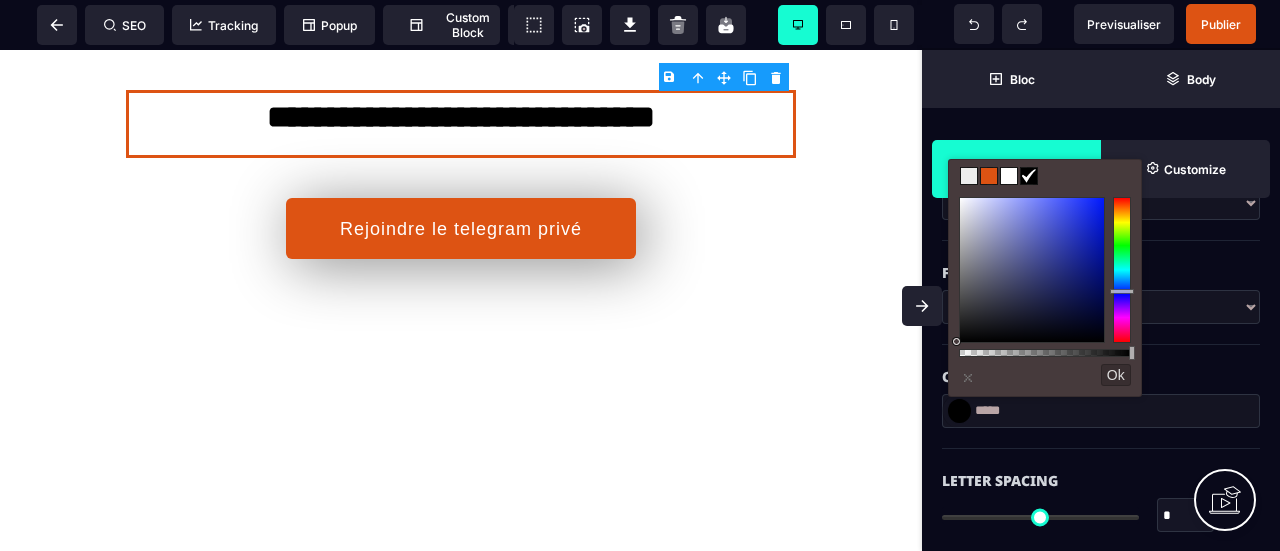 click at bounding box center [1121, 270] 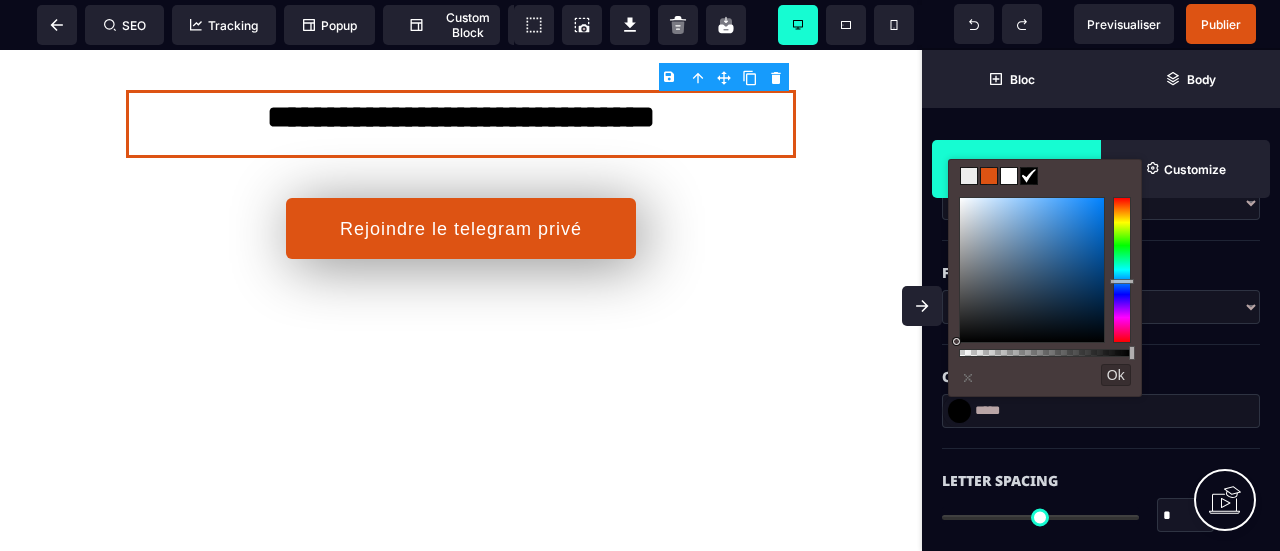 click at bounding box center (1122, 281) 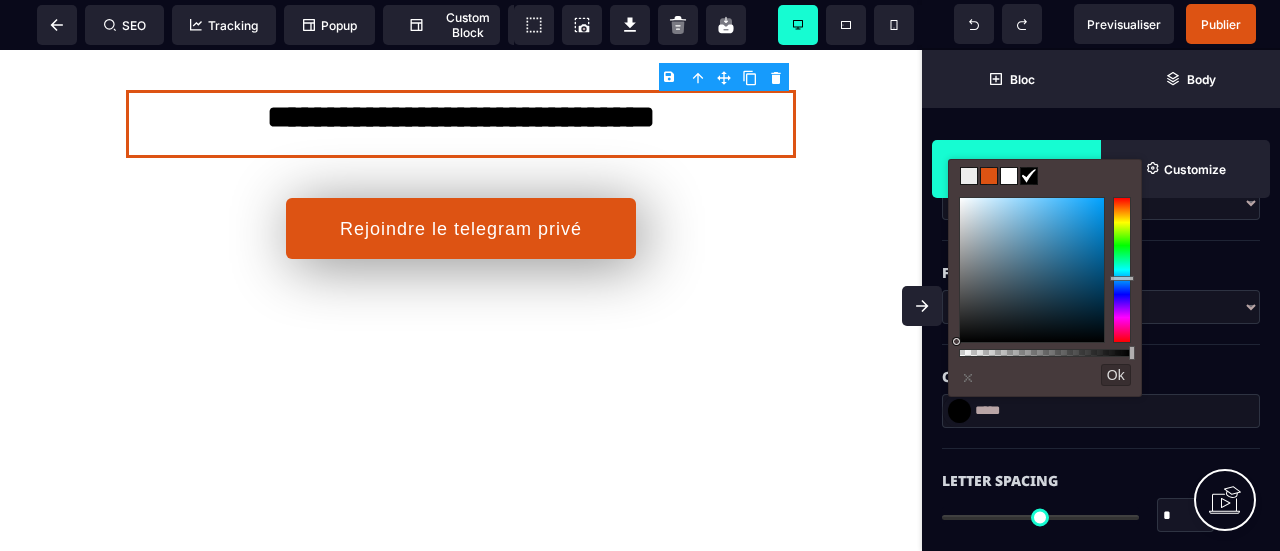 click at bounding box center [1121, 270] 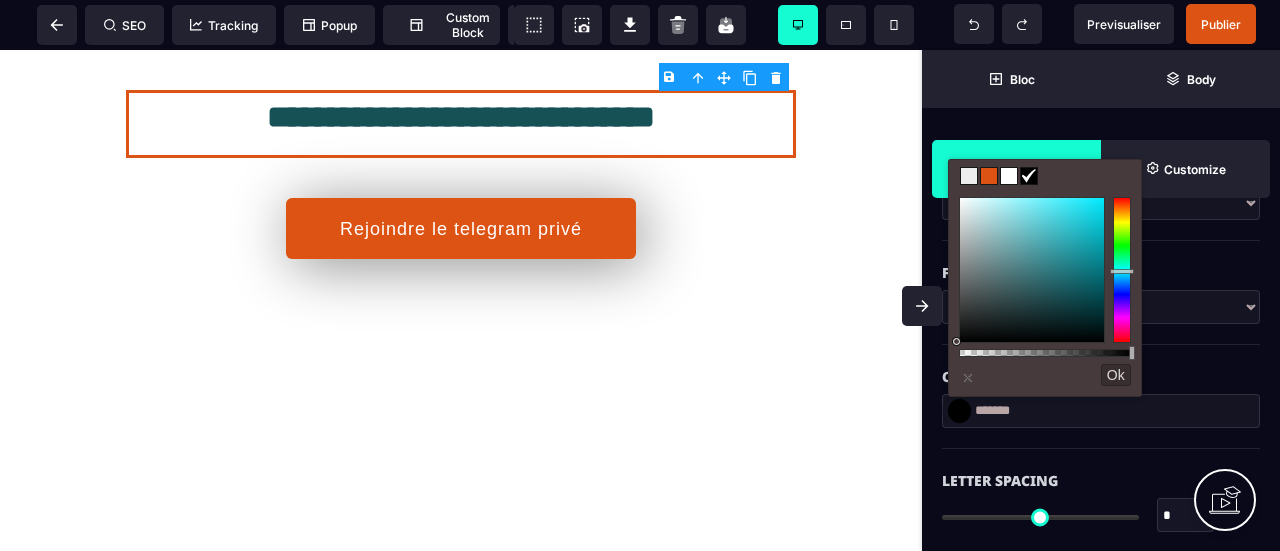 click at bounding box center [1032, 270] 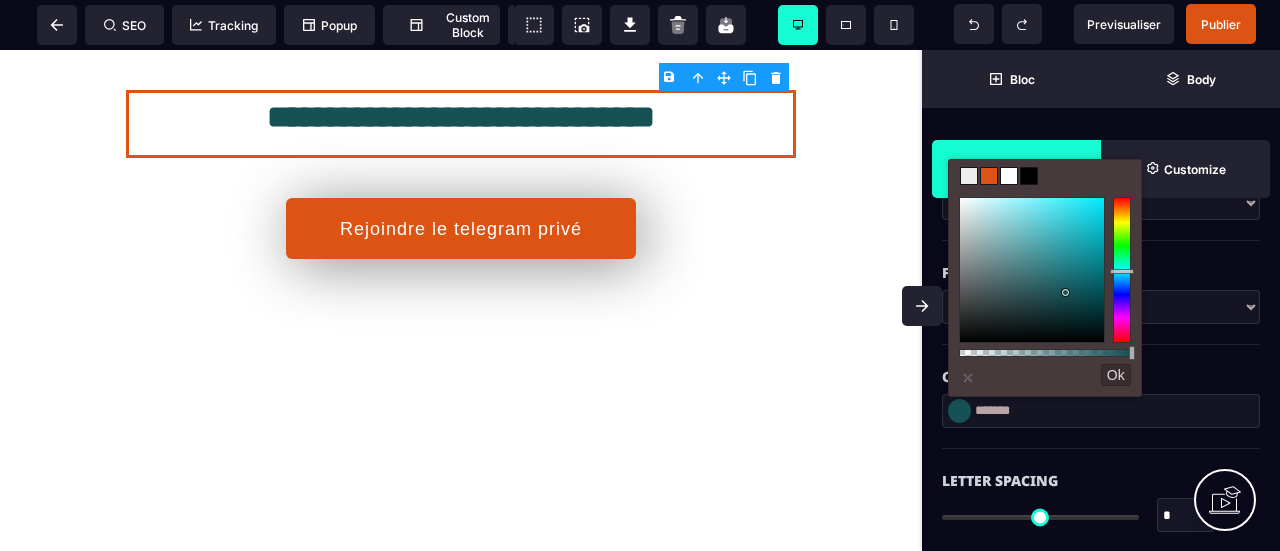 type 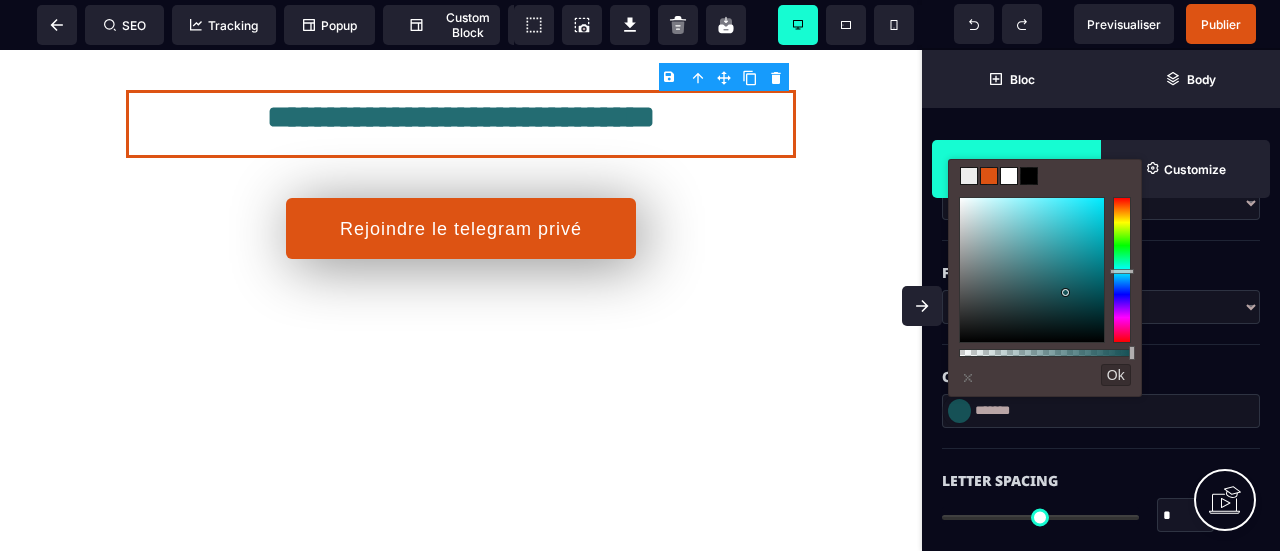 click at bounding box center [1032, 270] 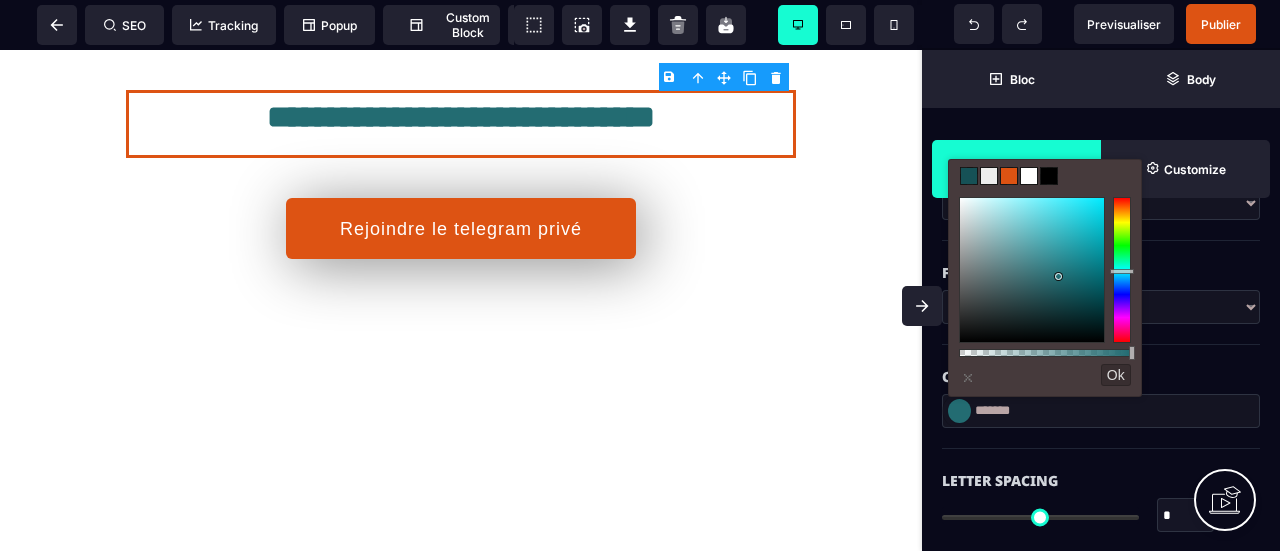 click on "Ok" at bounding box center [1116, 375] 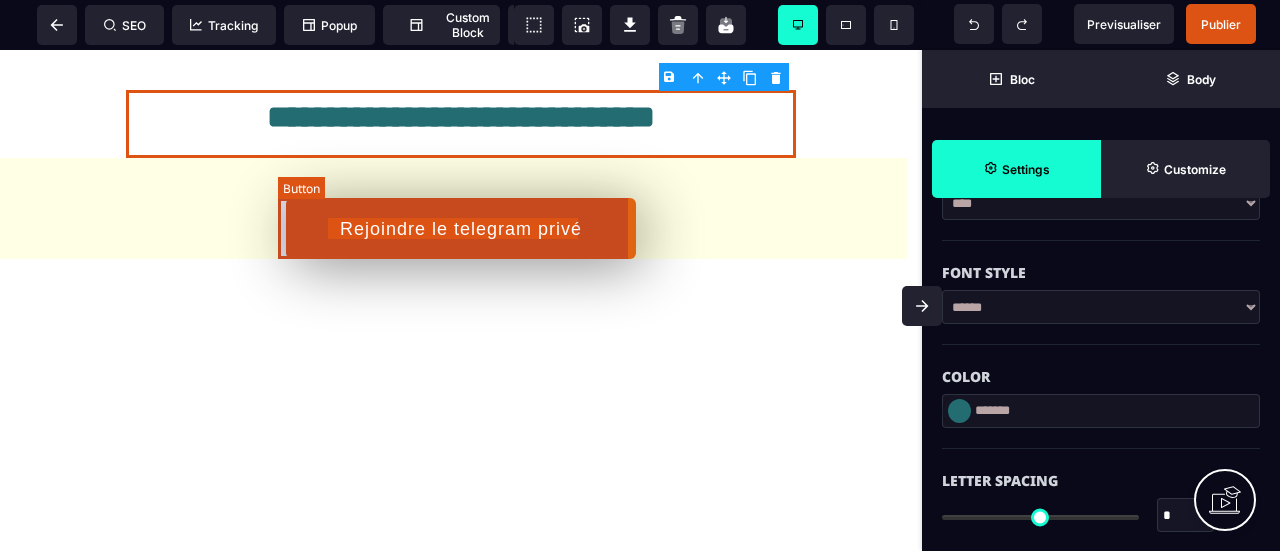 click on "Rejoindre le telegram privé" at bounding box center [461, 228] 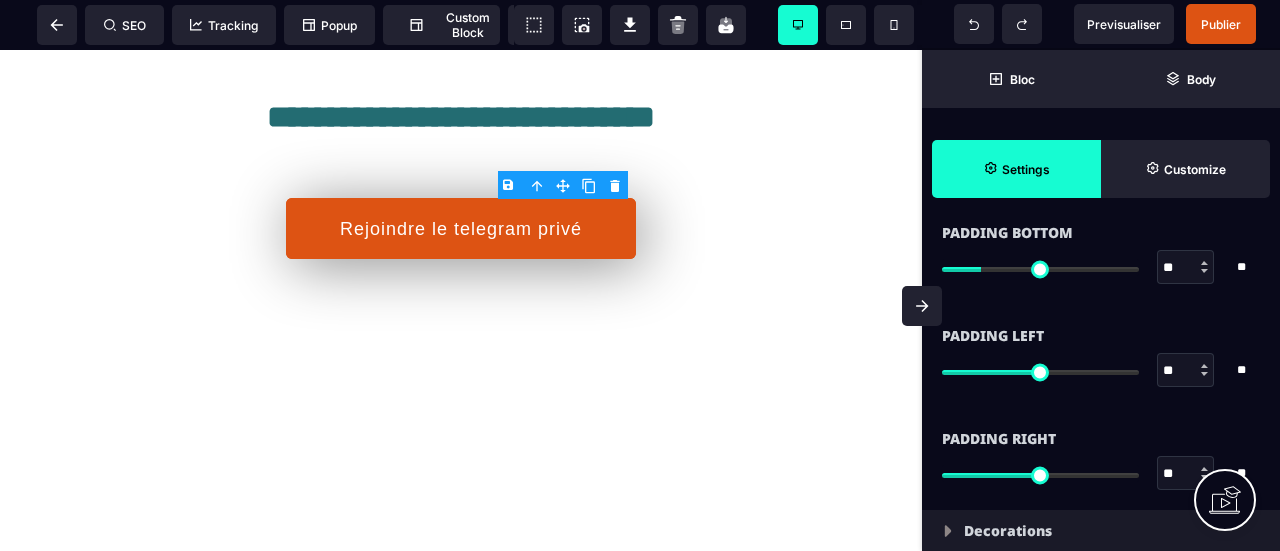 scroll, scrollTop: 2400, scrollLeft: 0, axis: vertical 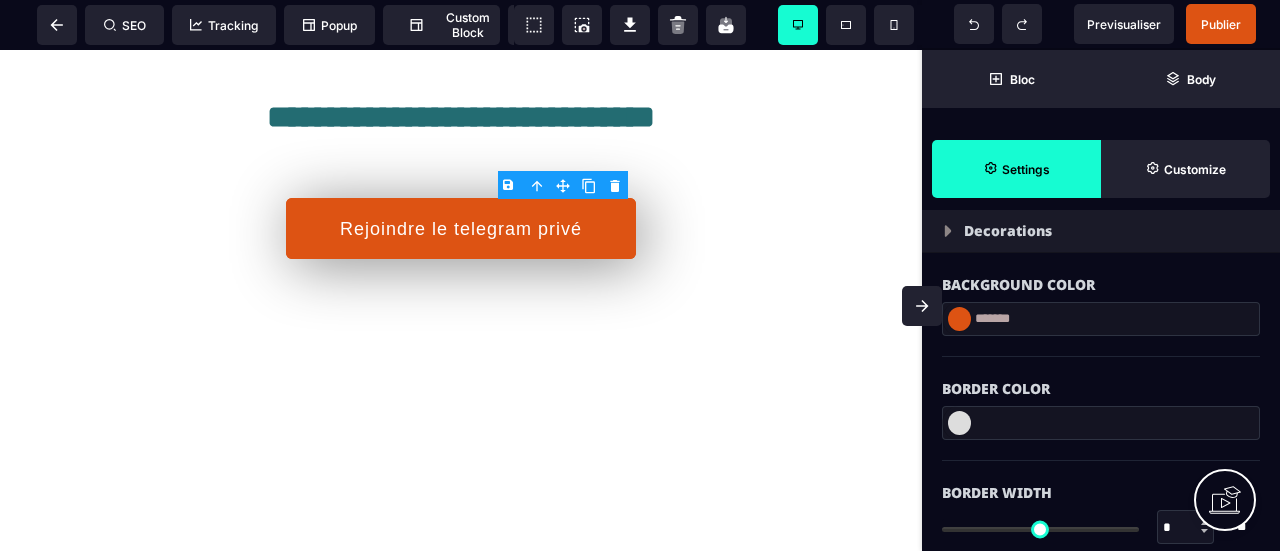 click at bounding box center [959, 319] 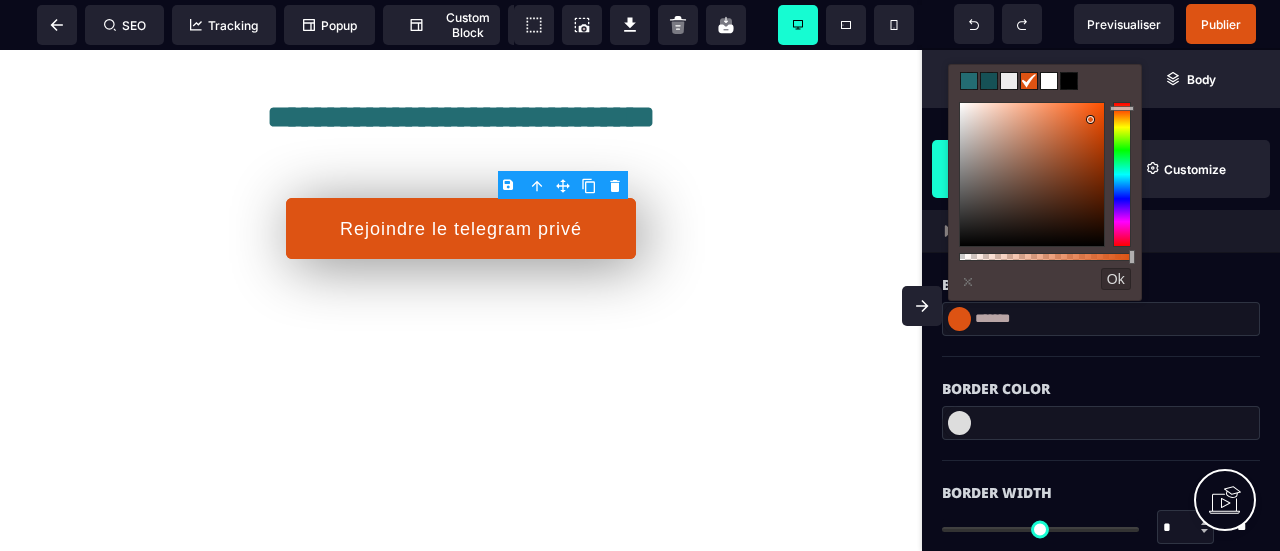 click at bounding box center [989, 81] 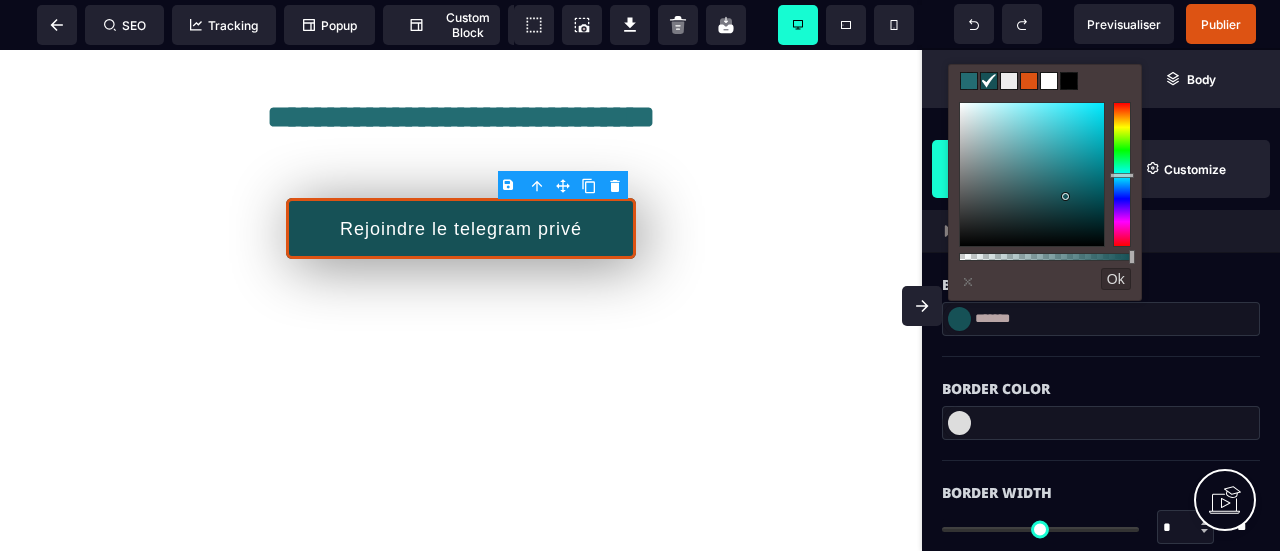 click on "Ok" at bounding box center (1116, 279) 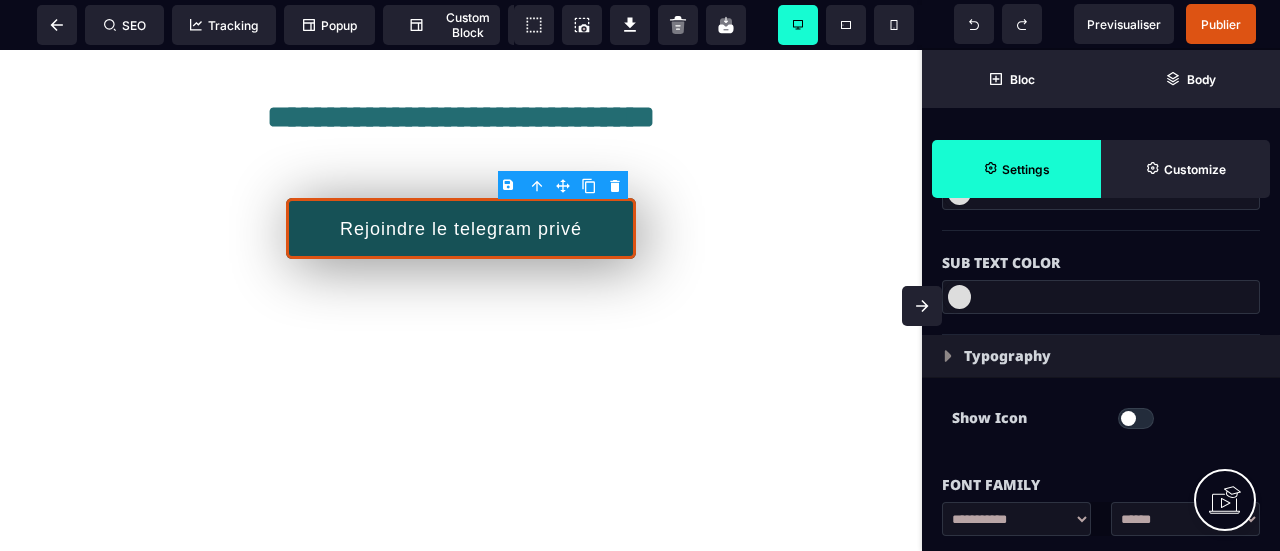 scroll, scrollTop: 806, scrollLeft: 0, axis: vertical 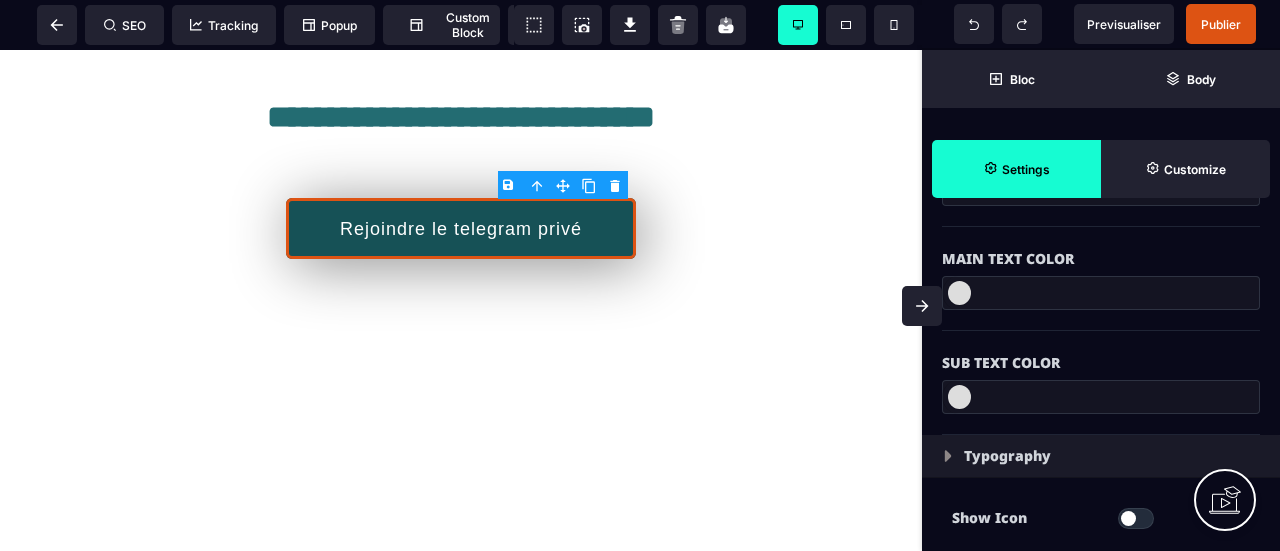 click at bounding box center (959, 293) 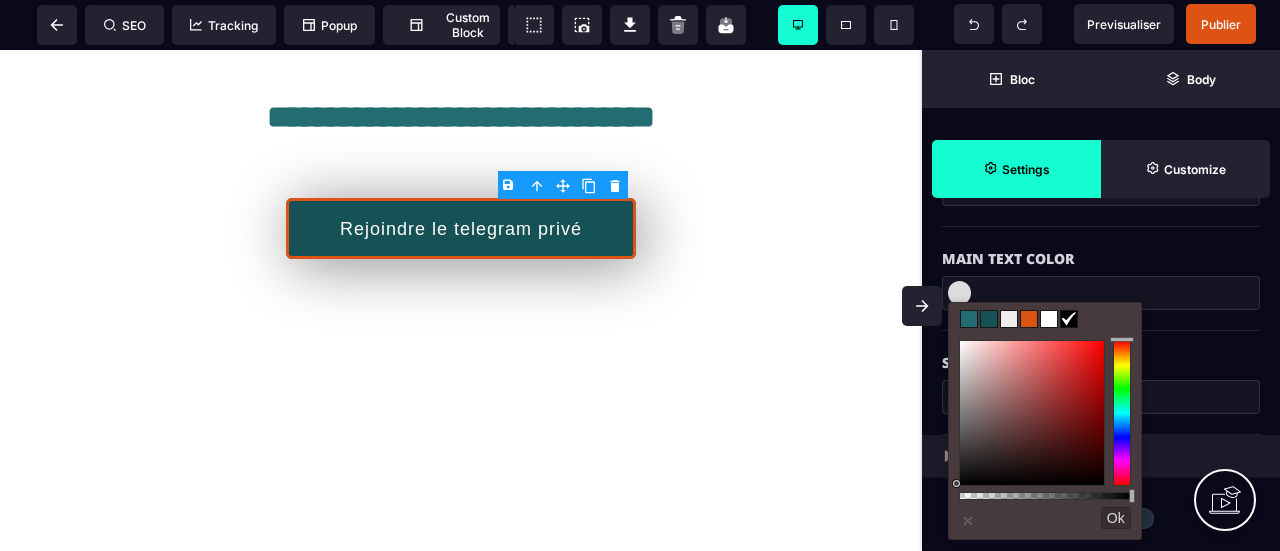 click at bounding box center (1029, 319) 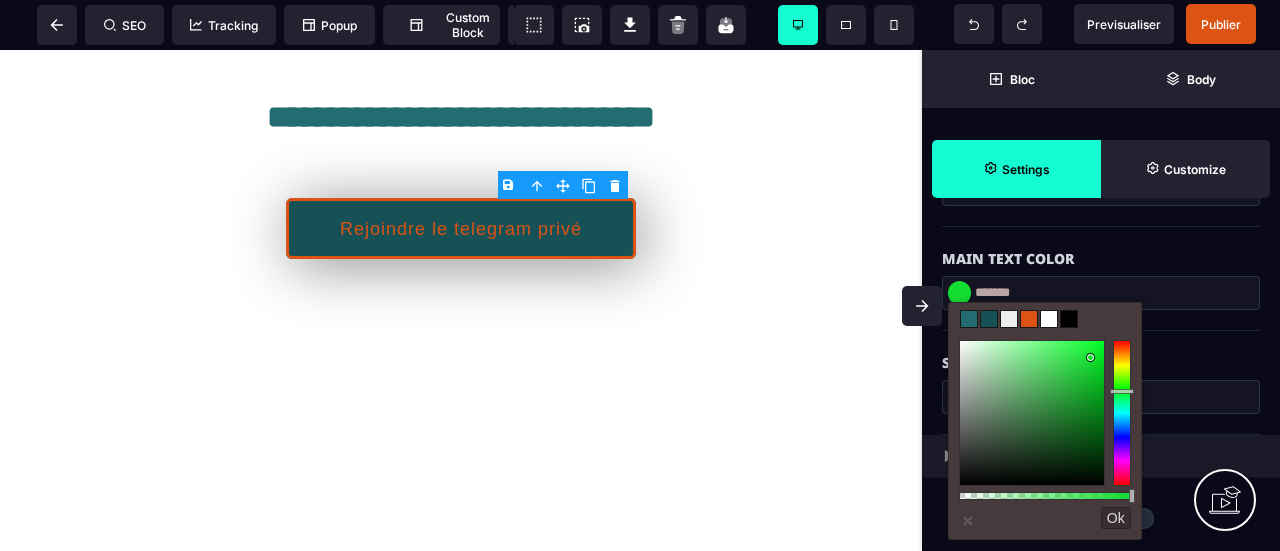 click at bounding box center [1121, 413] 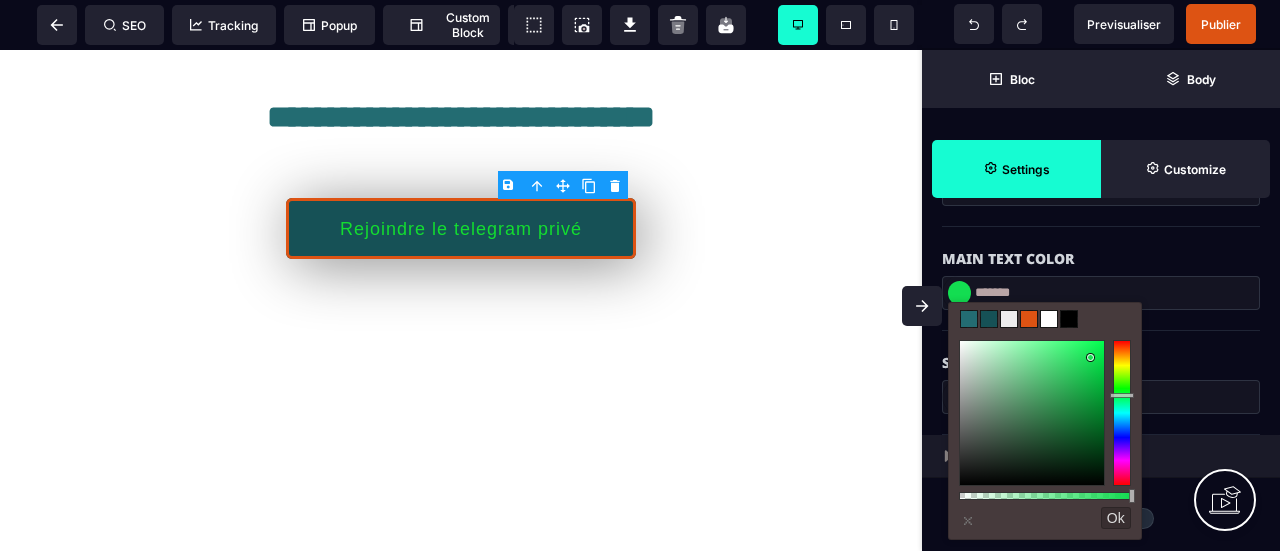 click at bounding box center (1121, 413) 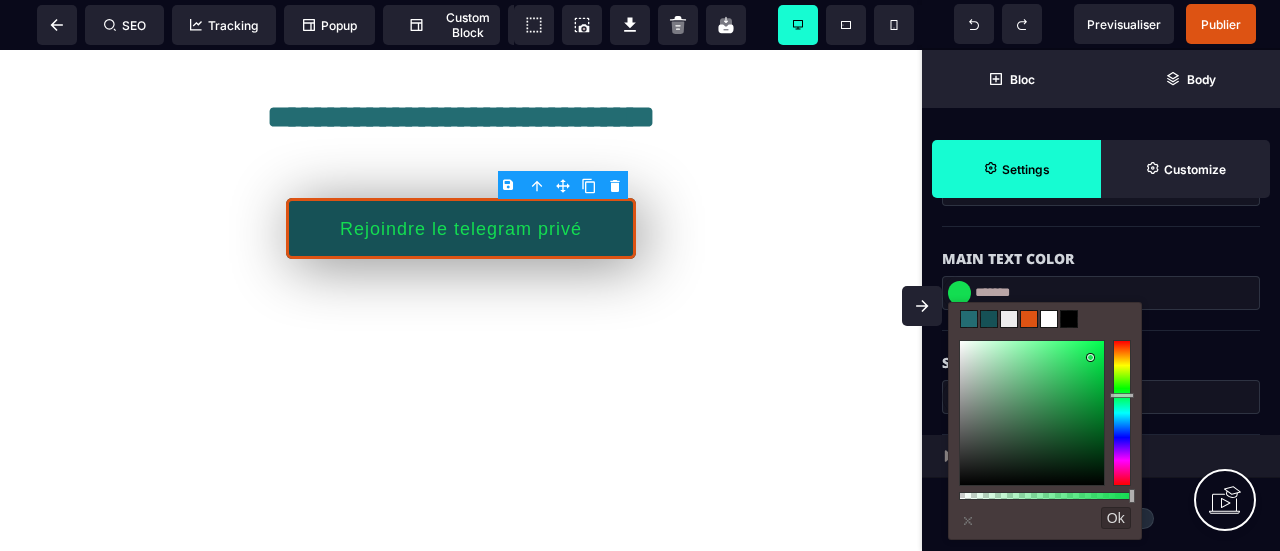 click at bounding box center (1121, 413) 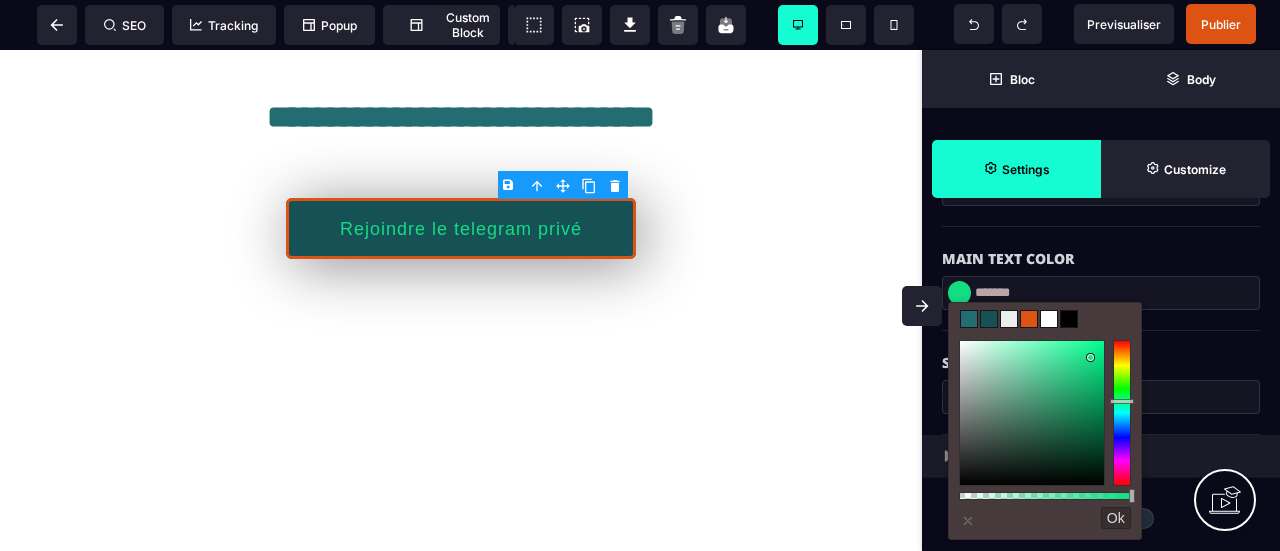 click at bounding box center [1121, 413] 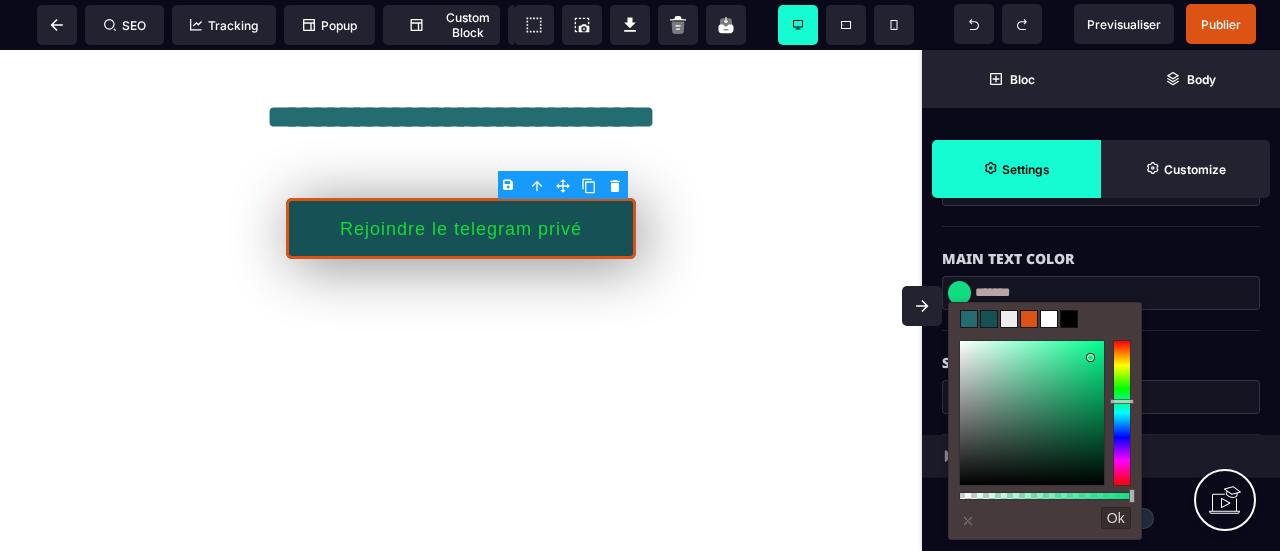 click at bounding box center (1121, 413) 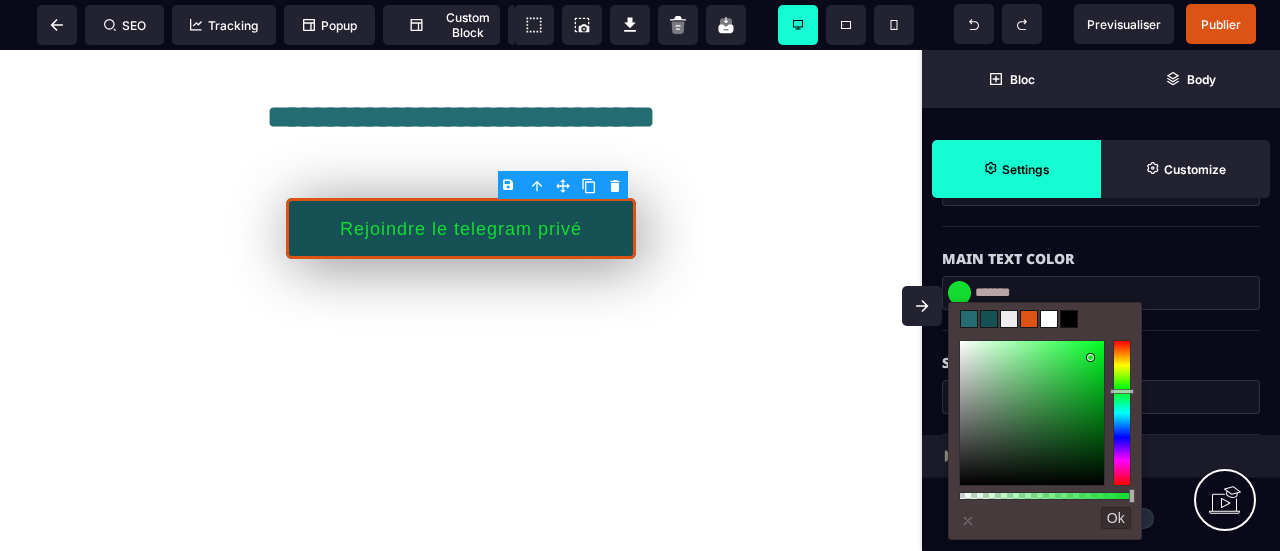 click at bounding box center [1049, 319] 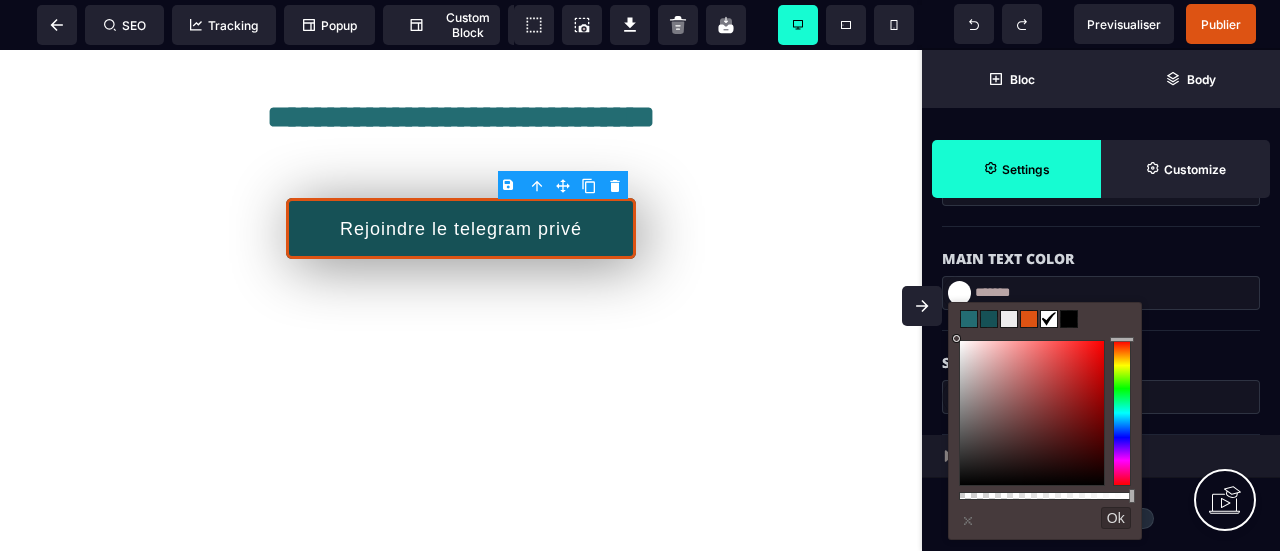 click on "Main Text Color" at bounding box center (1101, 249) 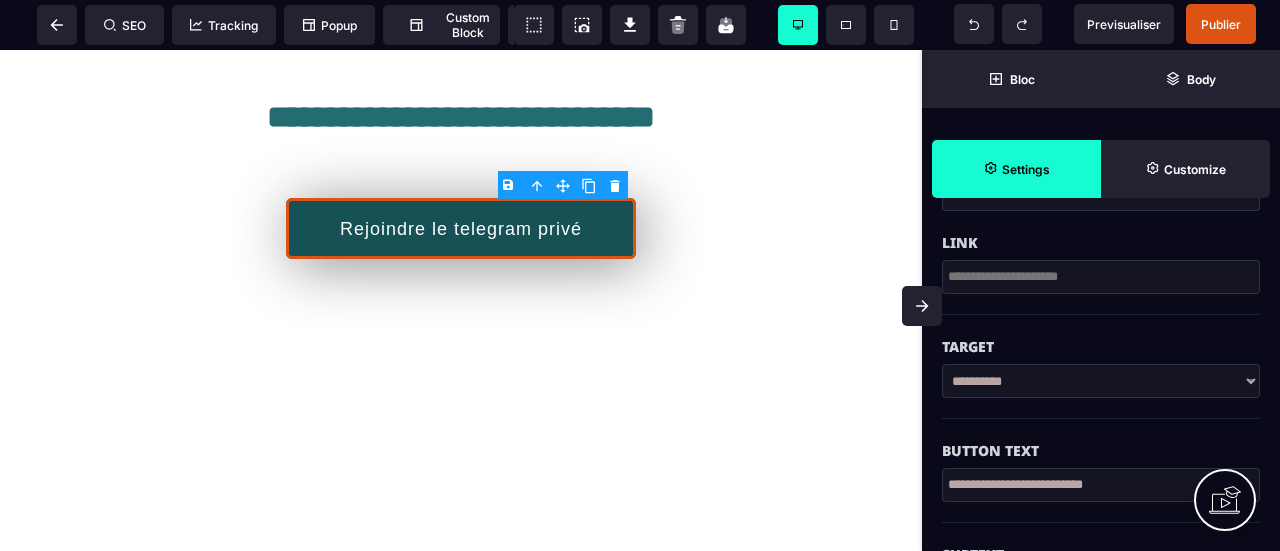 scroll, scrollTop: 406, scrollLeft: 0, axis: vertical 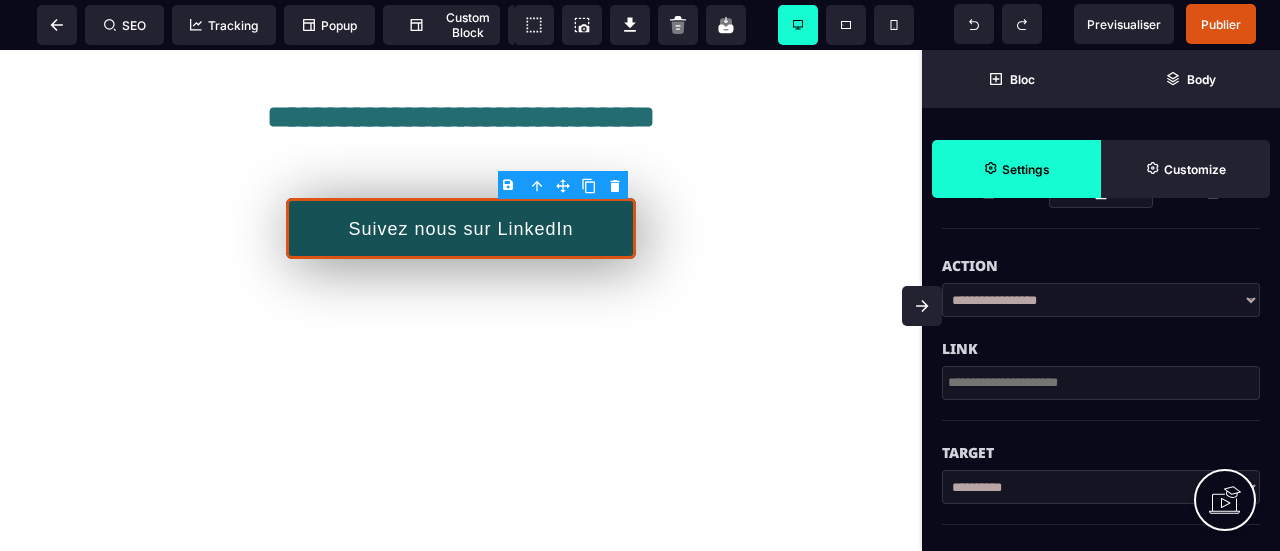 click at bounding box center [1101, 383] 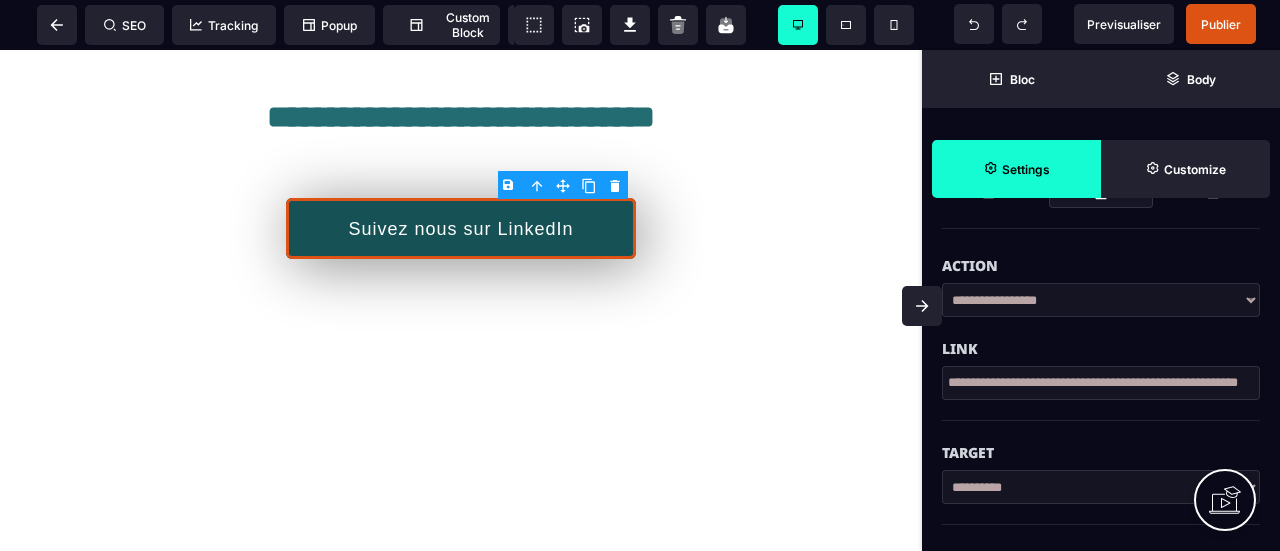 scroll, scrollTop: 0, scrollLeft: 102, axis: horizontal 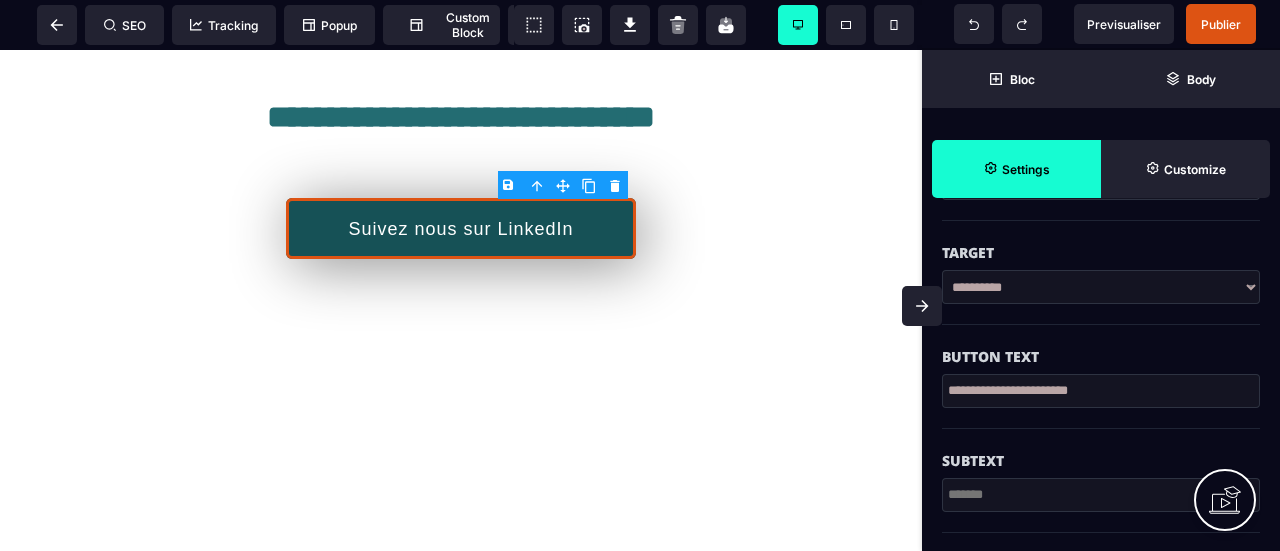 click on "B I U S
A *******
Button
SEO
Tracking" at bounding box center (640, 275) 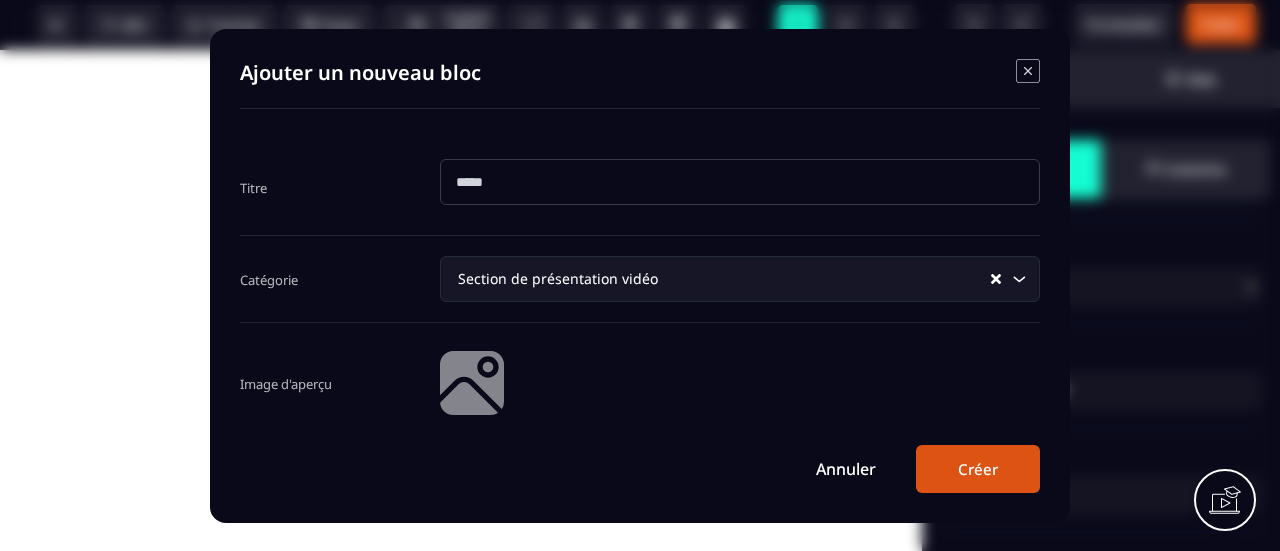 click 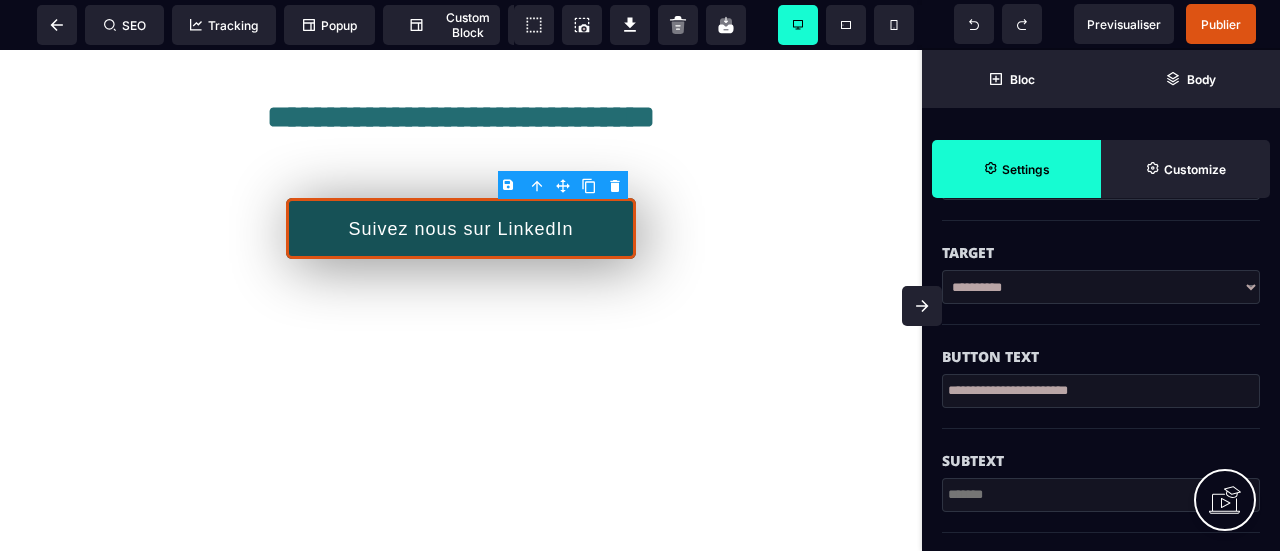click on "**********" at bounding box center [461, 385] 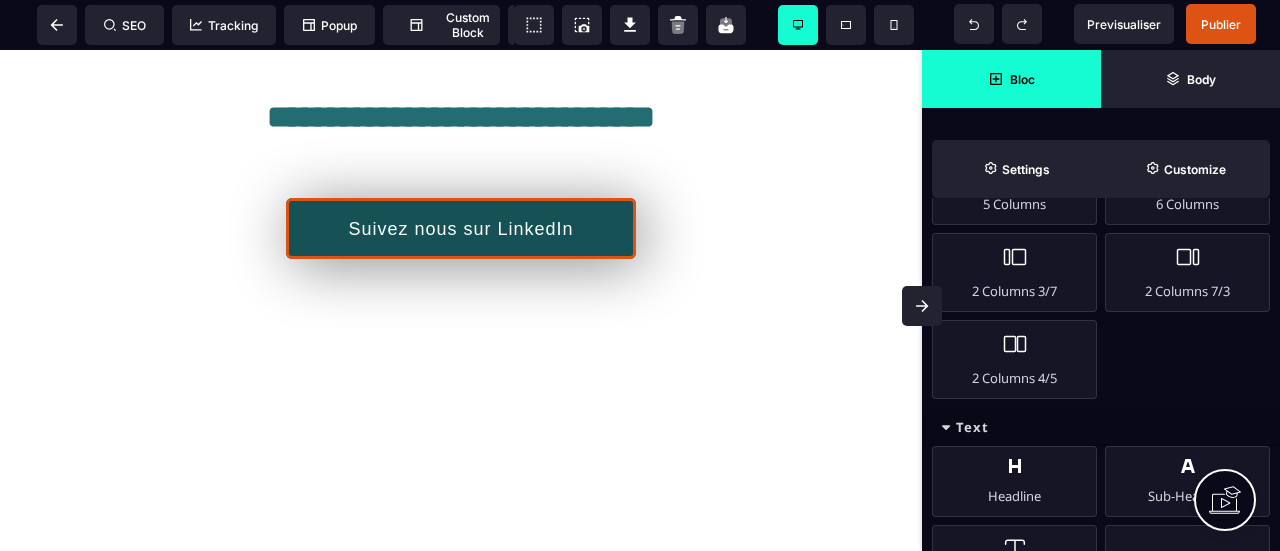 scroll, scrollTop: 1718, scrollLeft: 0, axis: vertical 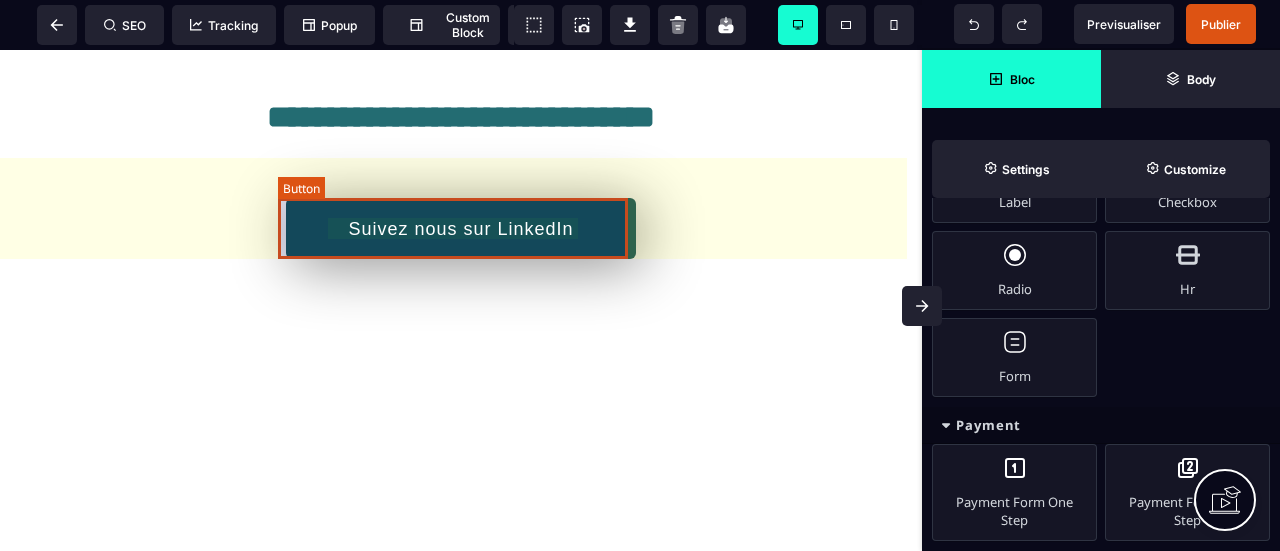 click on "Suivez nous sur LinkedIn" at bounding box center (461, 228) 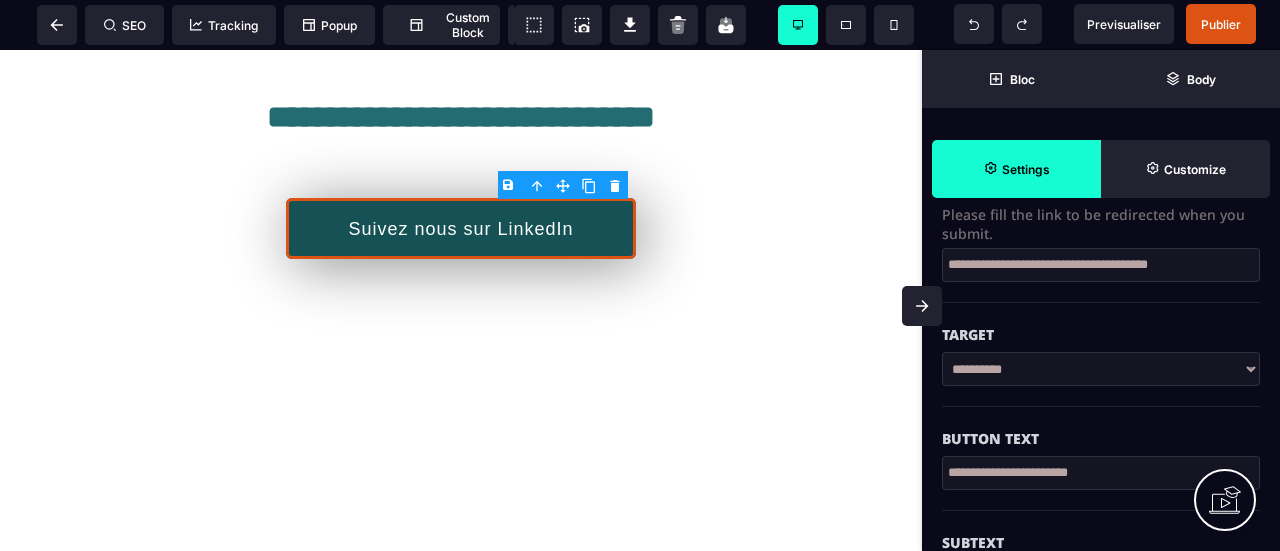 scroll, scrollTop: 500, scrollLeft: 0, axis: vertical 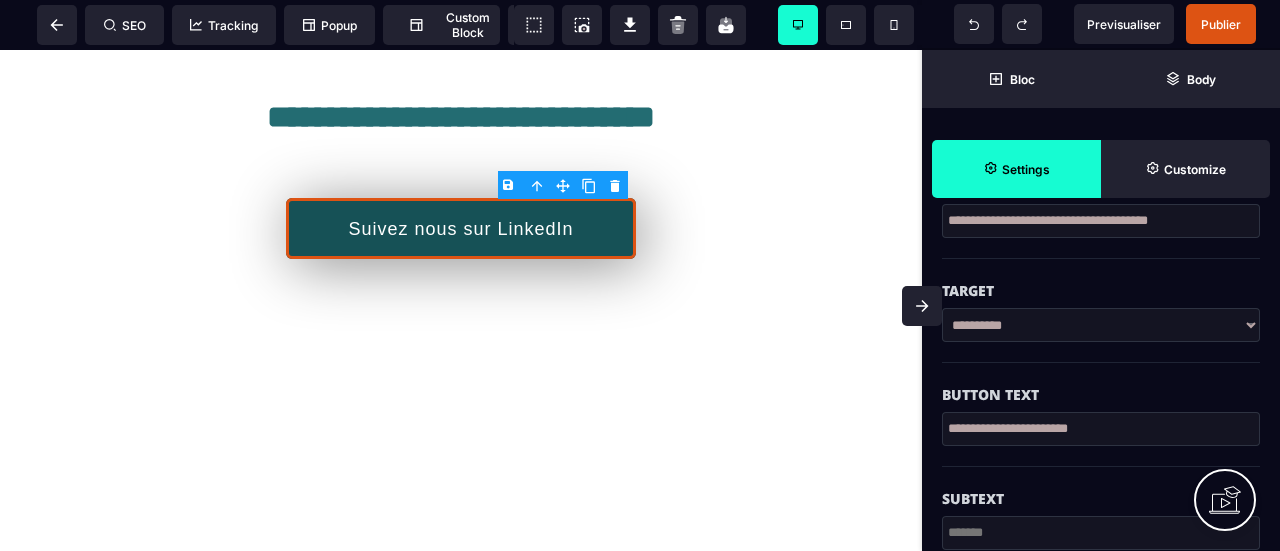 click on "**********" at bounding box center [1101, 325] 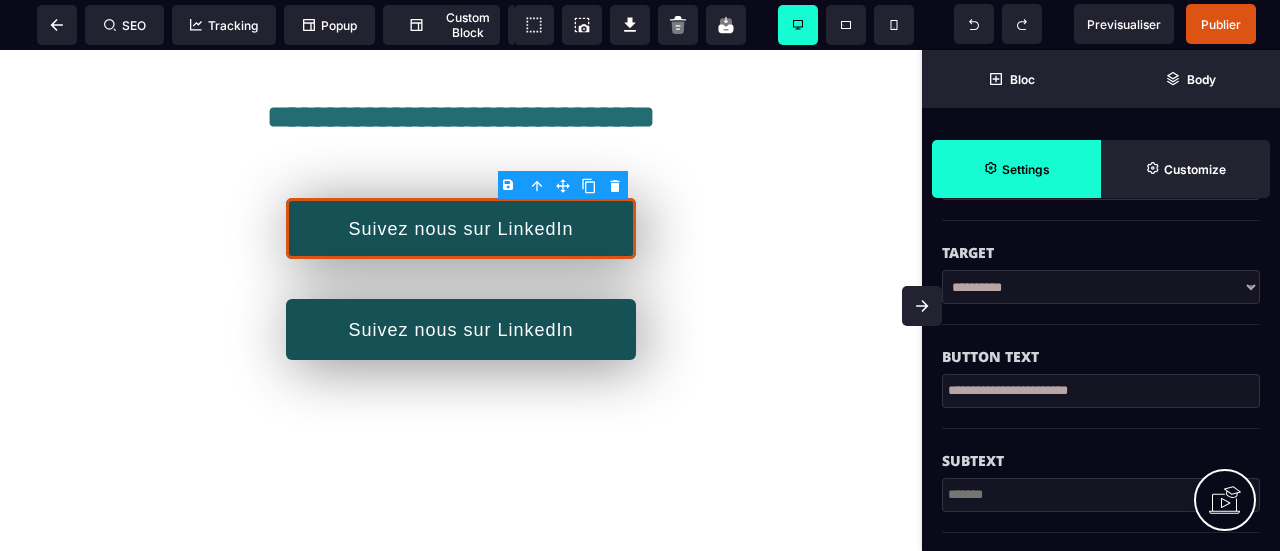 scroll, scrollTop: 17, scrollLeft: 0, axis: vertical 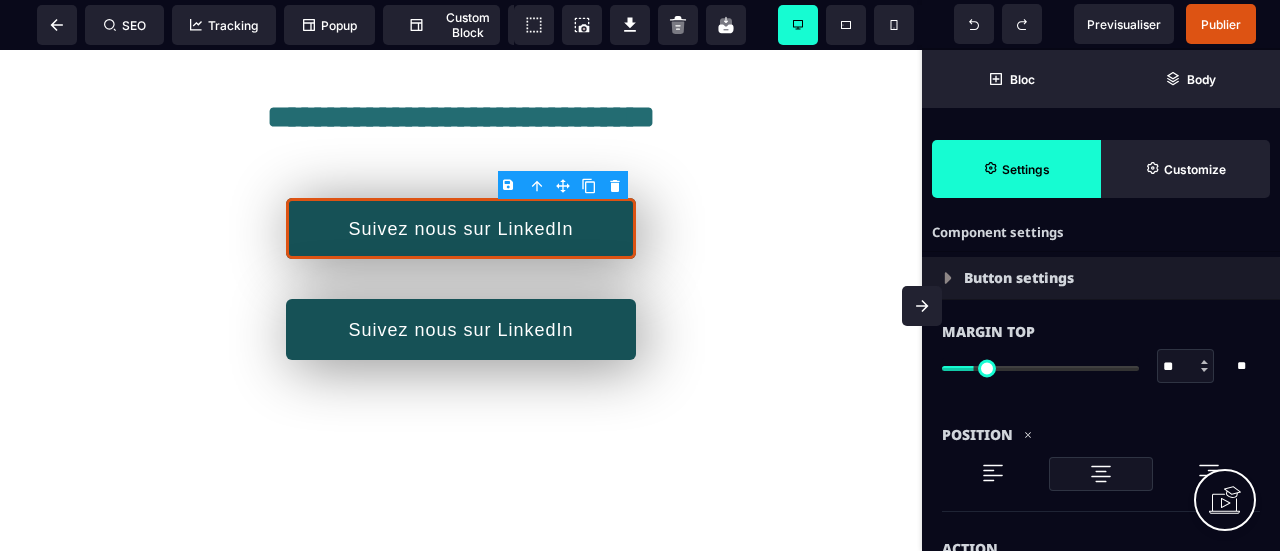 click 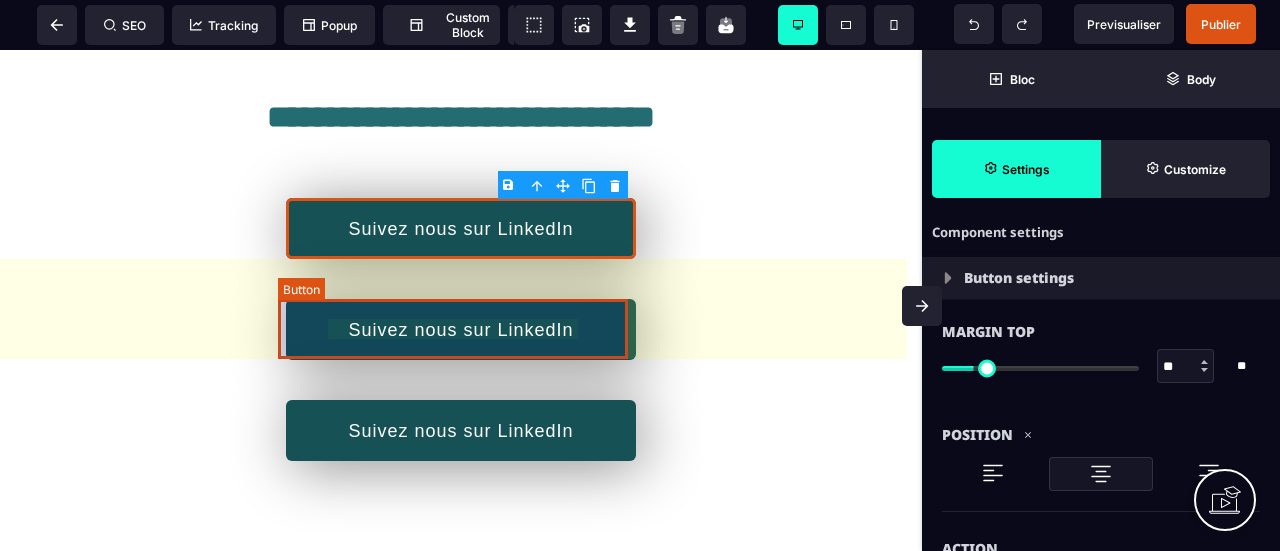 click on "Suivez nous sur LinkedIn" at bounding box center [460, 330] 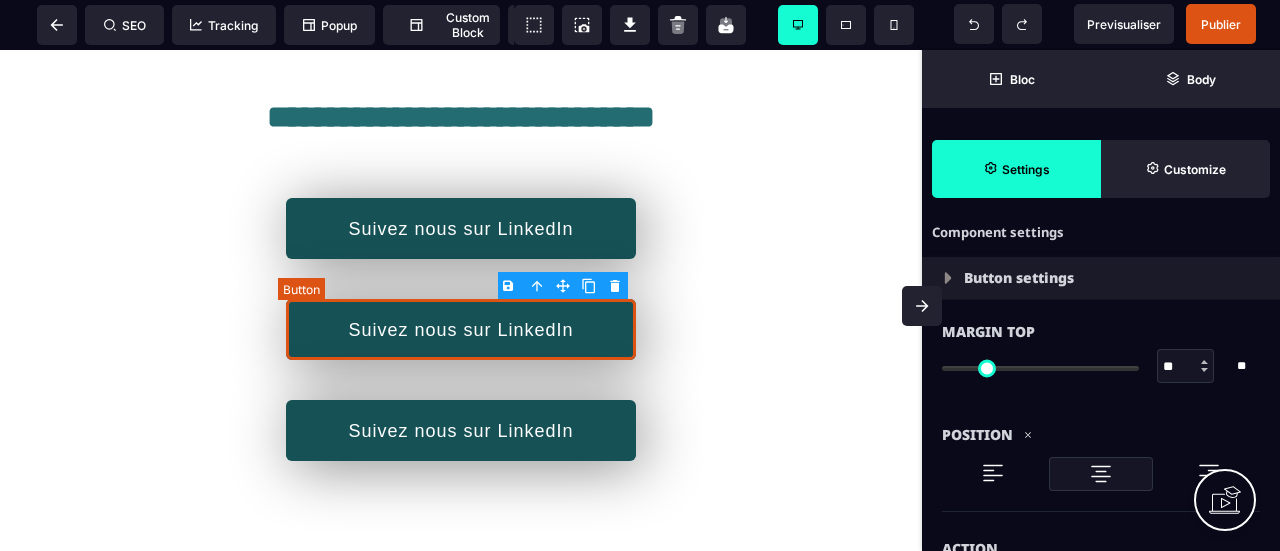 scroll, scrollTop: 0, scrollLeft: 0, axis: both 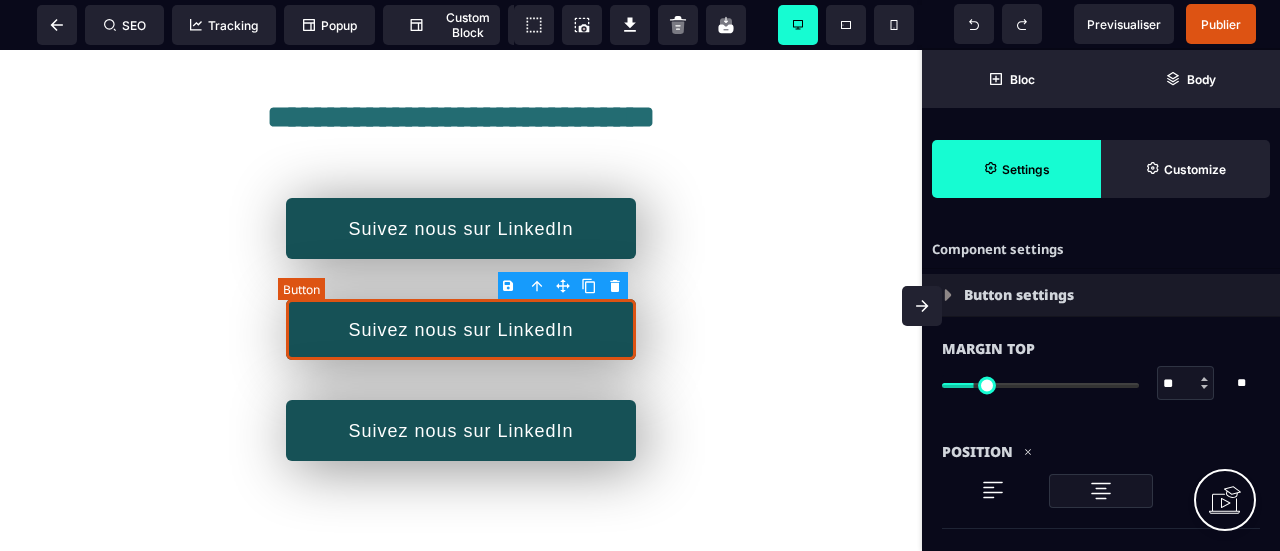 click on "Suivez nous sur LinkedIn" at bounding box center [460, 330] 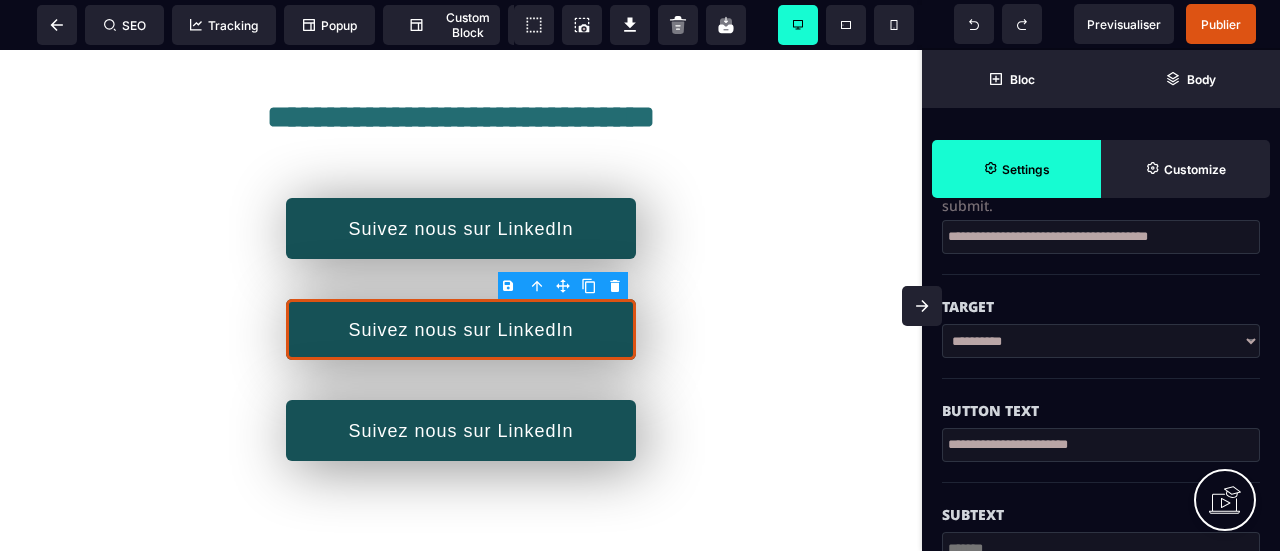 scroll, scrollTop: 600, scrollLeft: 0, axis: vertical 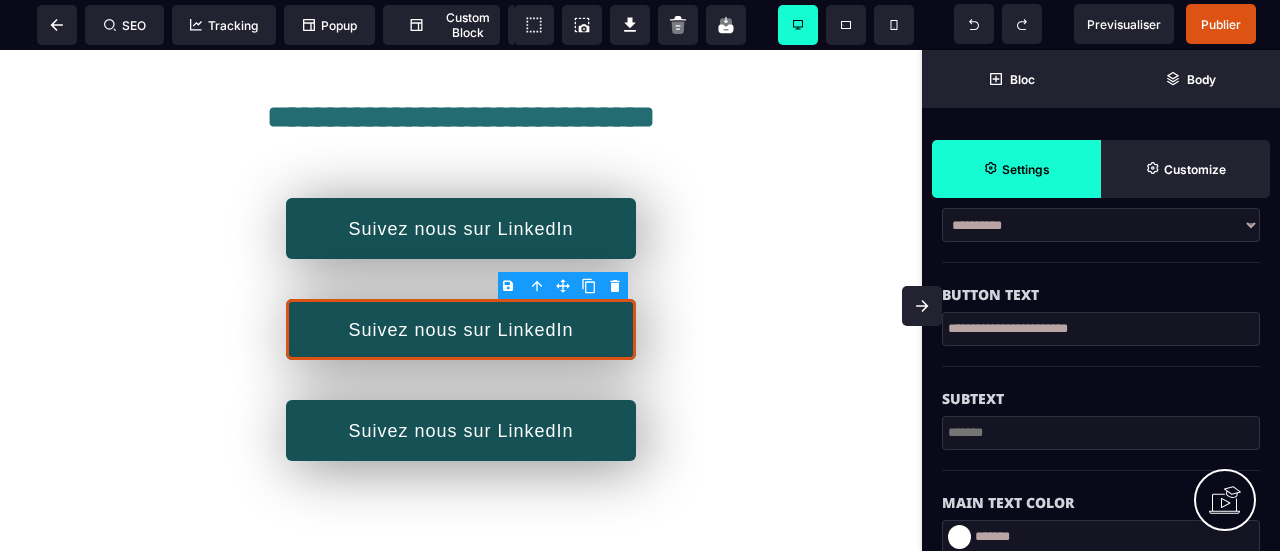 click on "**********" at bounding box center (1101, 329) 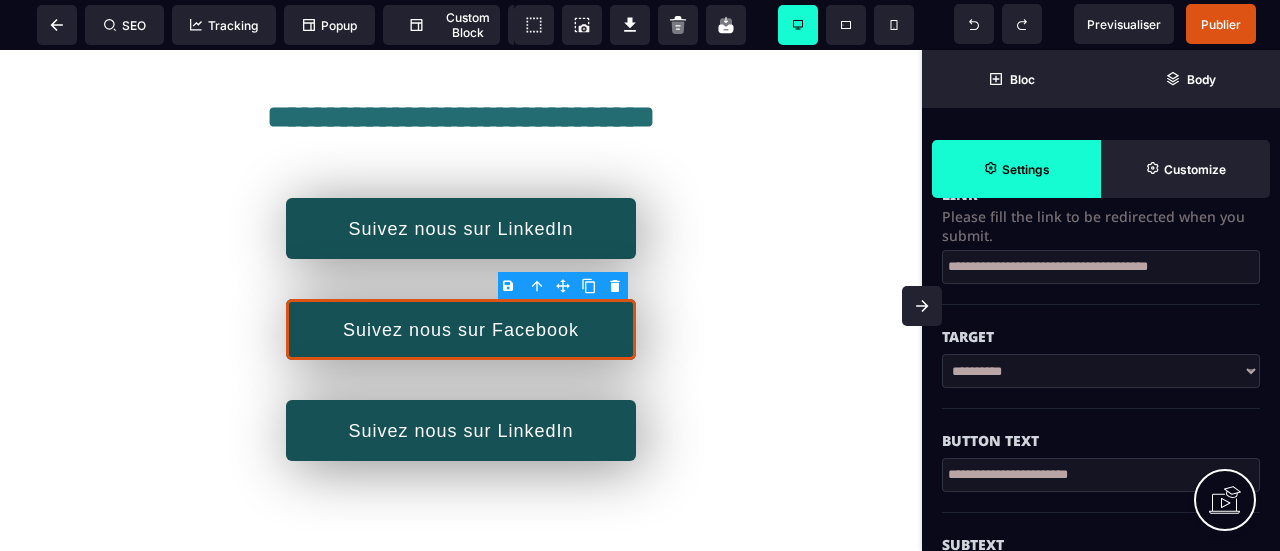 scroll, scrollTop: 400, scrollLeft: 0, axis: vertical 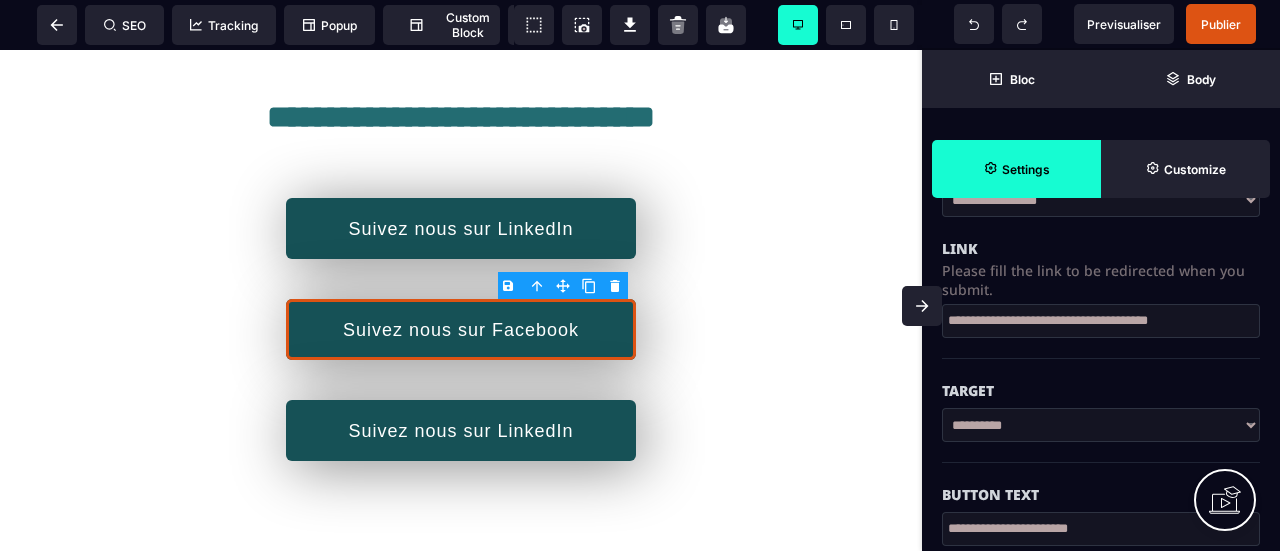 click on "**********" at bounding box center (1101, 321) 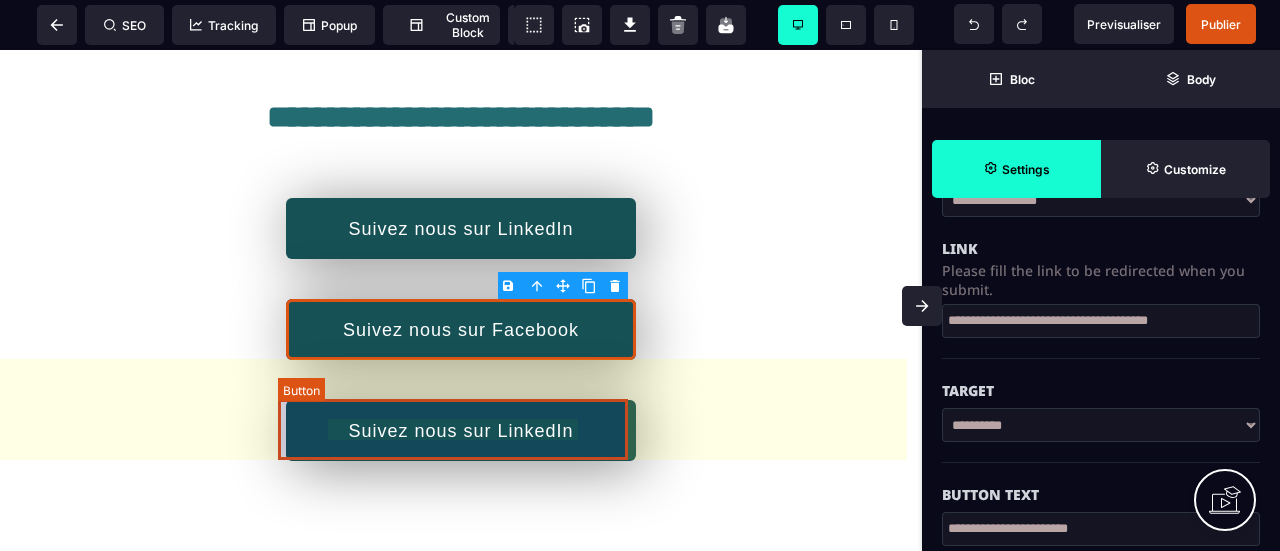 click on "Suivez nous sur LinkedIn" at bounding box center [460, 431] 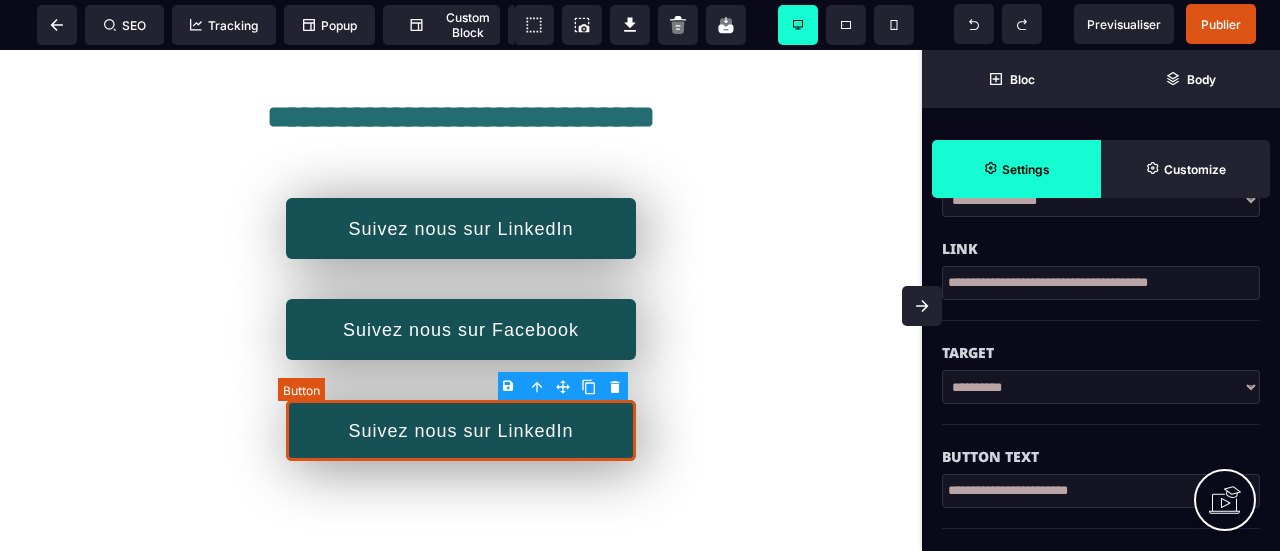 scroll, scrollTop: 0, scrollLeft: 0, axis: both 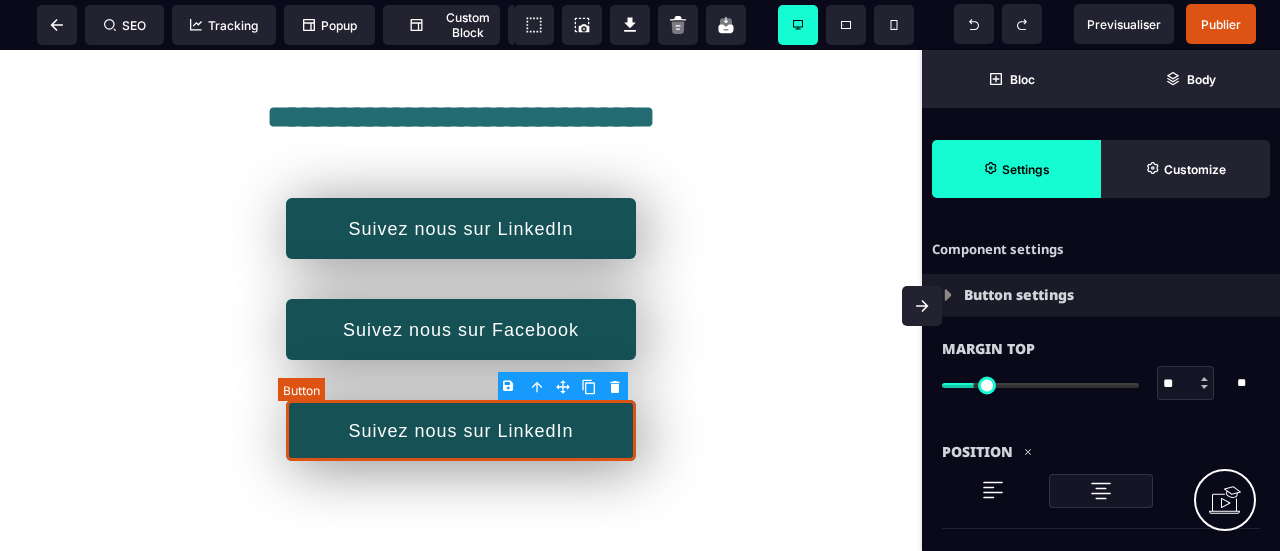 click on "Suivez nous sur LinkedIn" at bounding box center (461, 430) 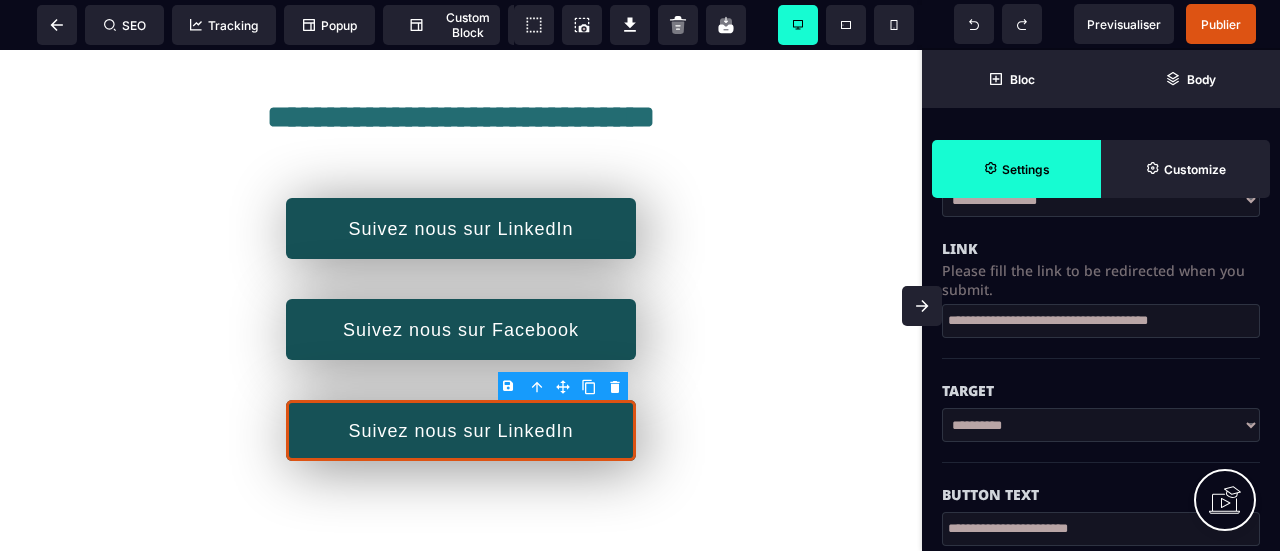 scroll, scrollTop: 500, scrollLeft: 0, axis: vertical 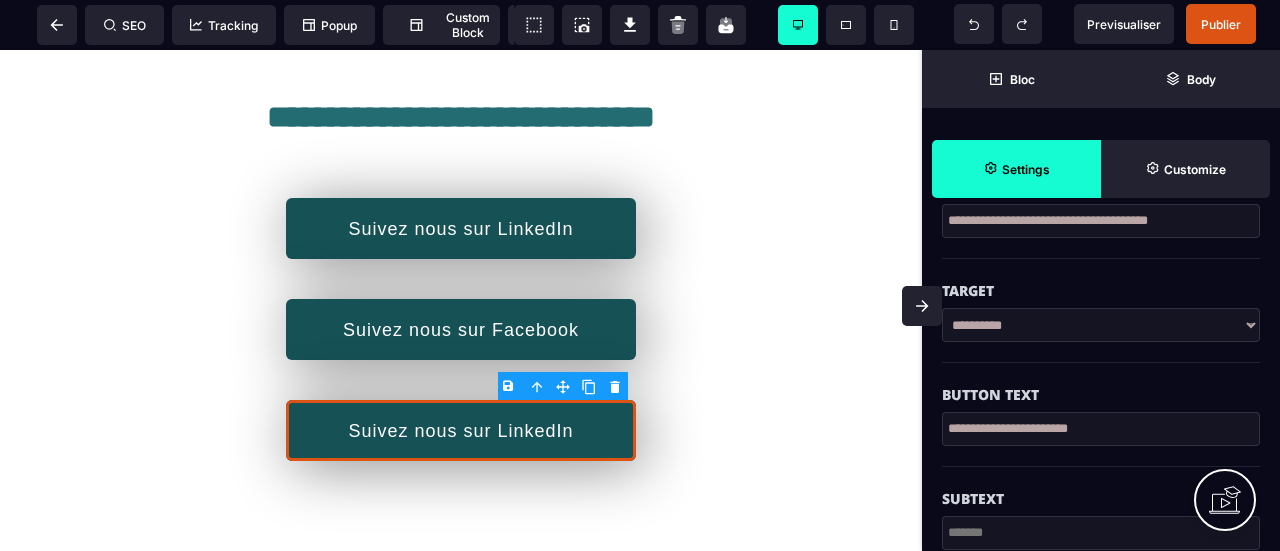 drag, startPoint x: 1126, startPoint y: 433, endPoint x: 1051, endPoint y: 435, distance: 75.026665 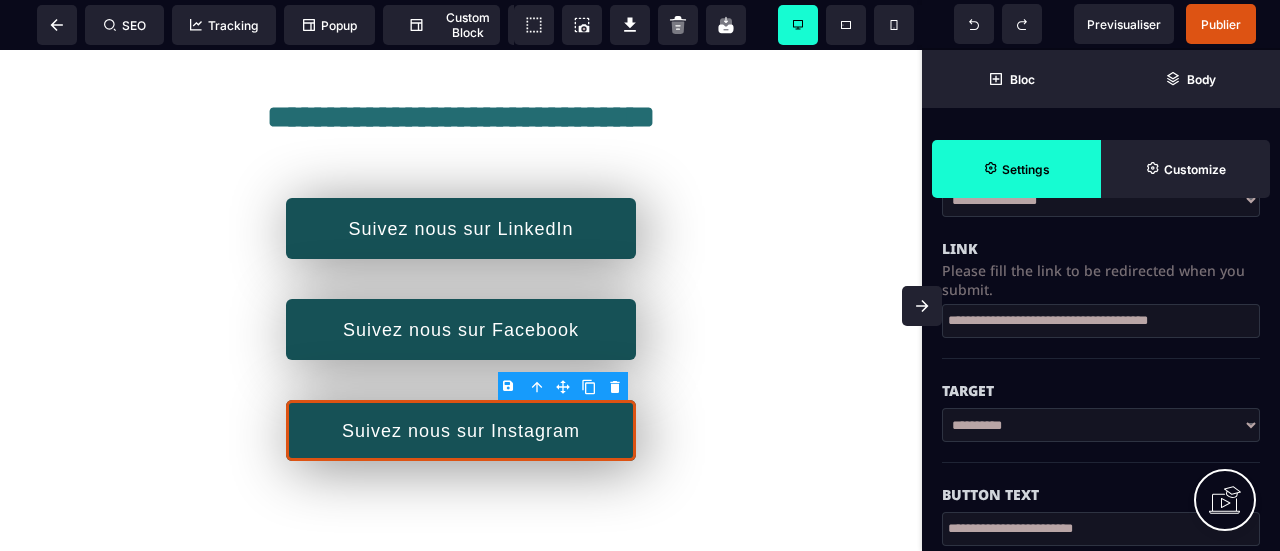 scroll, scrollTop: 300, scrollLeft: 0, axis: vertical 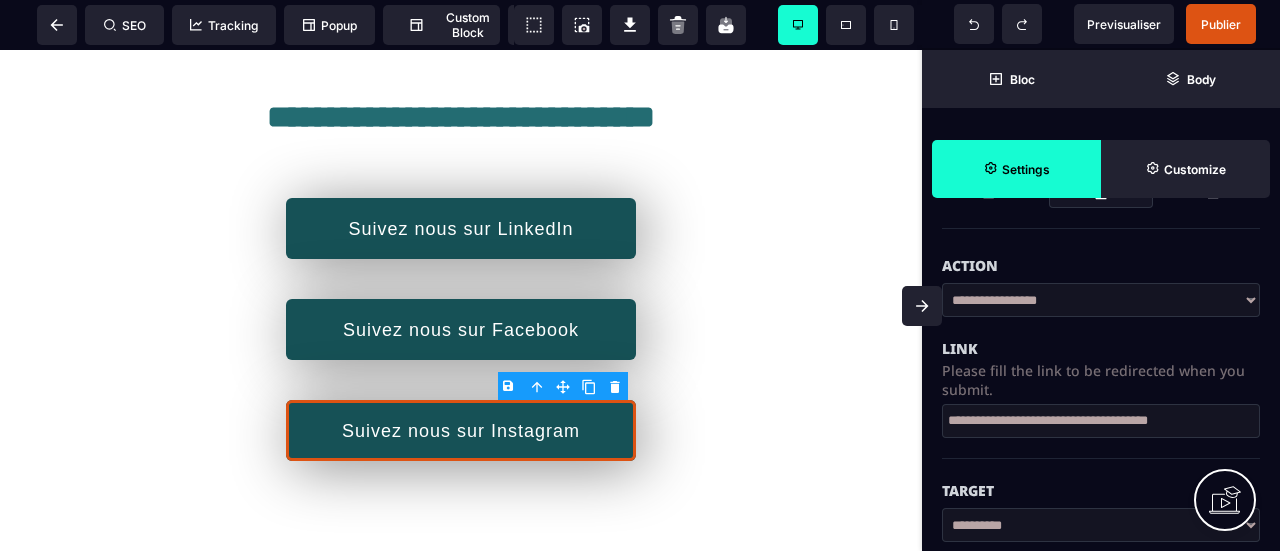 drag, startPoint x: 1030, startPoint y: 416, endPoint x: 1110, endPoint y: 423, distance: 80.305664 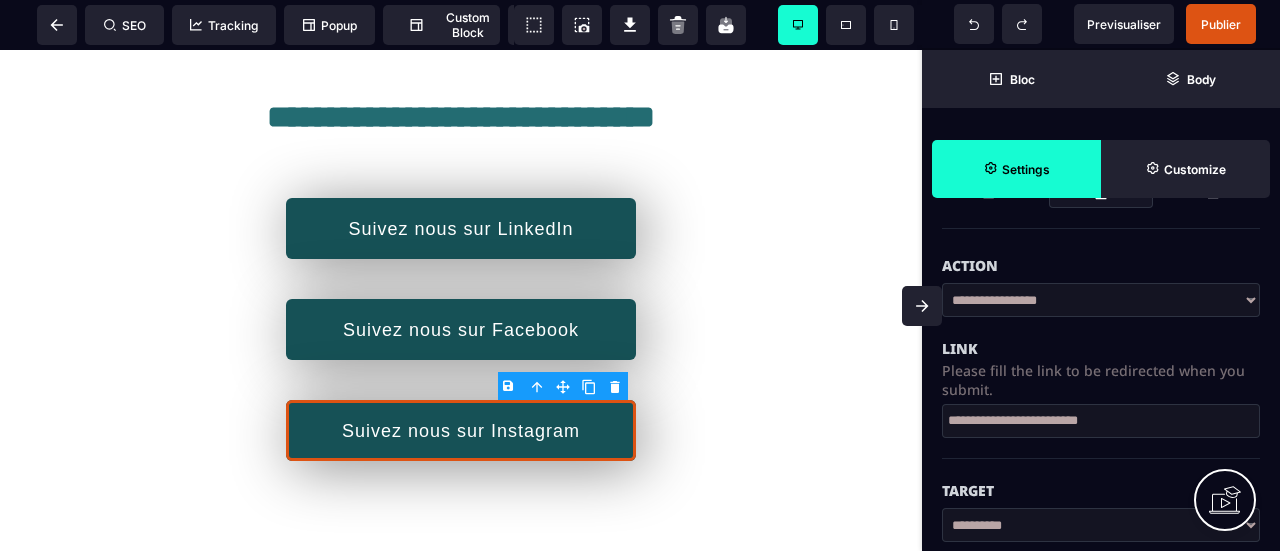 paste on "**********" 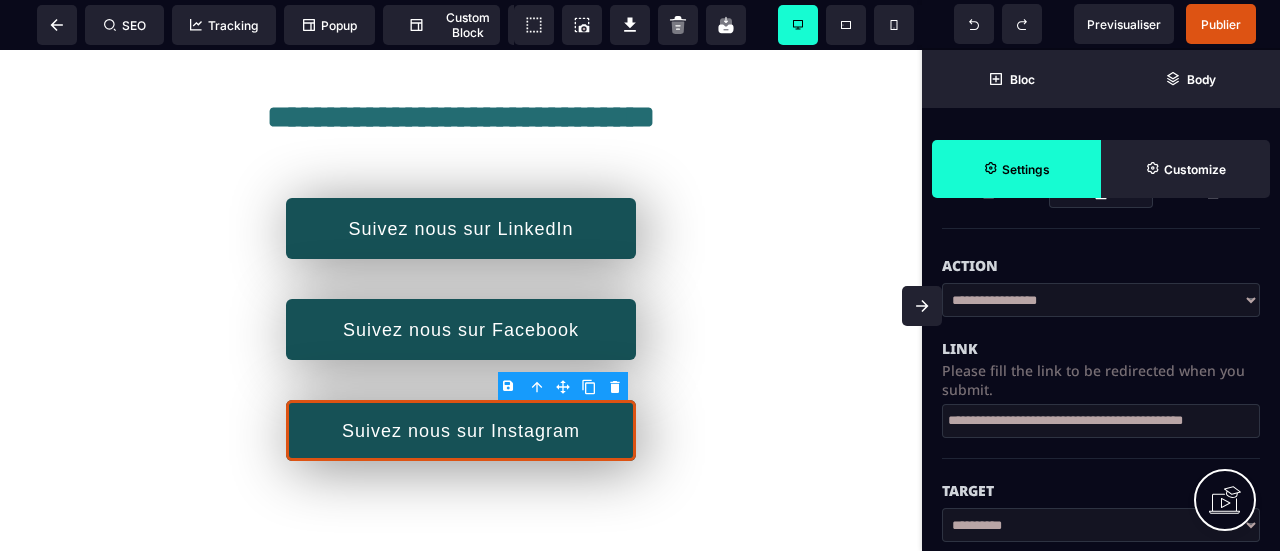 scroll, scrollTop: 0, scrollLeft: 15, axis: horizontal 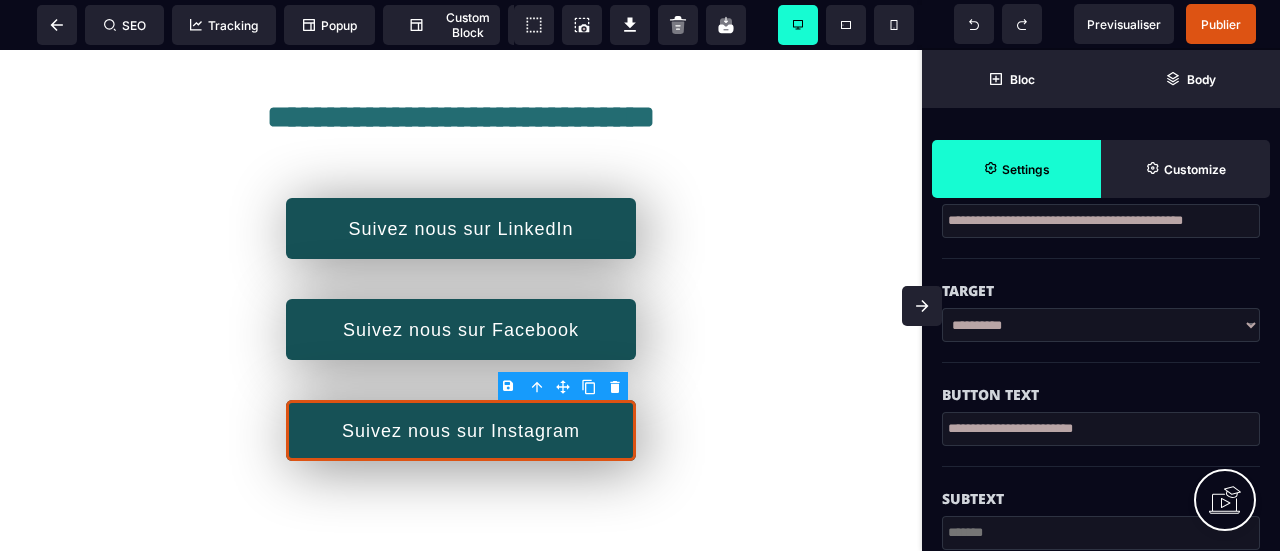 click on "**********" at bounding box center [461, 486] 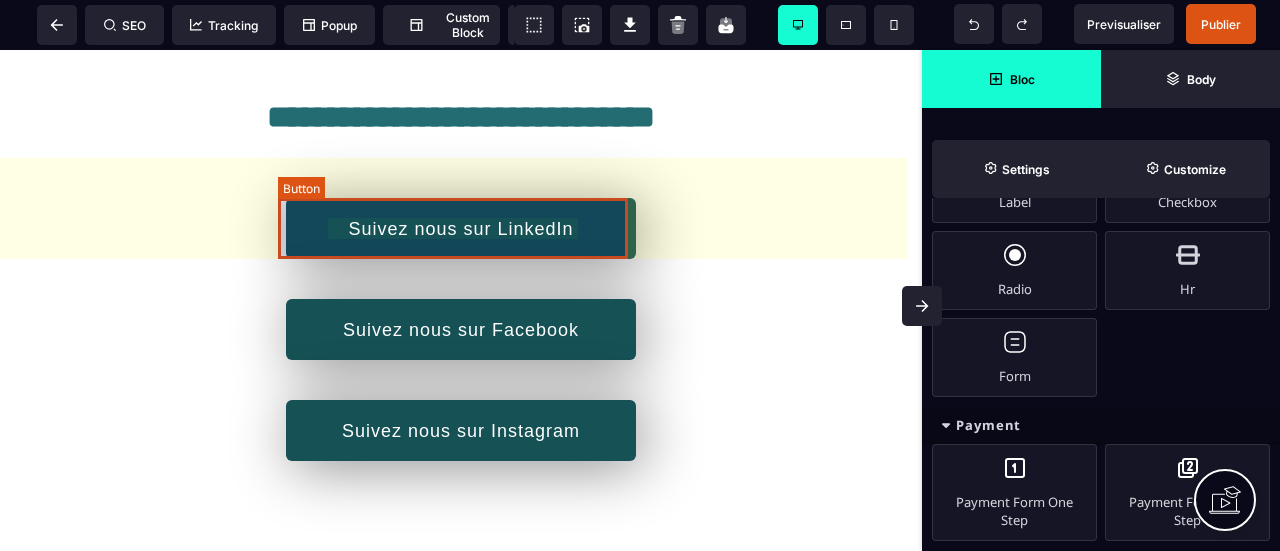 click on "Suivez nous sur LinkedIn" at bounding box center [461, 228] 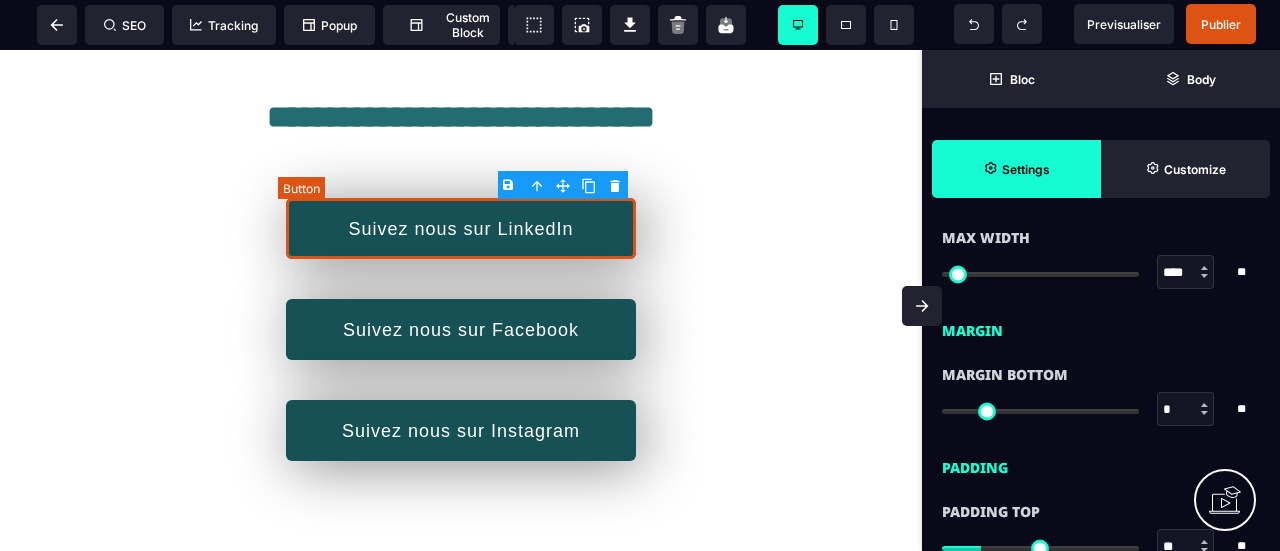 scroll, scrollTop: 0, scrollLeft: 0, axis: both 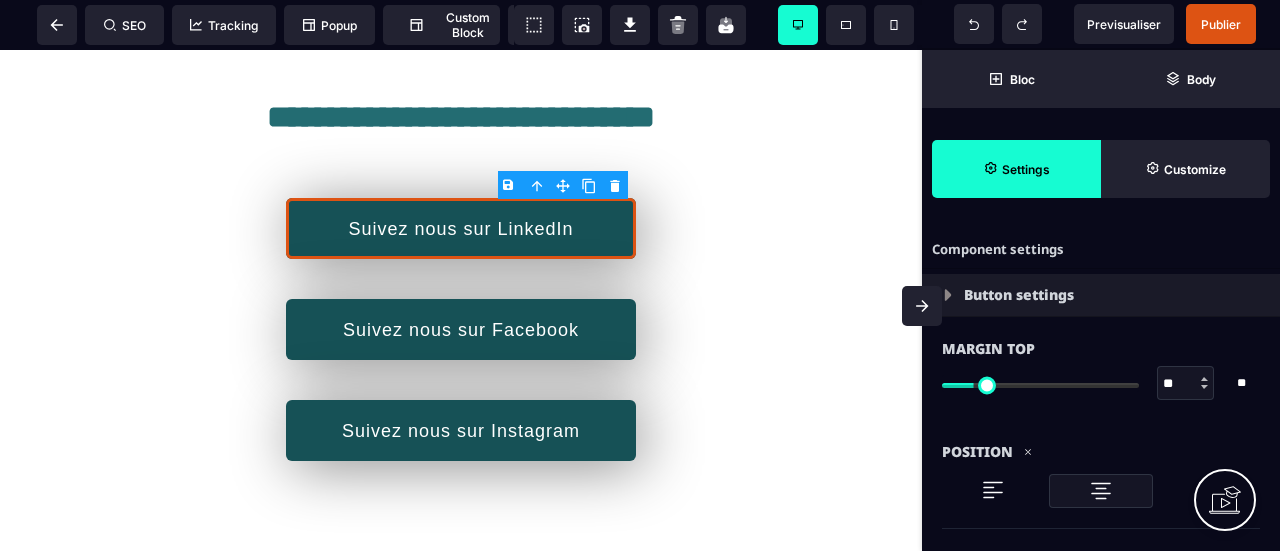 click on "**********" at bounding box center [461, 486] 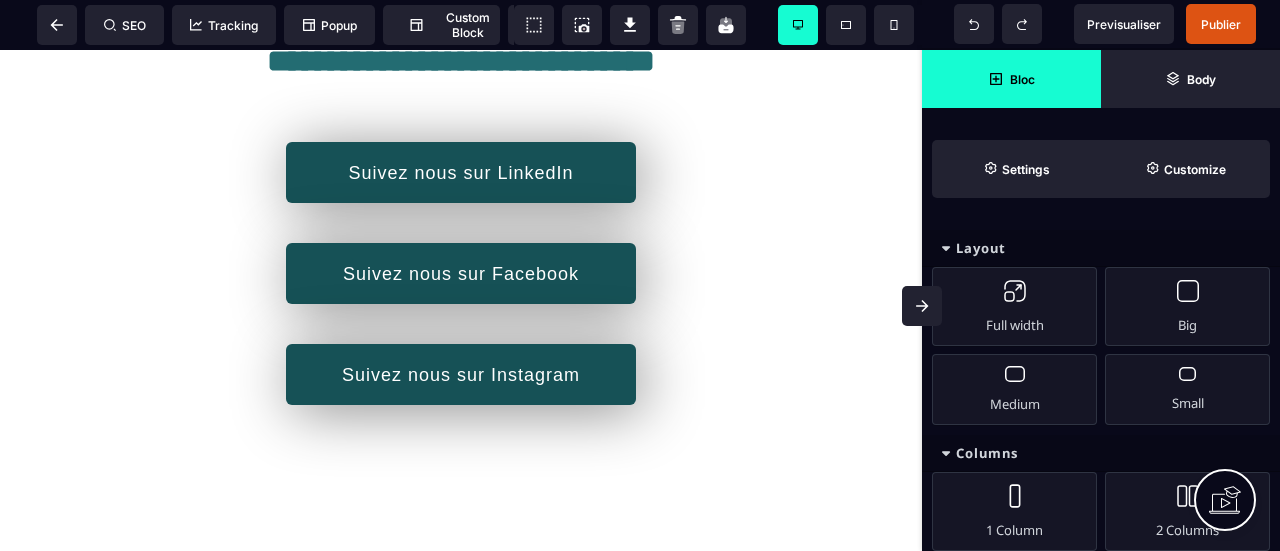 scroll, scrollTop: 0, scrollLeft: 0, axis: both 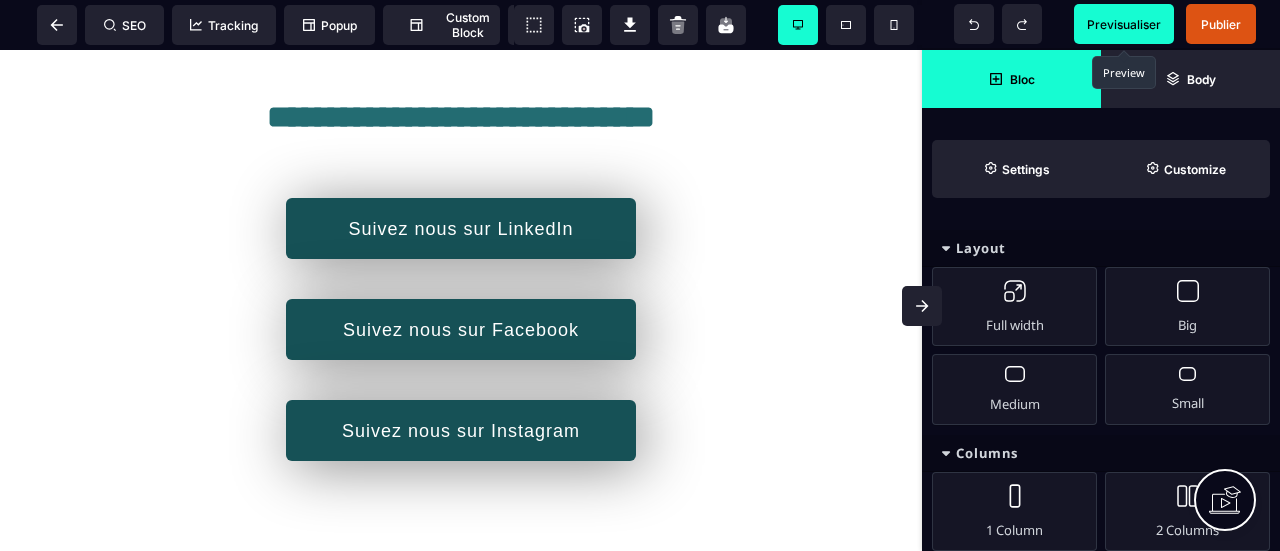 click on "Previsualiser" at bounding box center [1124, 24] 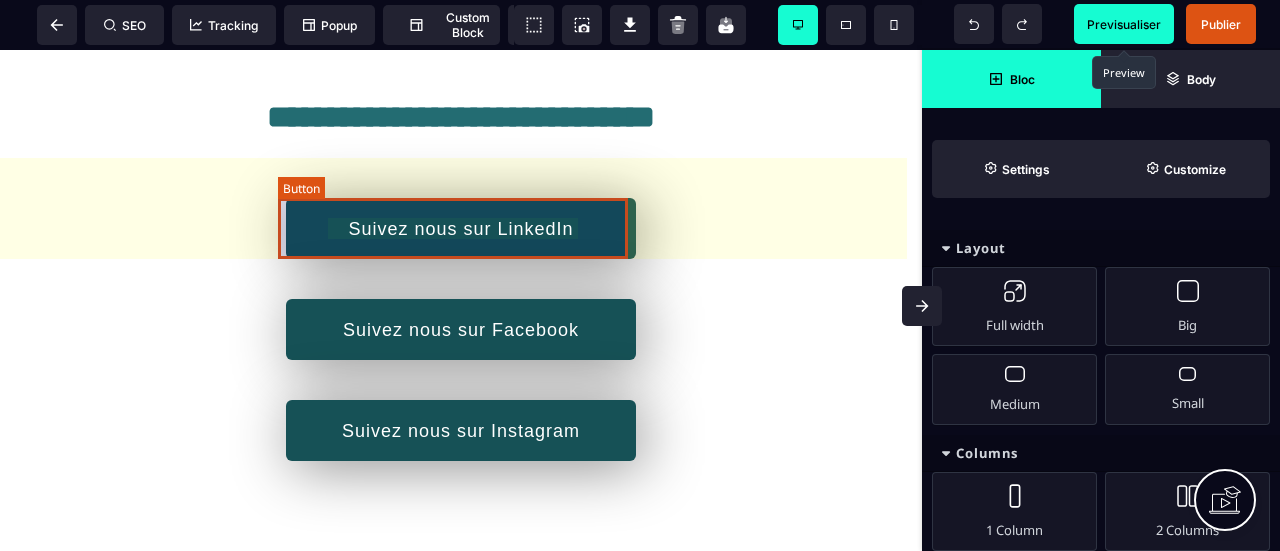 click on "Suivez nous sur LinkedIn" at bounding box center [461, 228] 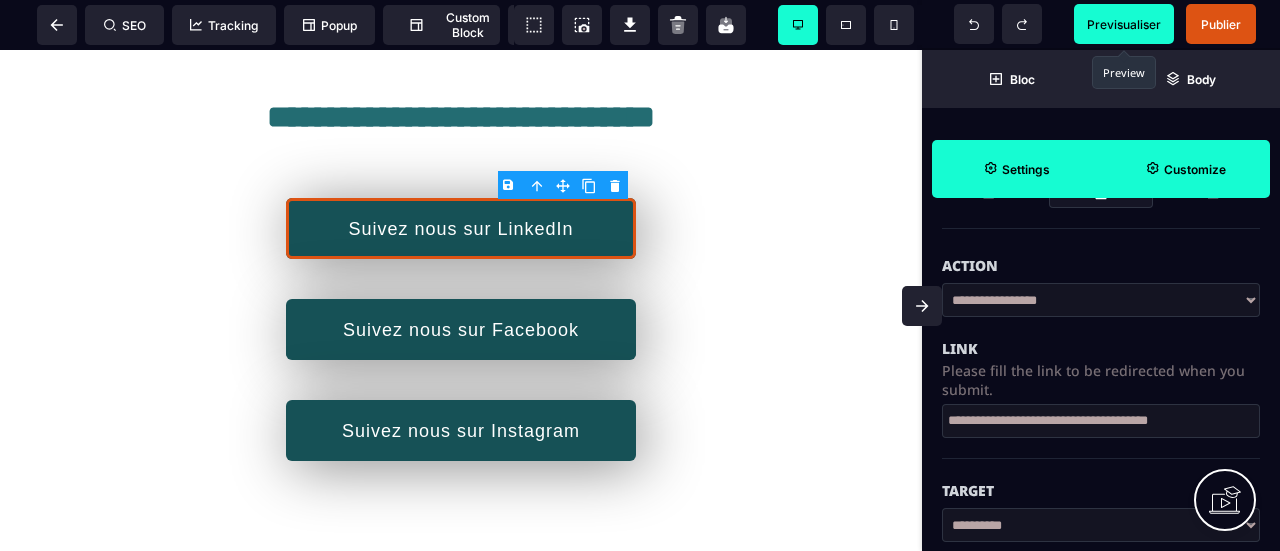 click on "Customize" at bounding box center (1185, 169) 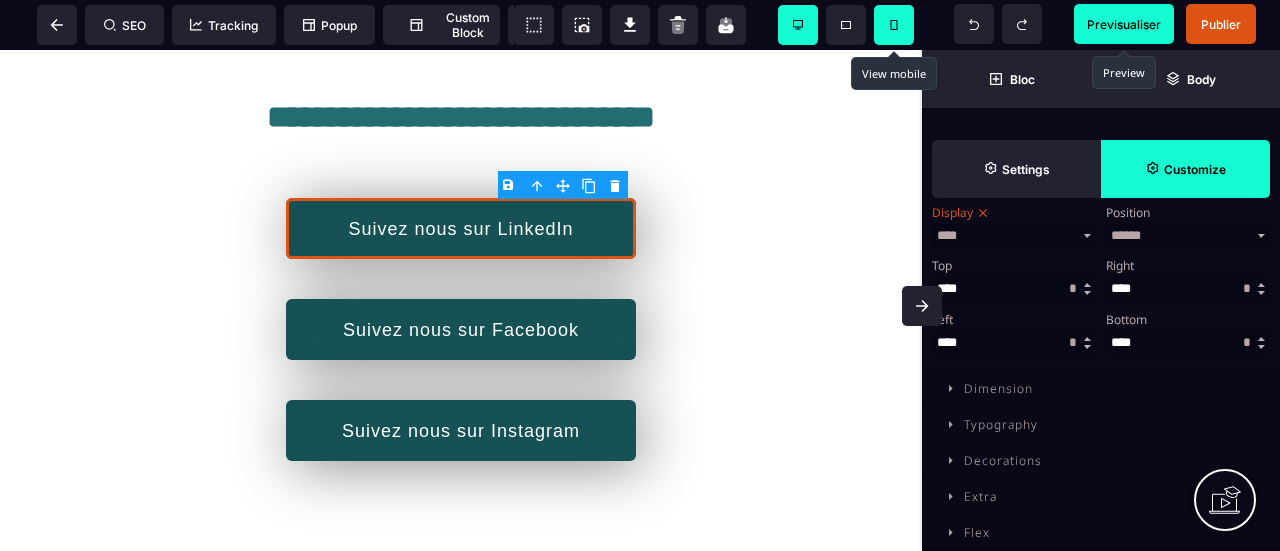 click 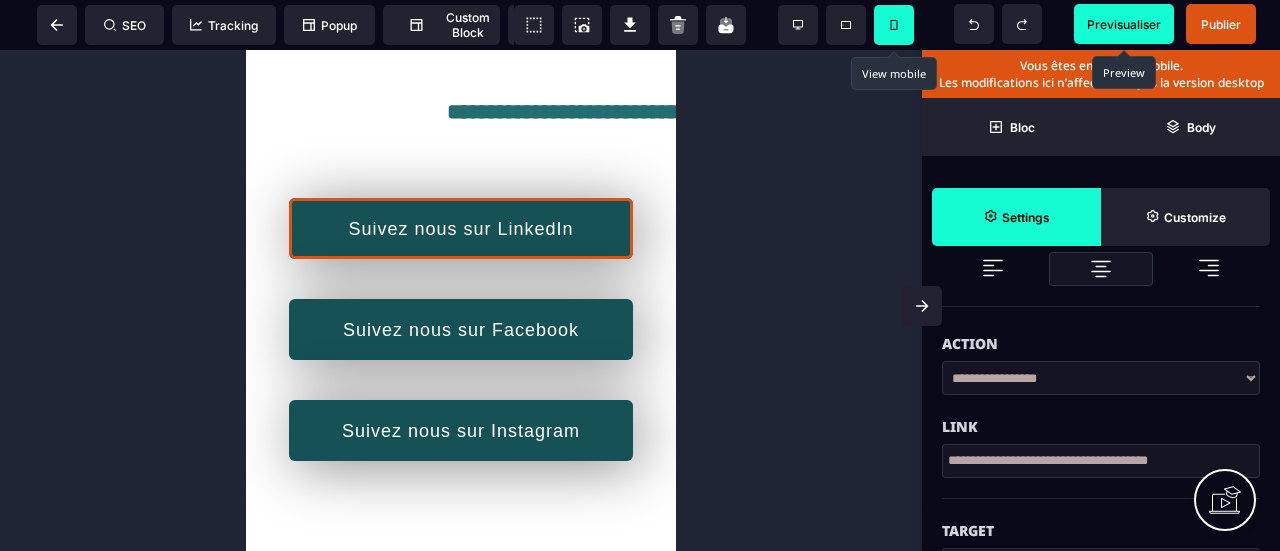 scroll, scrollTop: 300, scrollLeft: 0, axis: vertical 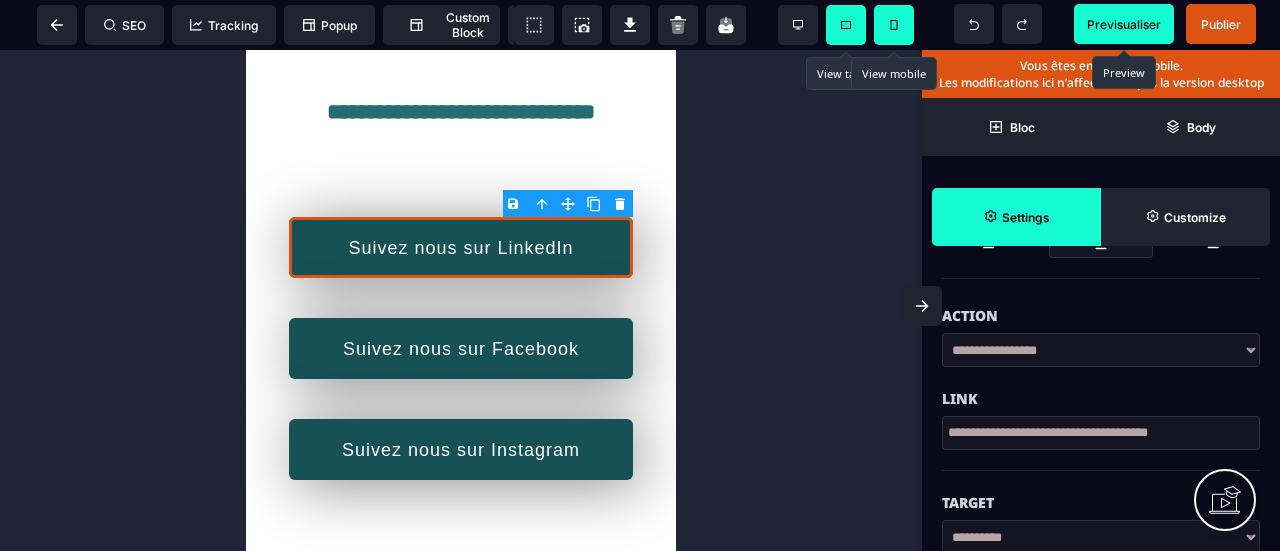 click at bounding box center [846, 25] 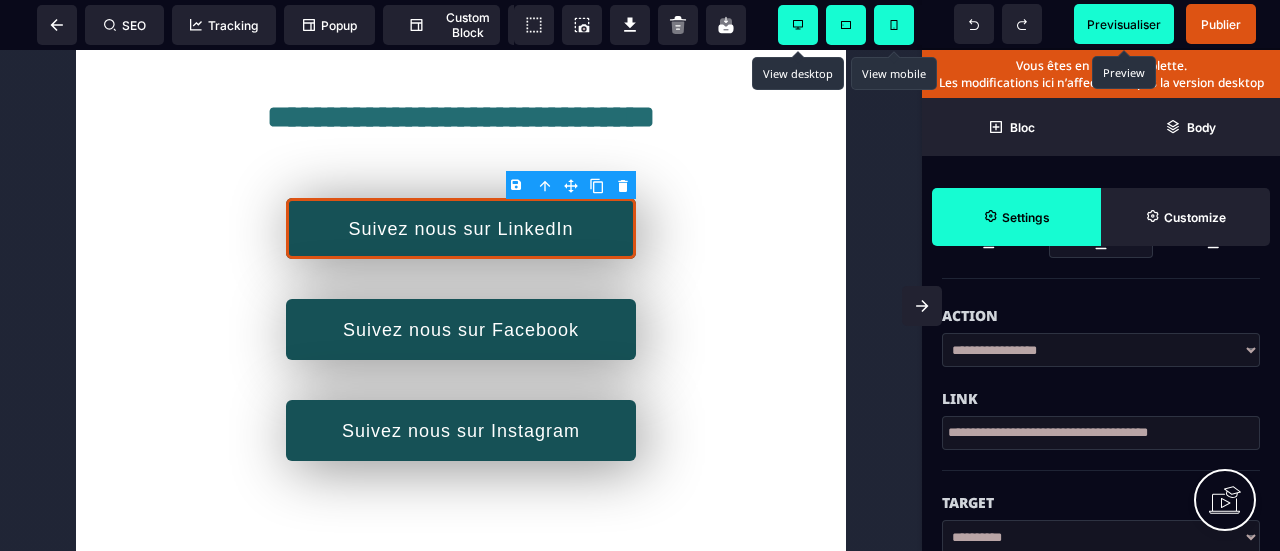 click at bounding box center [798, 25] 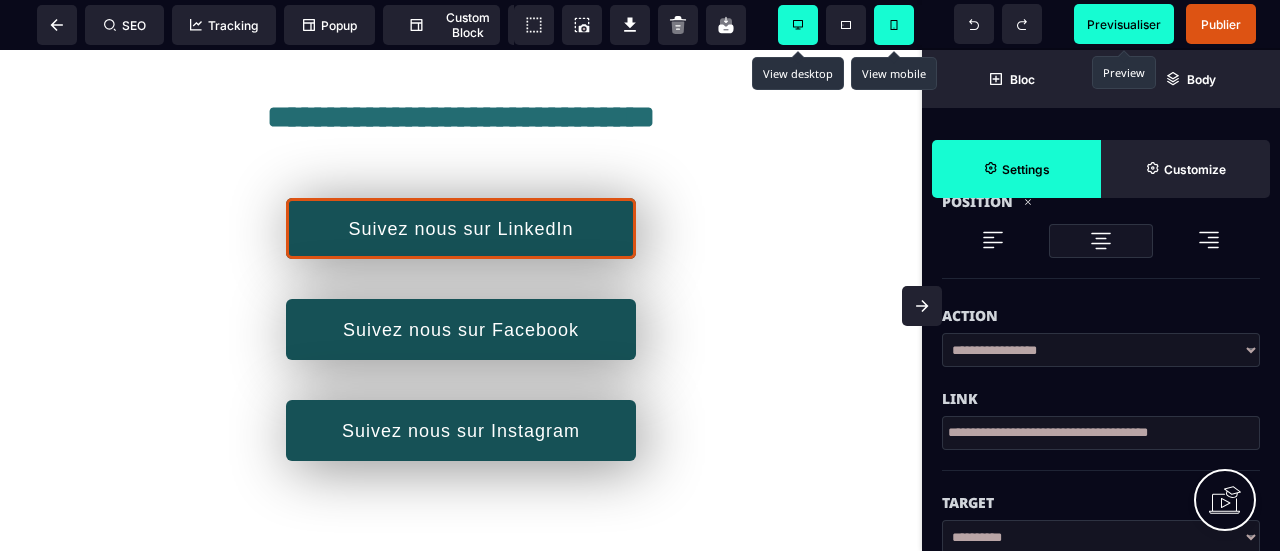 scroll, scrollTop: 274, scrollLeft: 0, axis: vertical 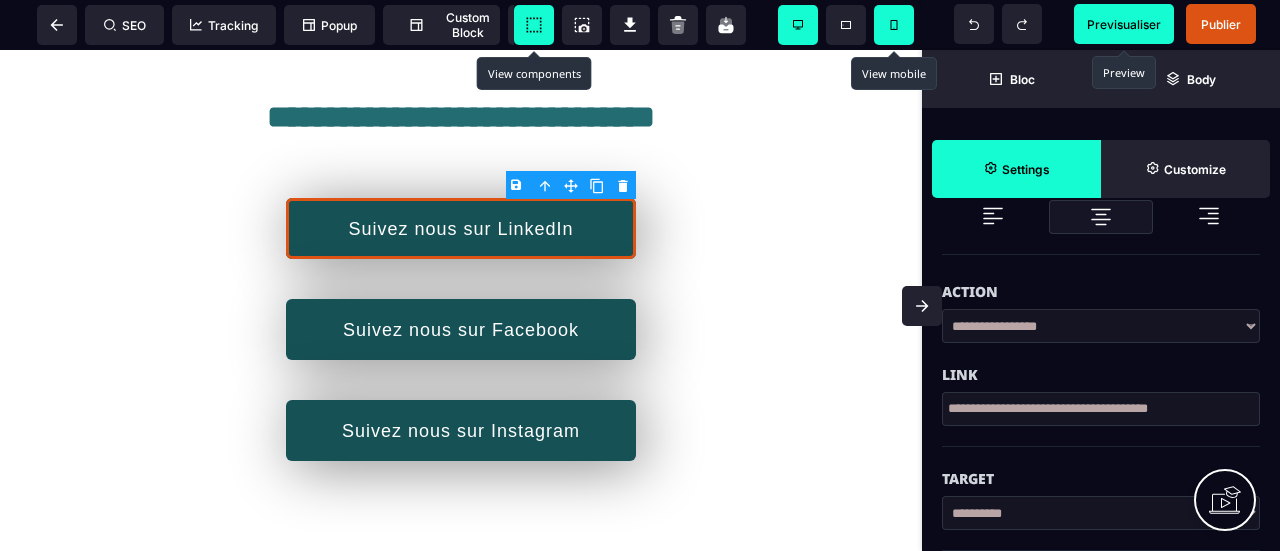 click 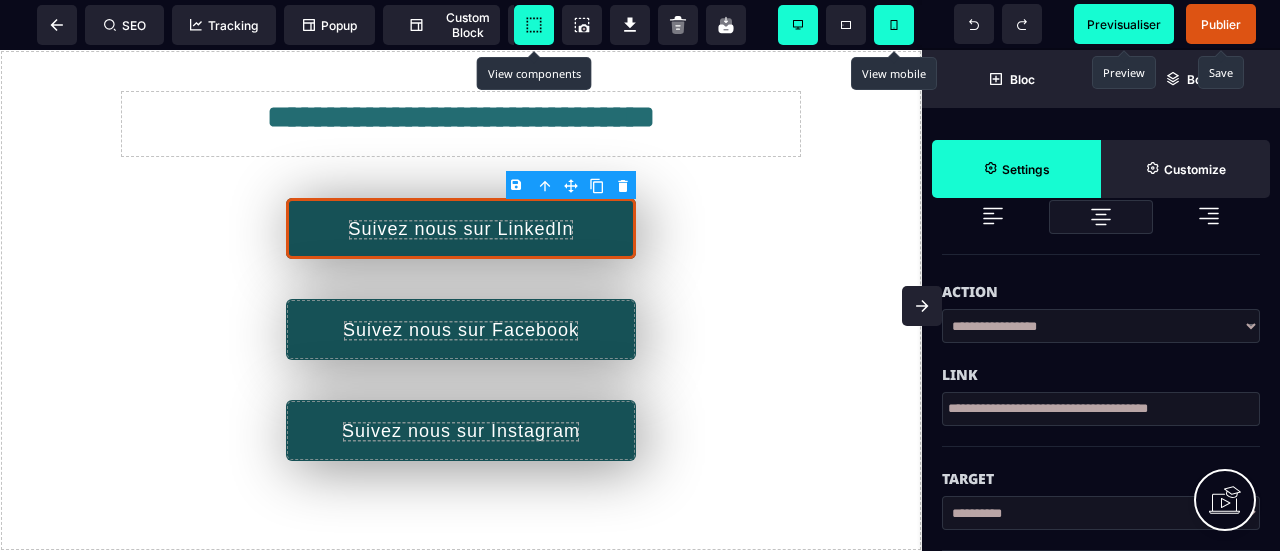 click on "Publier" at bounding box center [1221, 24] 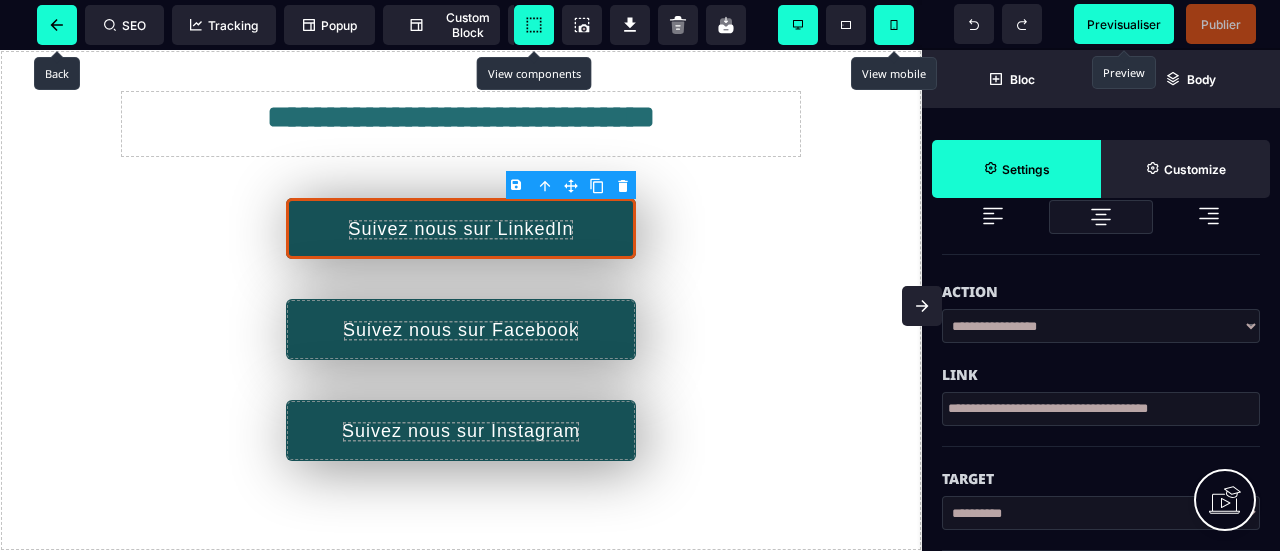 click at bounding box center (57, 25) 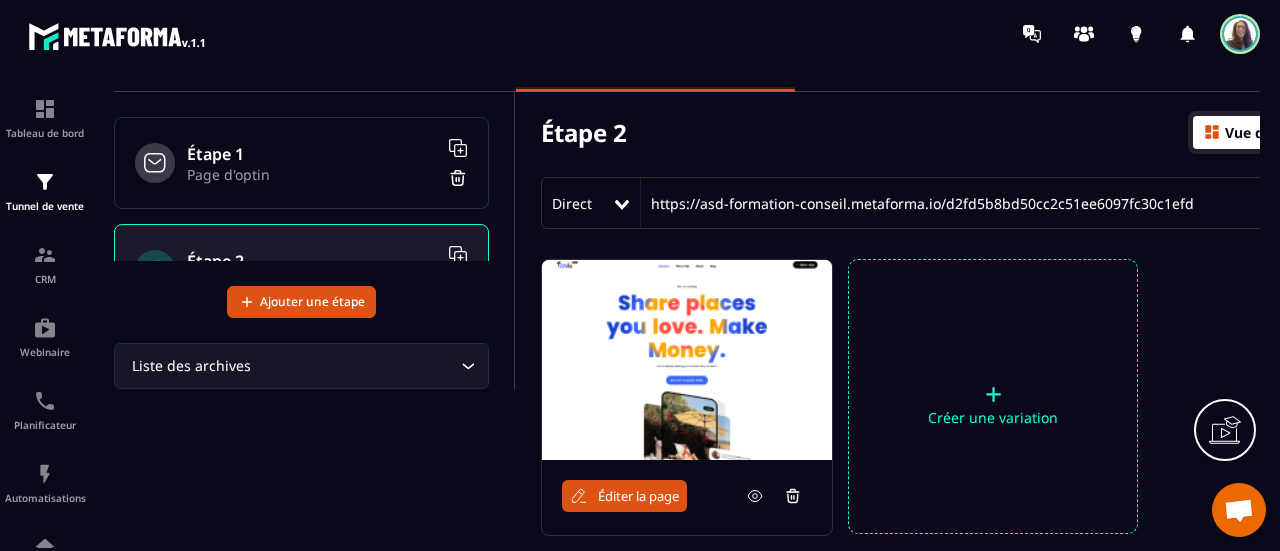 scroll, scrollTop: 200, scrollLeft: 0, axis: vertical 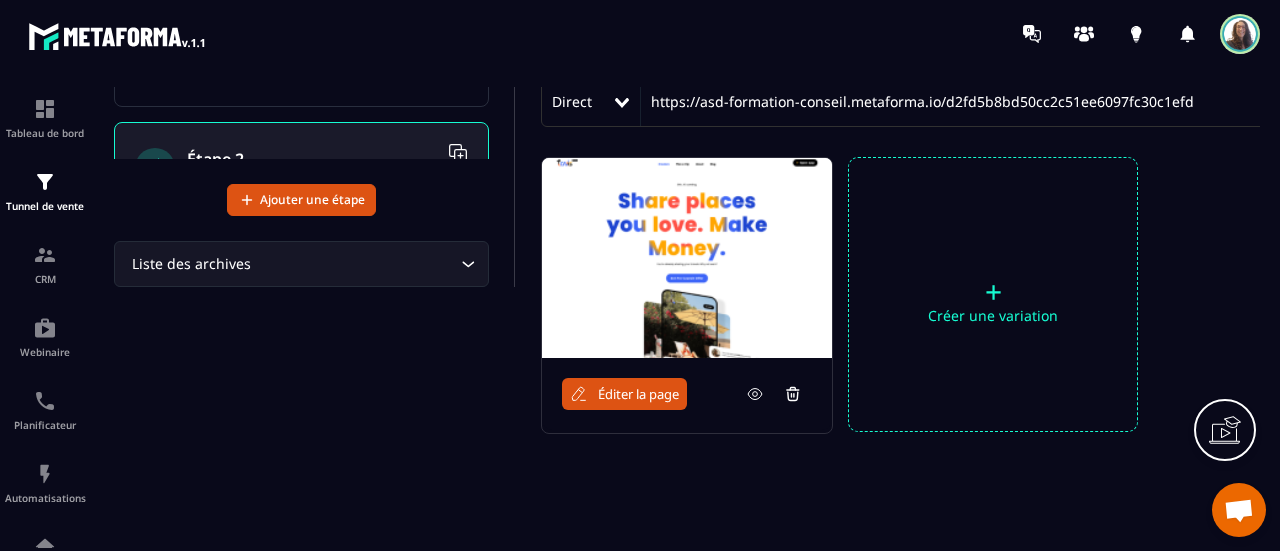 click 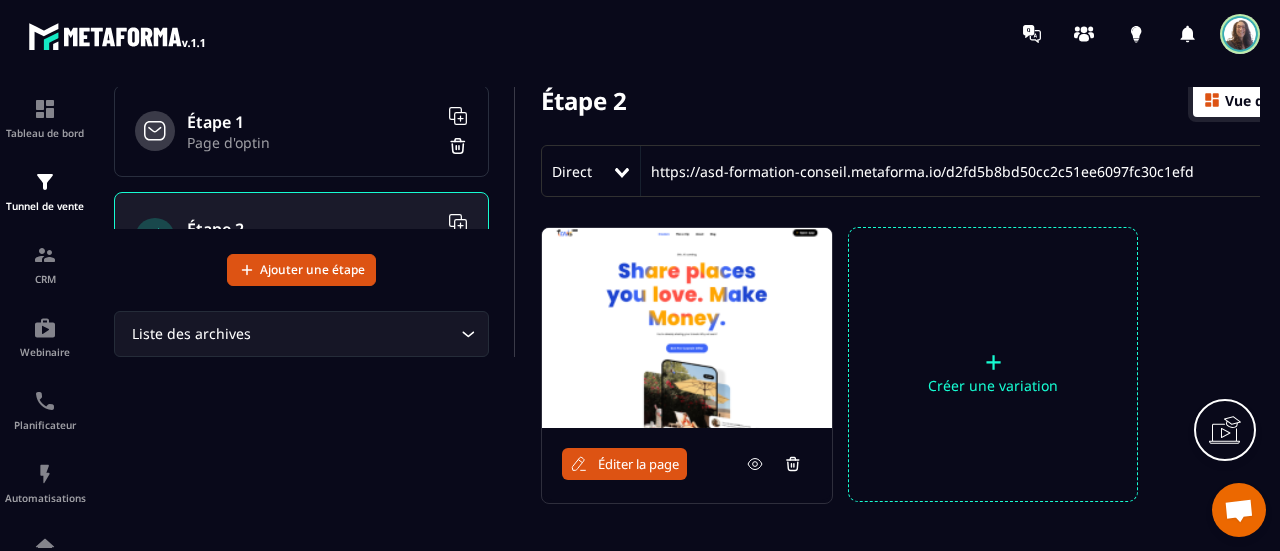 scroll, scrollTop: 100, scrollLeft: 0, axis: vertical 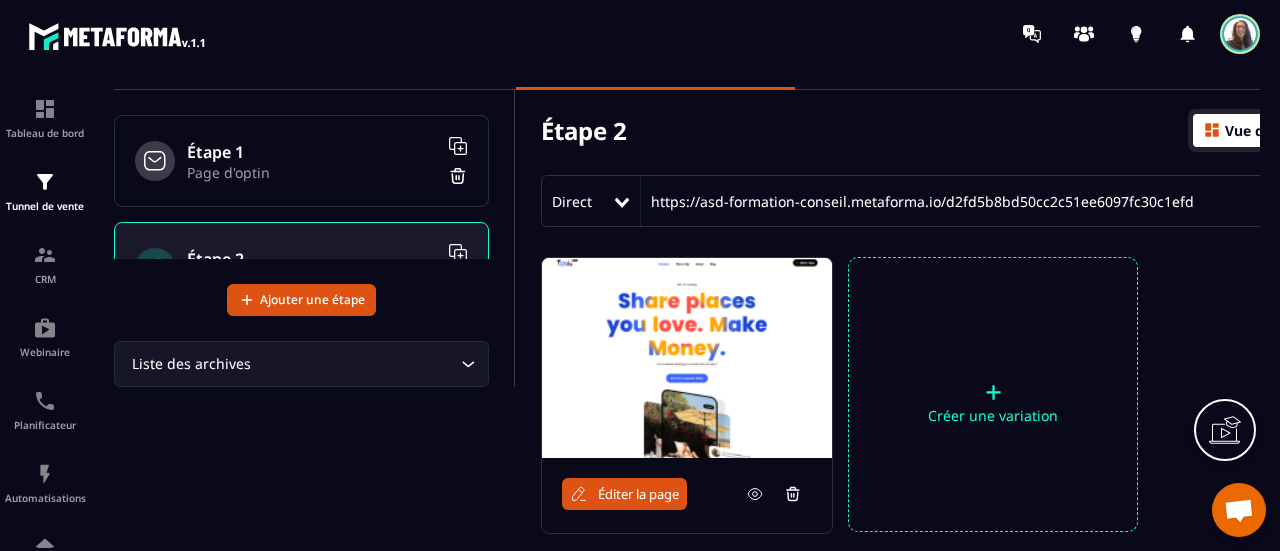 click on "Étape 1 Page d'optin" at bounding box center [301, 161] 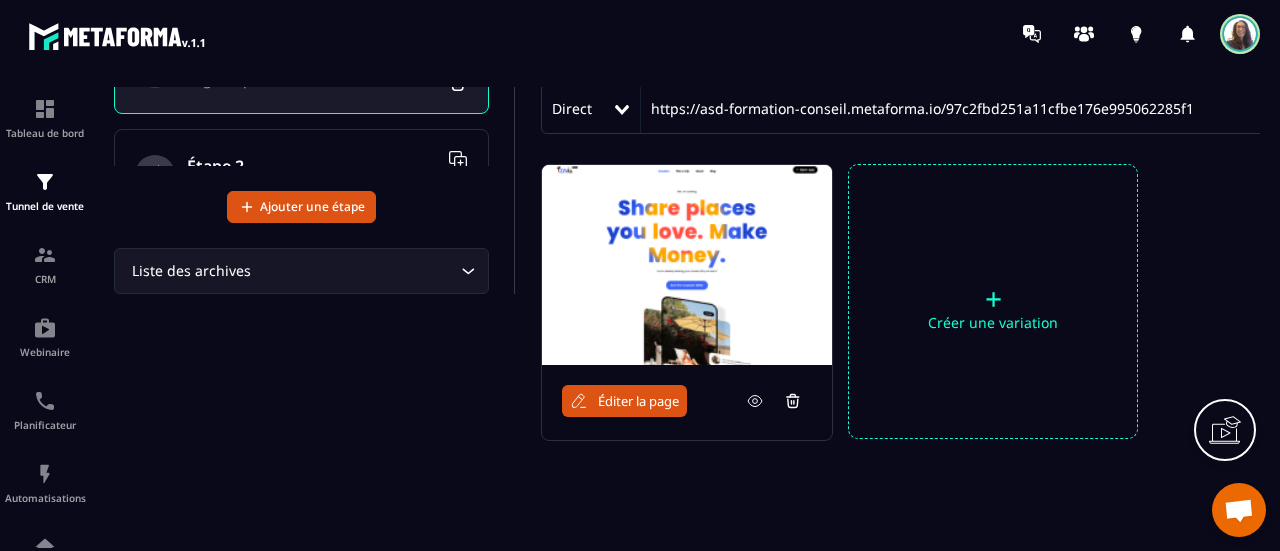 scroll, scrollTop: 200, scrollLeft: 0, axis: vertical 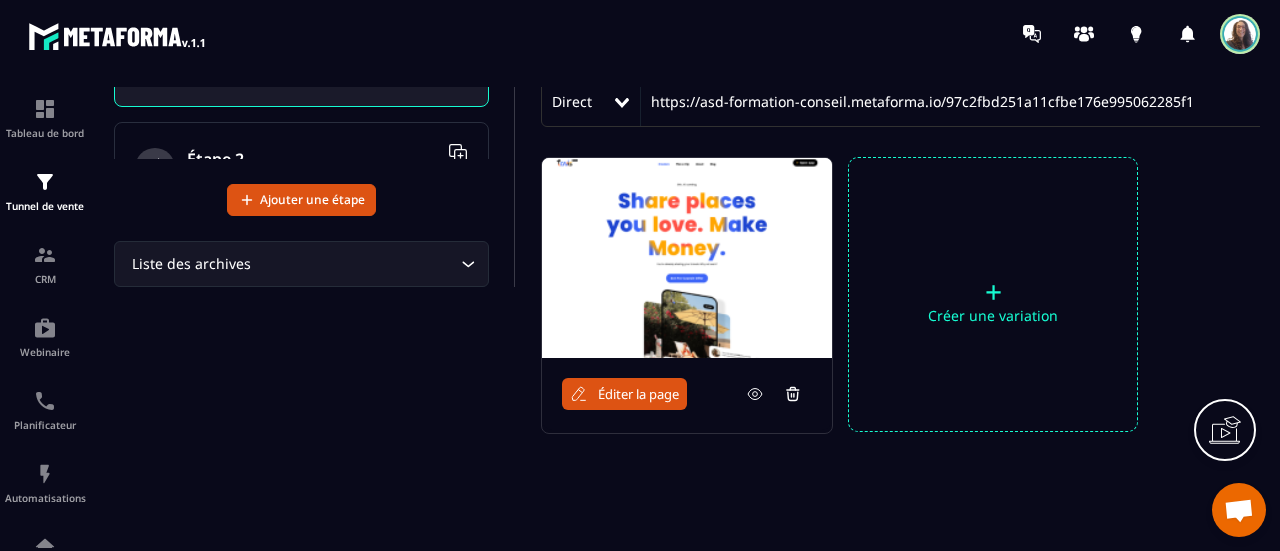 click 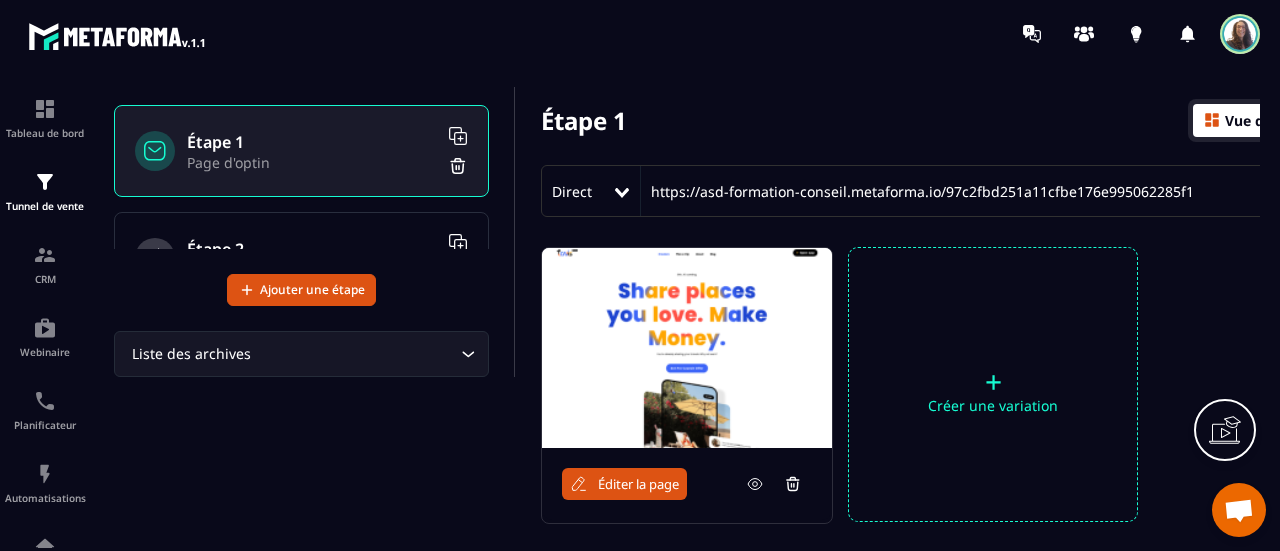 scroll, scrollTop: 0, scrollLeft: 0, axis: both 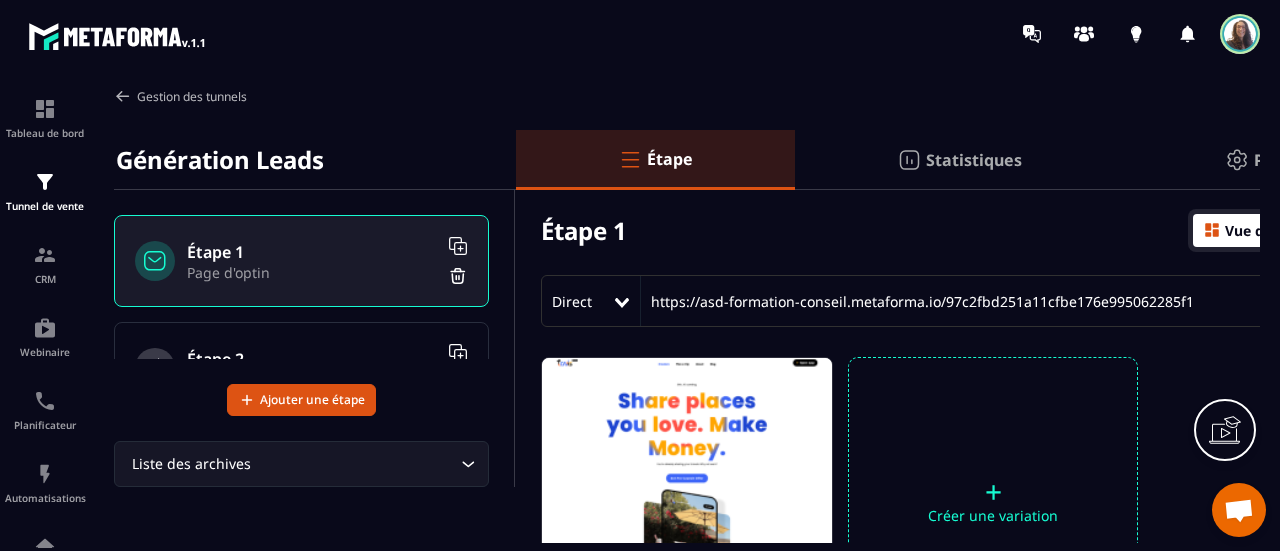 click on "Gestion des tunnels" at bounding box center [180, 96] 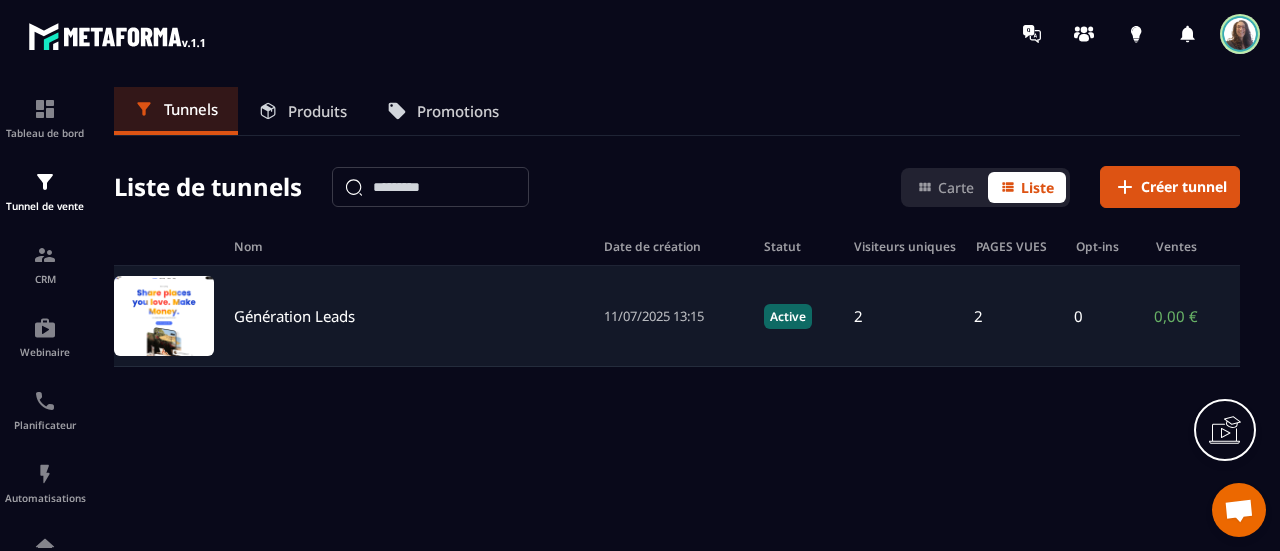 click on "Génération Leads" at bounding box center [409, 316] 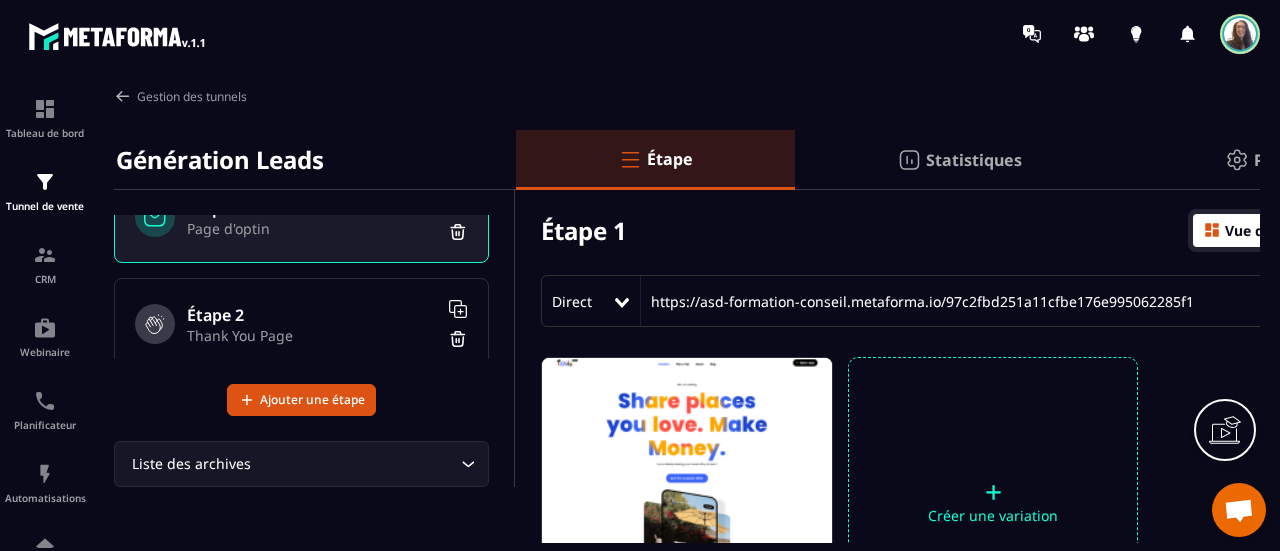scroll, scrollTop: 68, scrollLeft: 0, axis: vertical 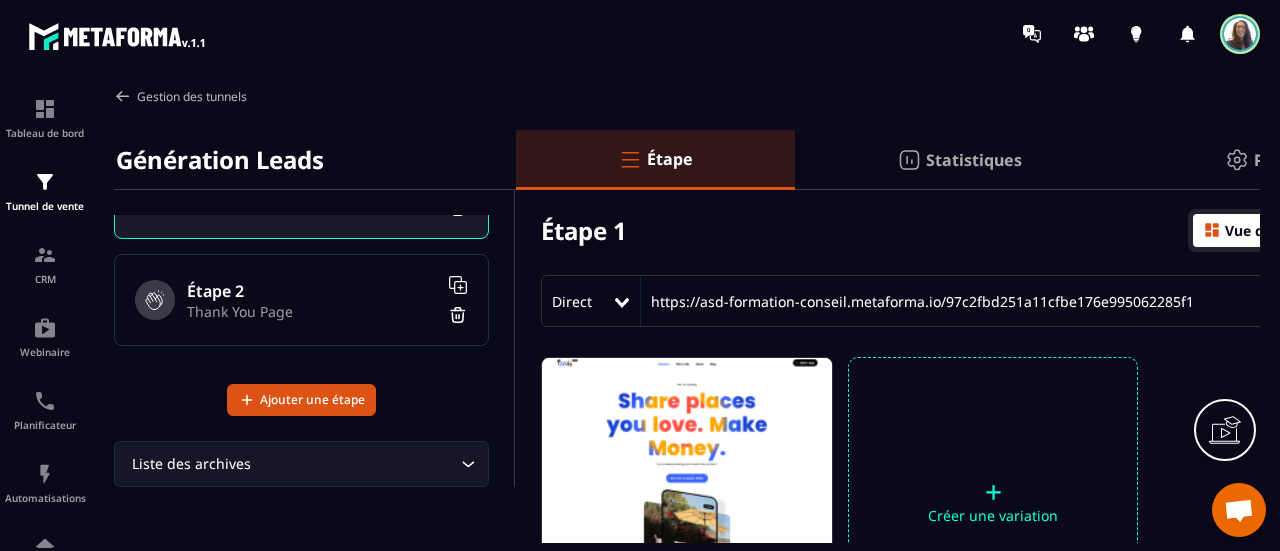 click on "Gestion des tunnels" at bounding box center [180, 96] 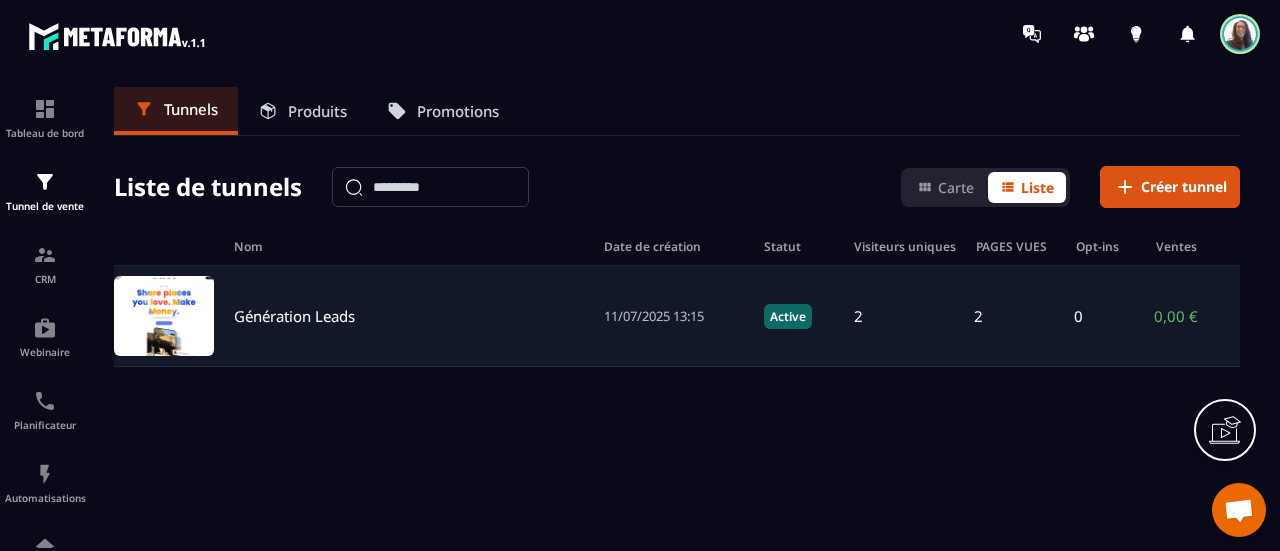 click on "Génération Leads 11/07/2025 13:15 Active 2 2 0 0,00 € 0" 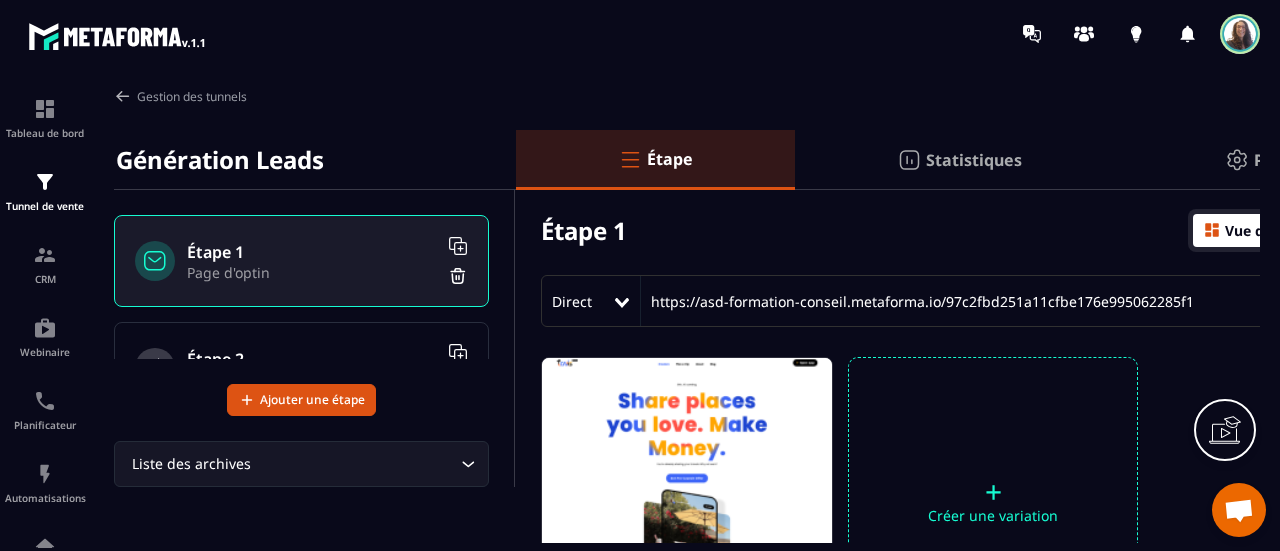 click at bounding box center [1237, 160] 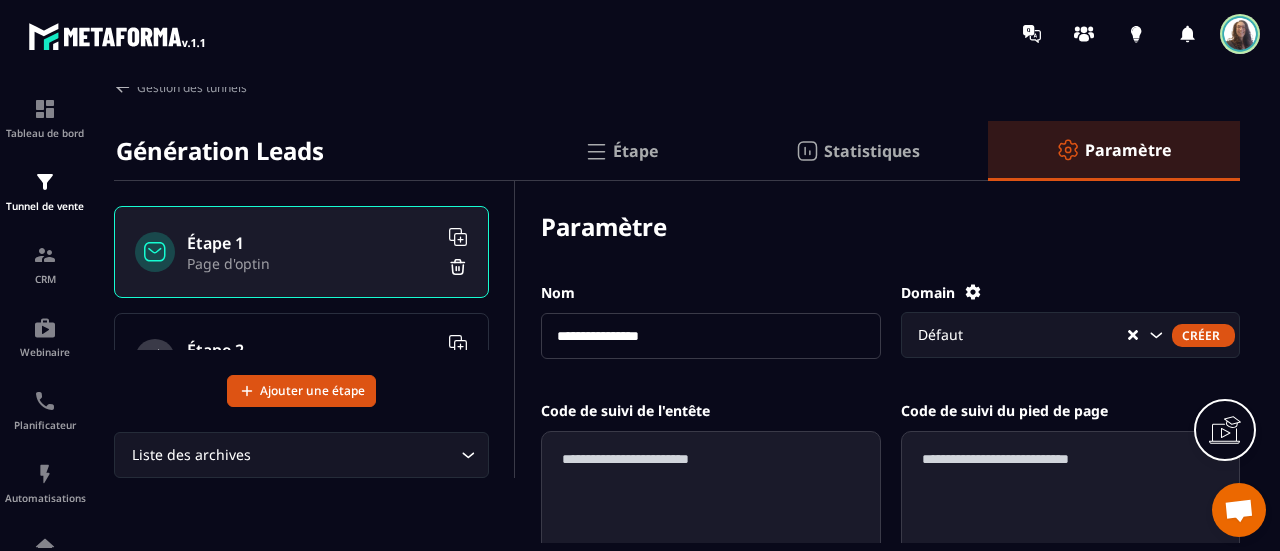 scroll, scrollTop: 0, scrollLeft: 0, axis: both 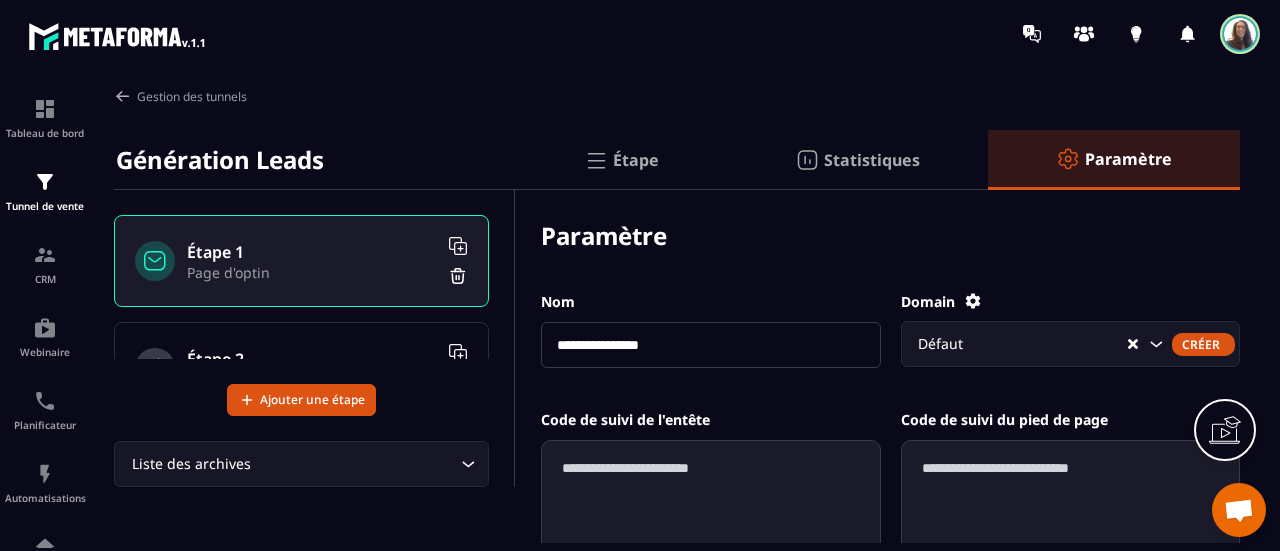 click on "Statistiques" at bounding box center (872, 160) 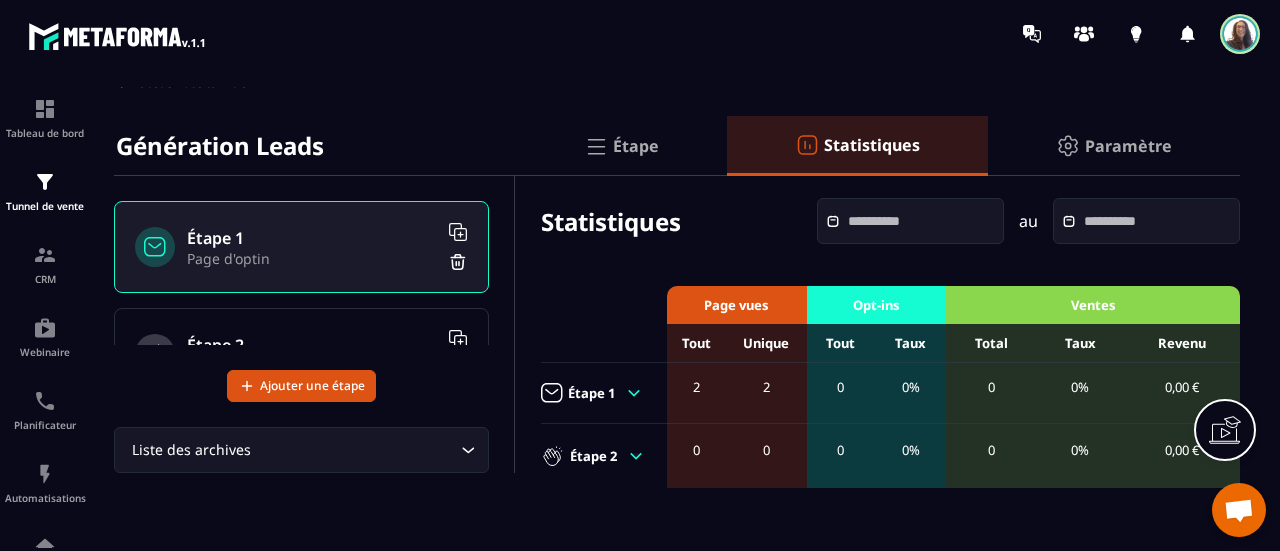 scroll, scrollTop: 18, scrollLeft: 0, axis: vertical 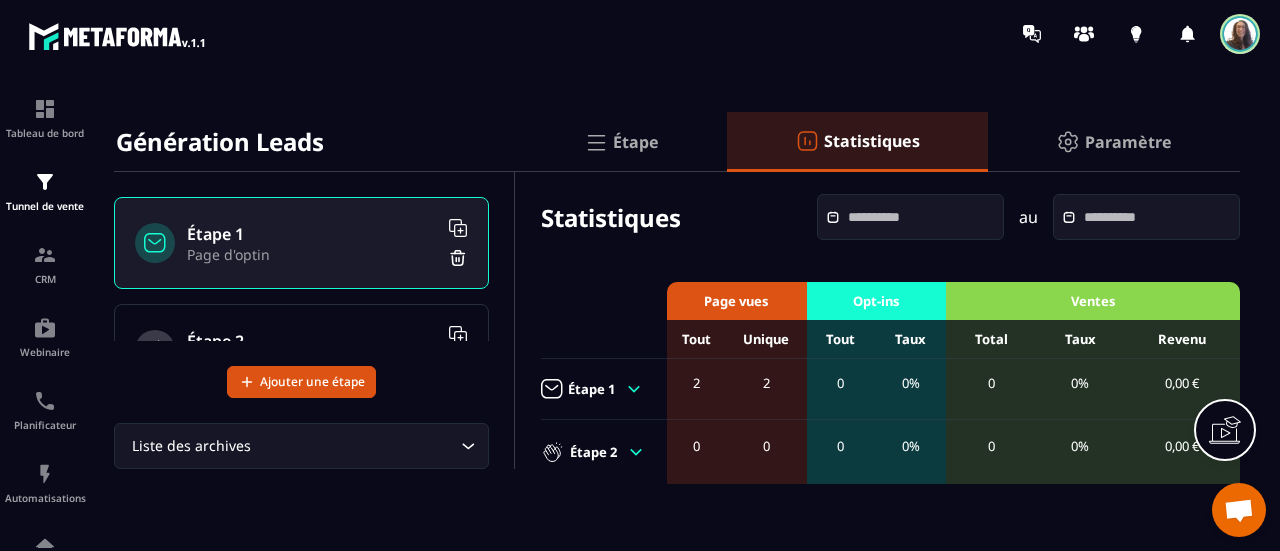 click on "Étape" 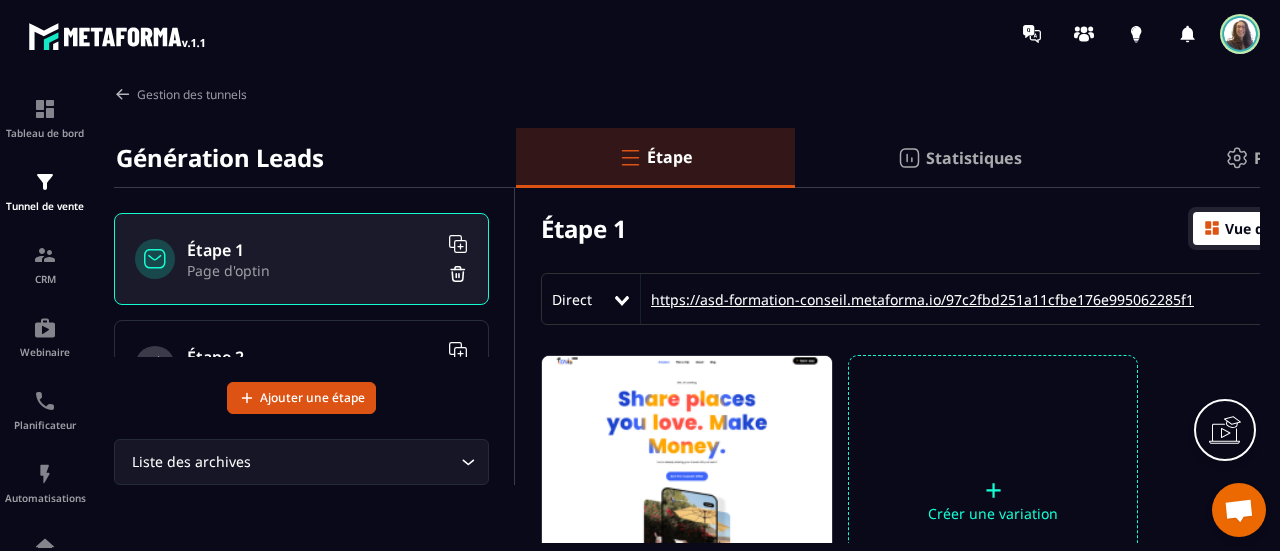 scroll, scrollTop: 0, scrollLeft: 0, axis: both 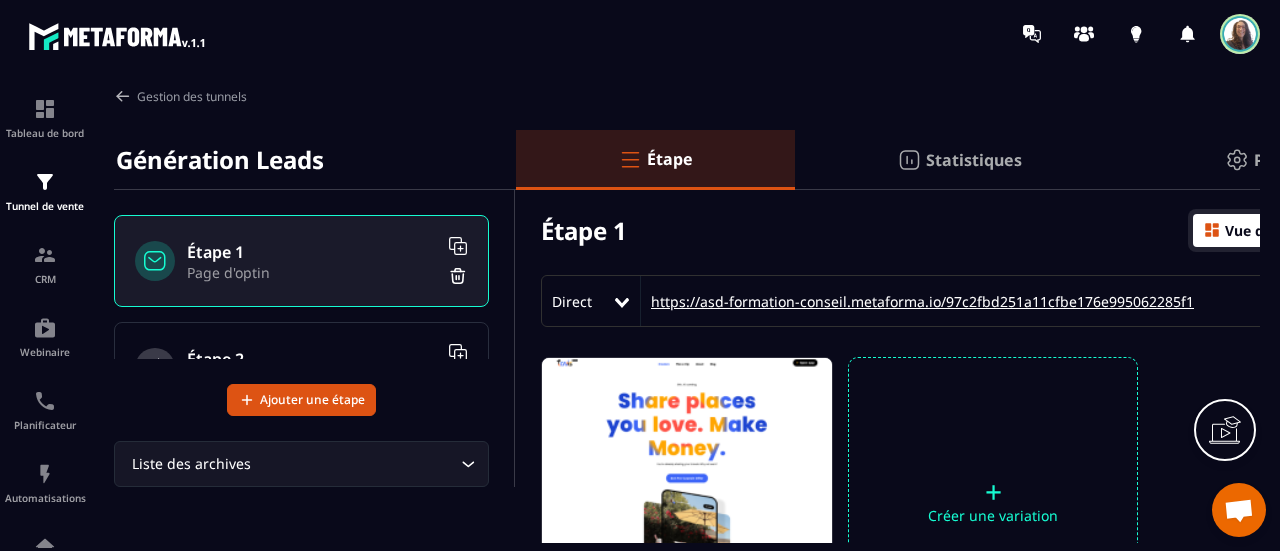 click on "https://asd-formation-conseil.metaforma.io/97c2fbd251a11cfbe176e995062285f1" at bounding box center (917, 301) 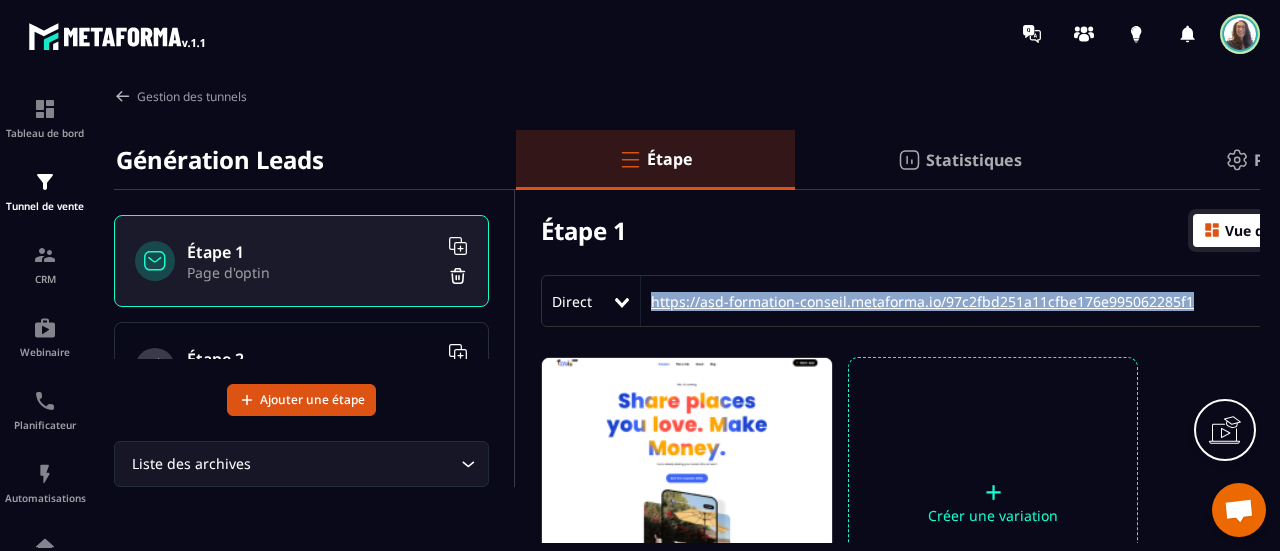 drag, startPoint x: 1219, startPoint y: 300, endPoint x: 644, endPoint y: 304, distance: 575.0139 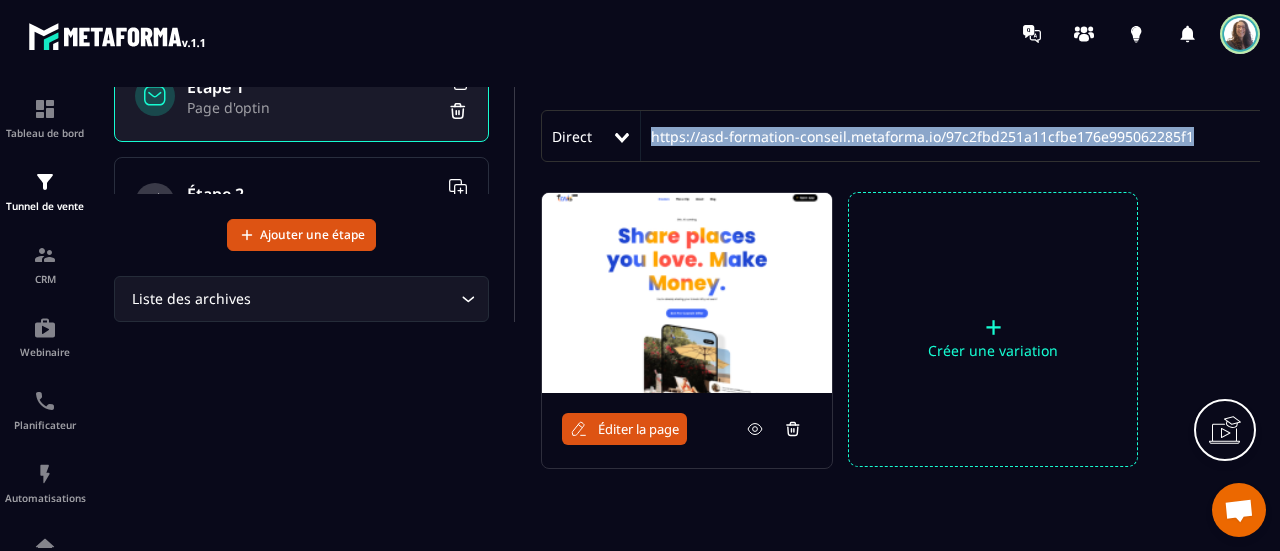 scroll, scrollTop: 200, scrollLeft: 0, axis: vertical 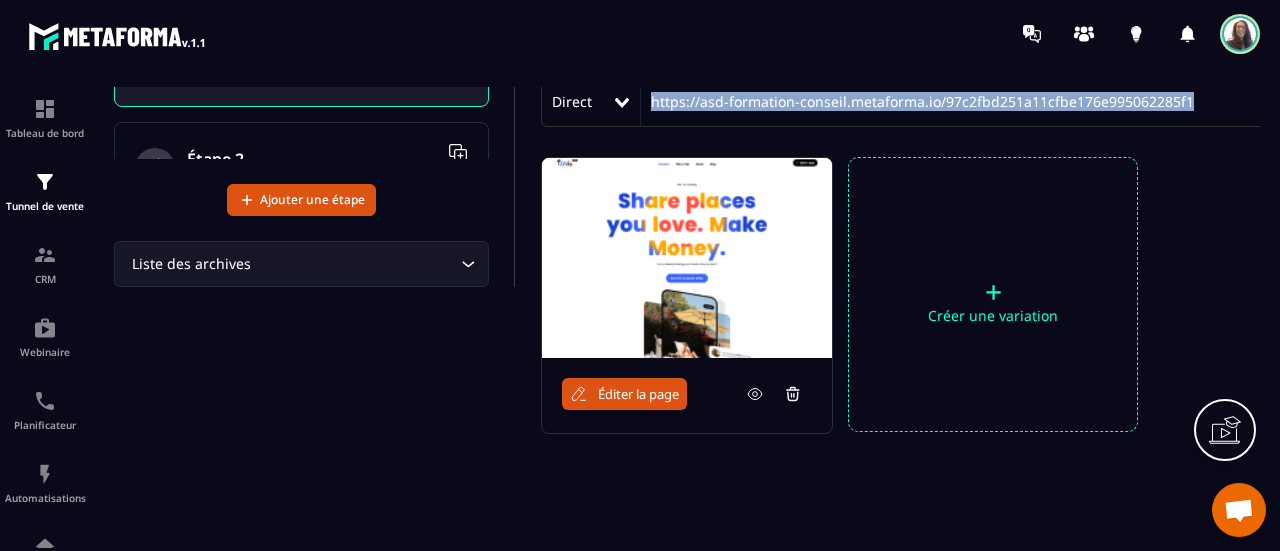 click on "Éditer la page" at bounding box center (638, 394) 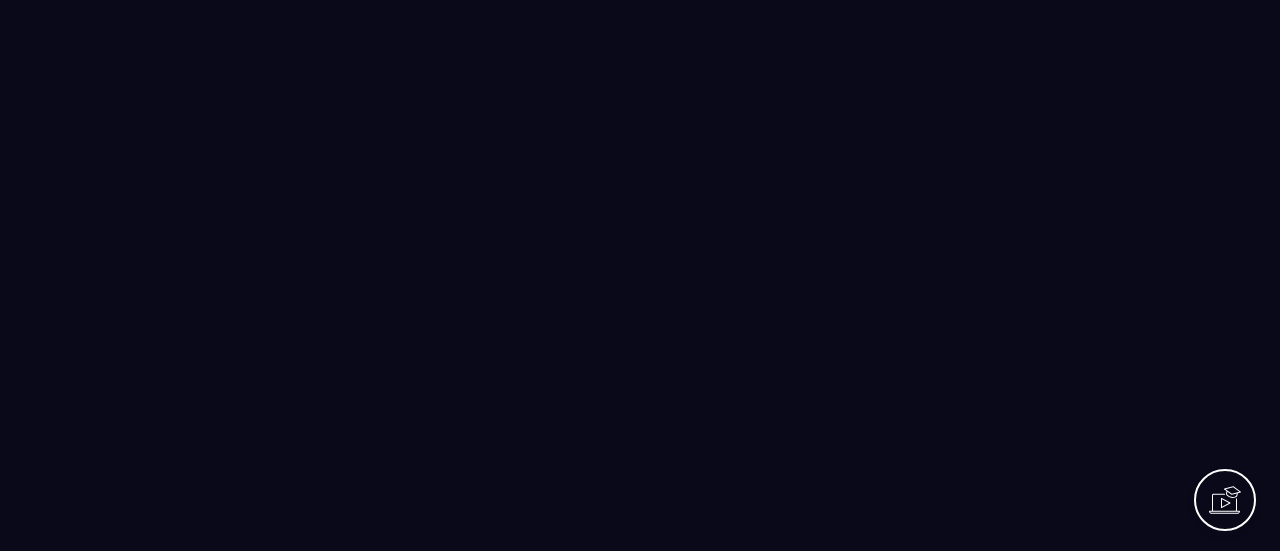 scroll, scrollTop: 0, scrollLeft: 0, axis: both 